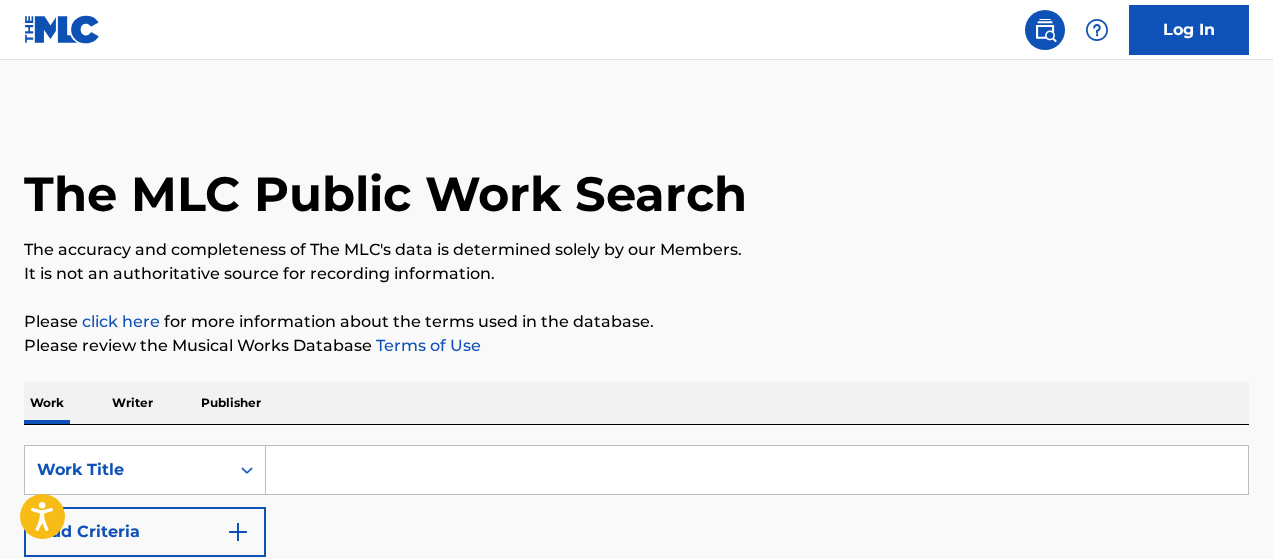 scroll, scrollTop: 0, scrollLeft: 0, axis: both 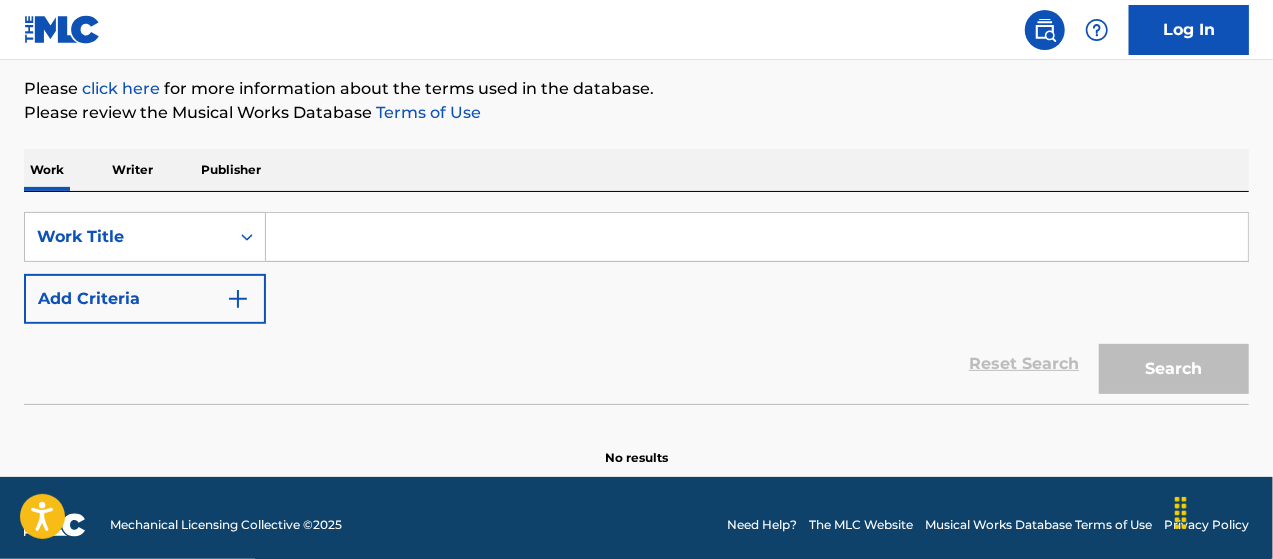 click at bounding box center (757, 237) 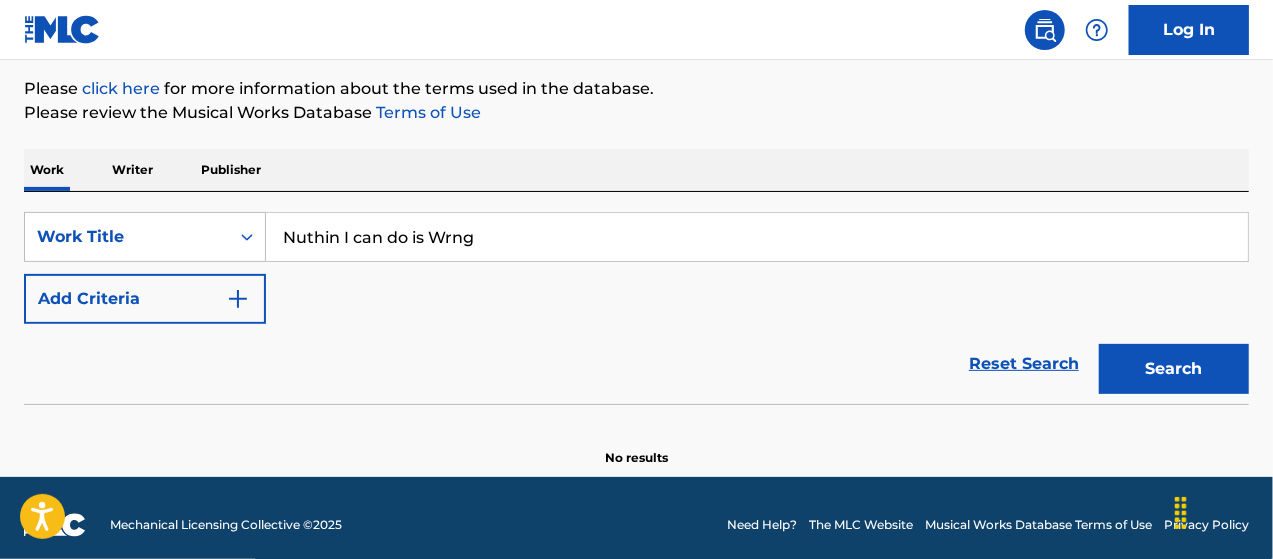 type on "Nuthin I can do is Wrng" 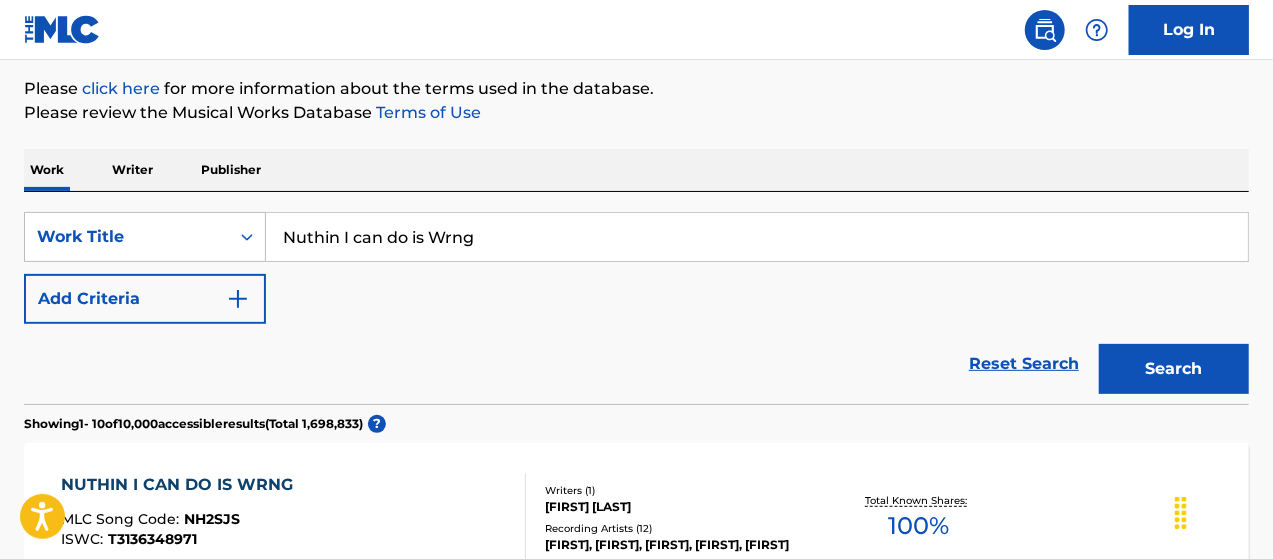 scroll, scrollTop: 433, scrollLeft: 0, axis: vertical 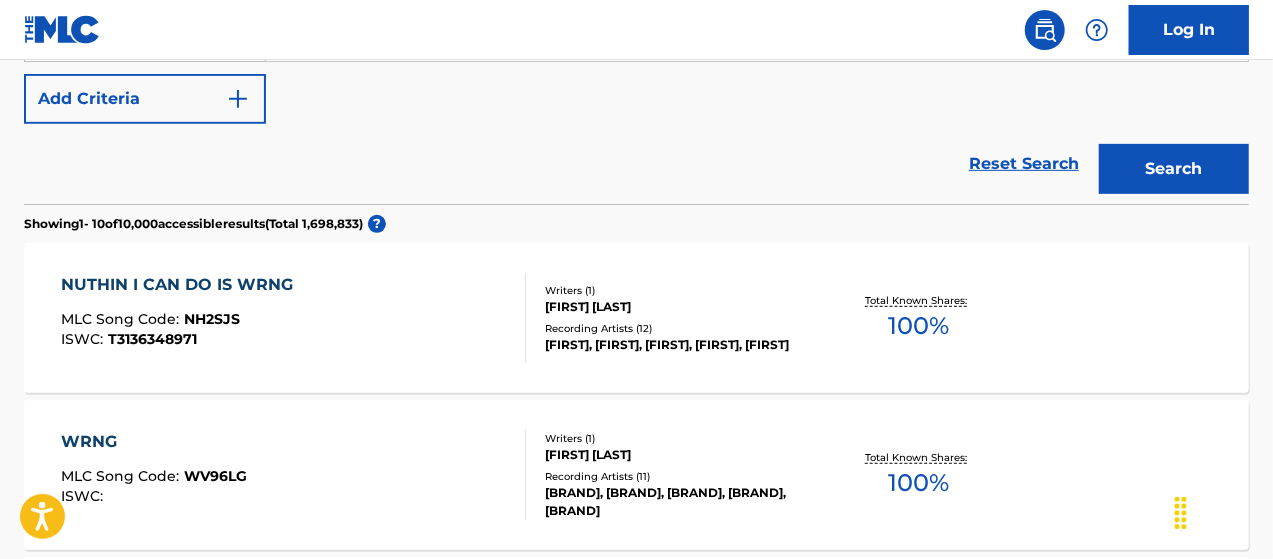 click on "[FIRST], [FIRST], [FIRST], [FIRST], [FIRST]" at bounding box center [681, 345] 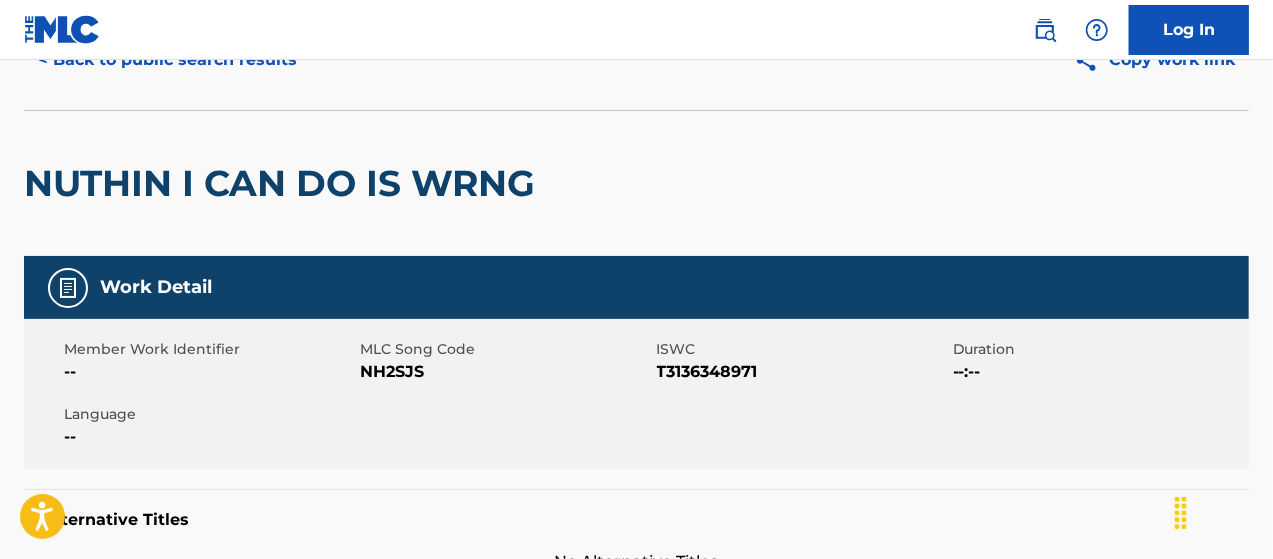 scroll, scrollTop: 0, scrollLeft: 0, axis: both 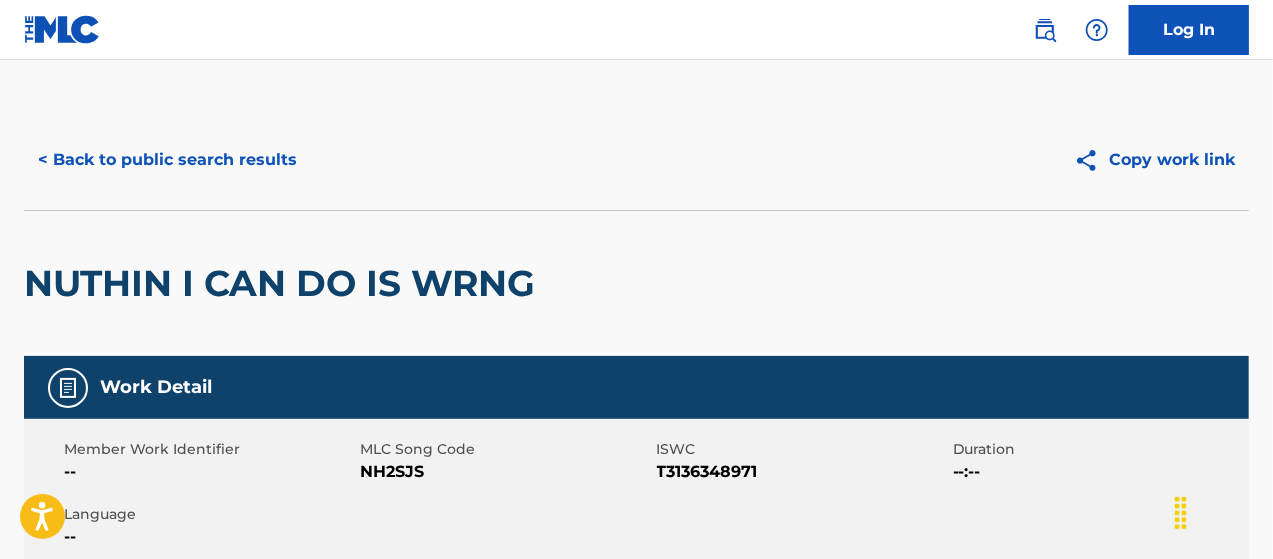 click on "< Back to public search results" at bounding box center (167, 160) 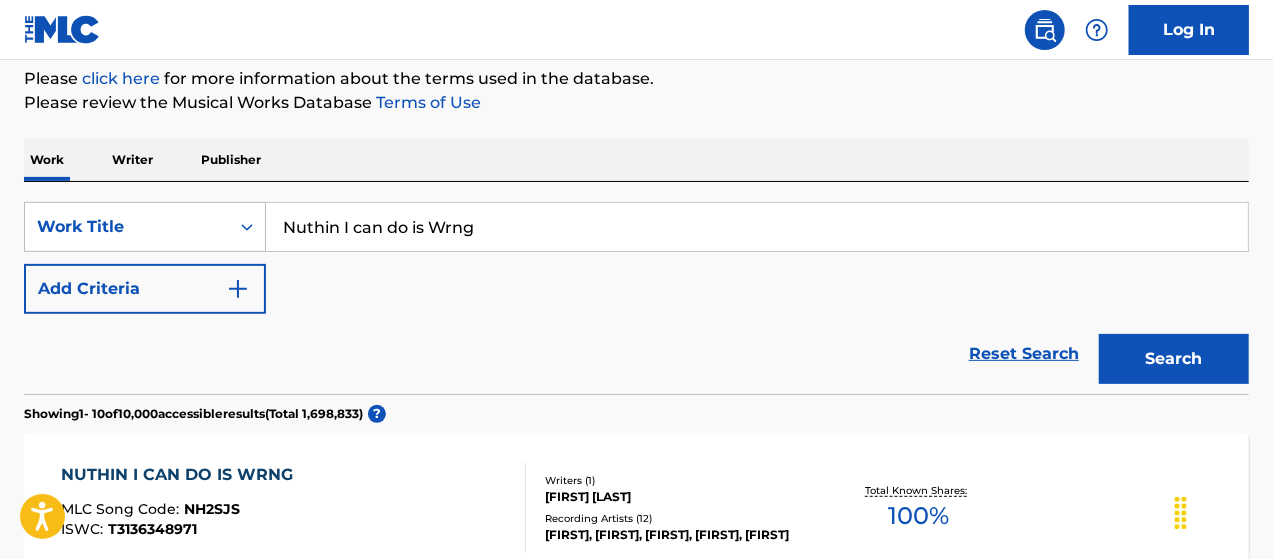 scroll, scrollTop: 233, scrollLeft: 0, axis: vertical 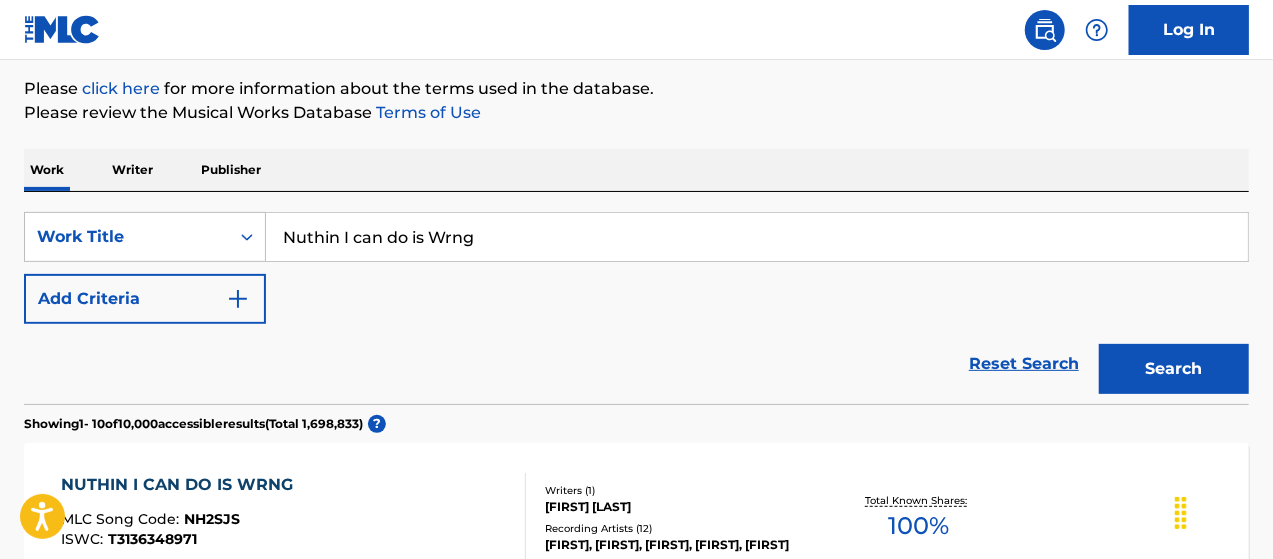 drag, startPoint x: 515, startPoint y: 235, endPoint x: 312, endPoint y: 227, distance: 203.15758 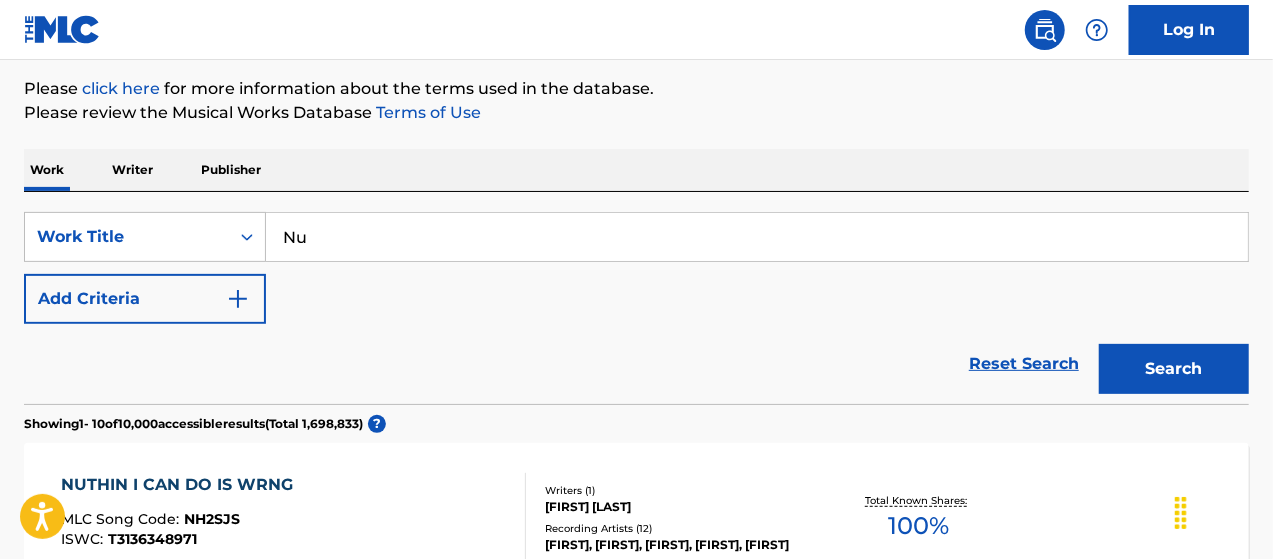 type on "N" 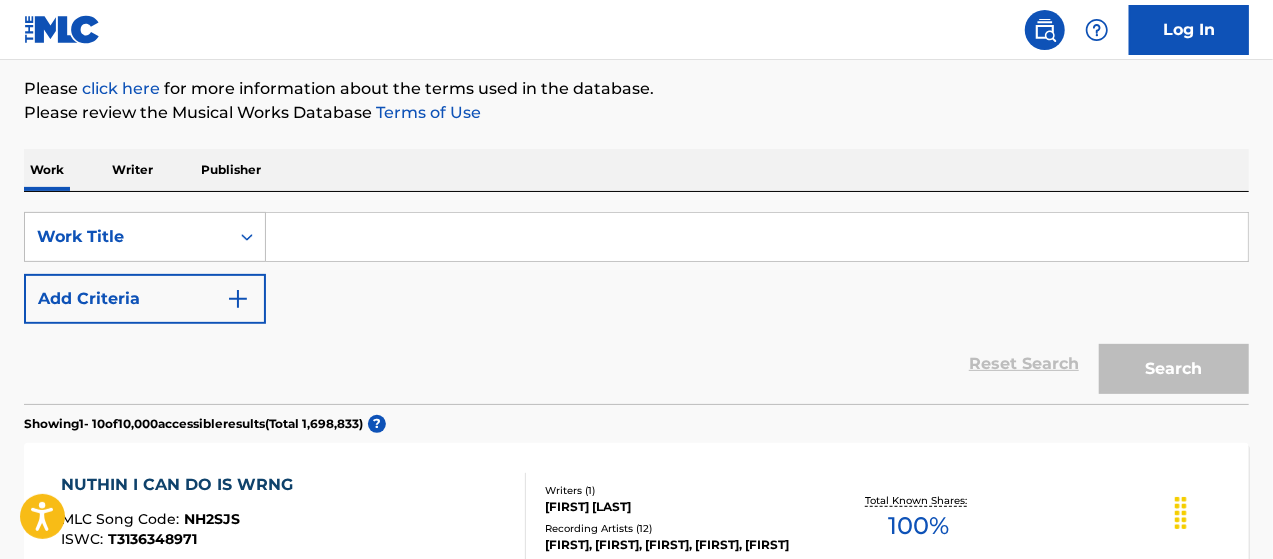 paste on "Intro with Klein" 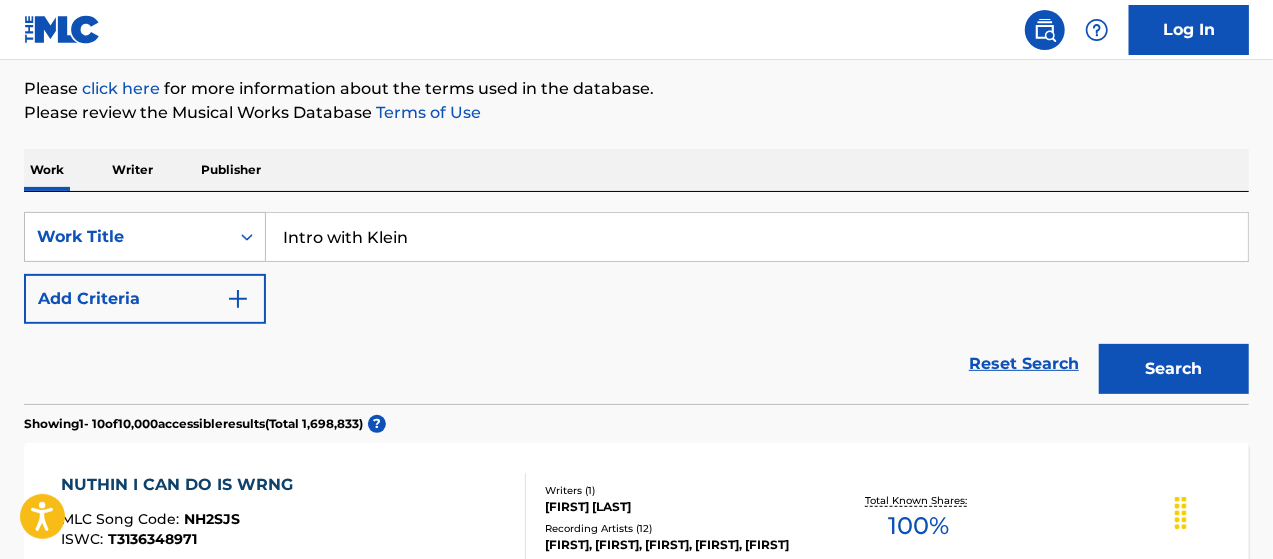 type on "Intro with Klein" 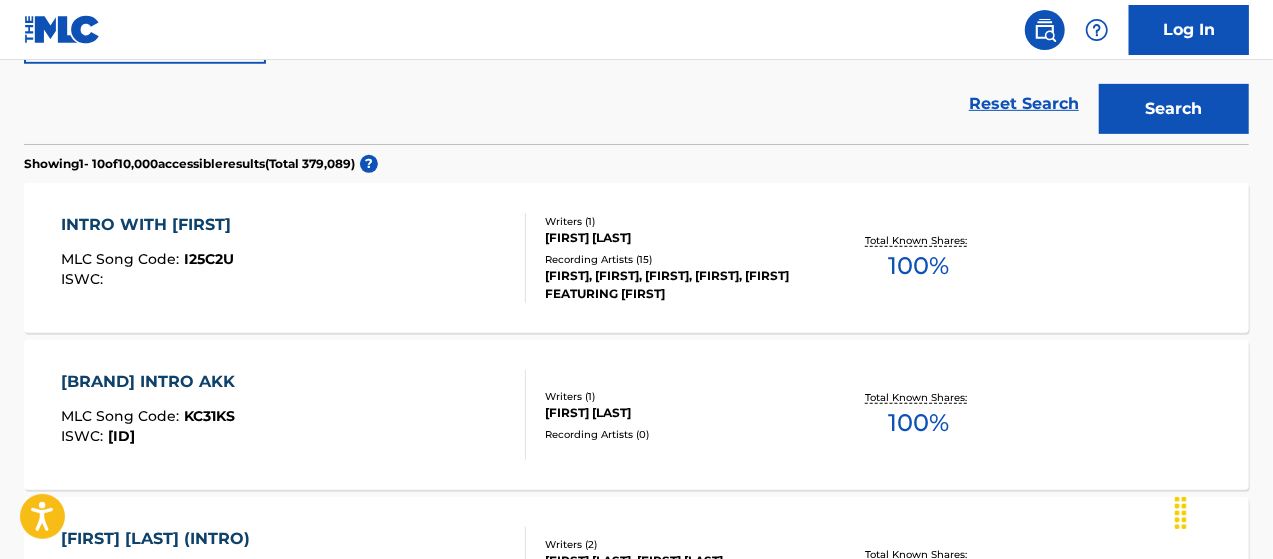scroll, scrollTop: 500, scrollLeft: 0, axis: vertical 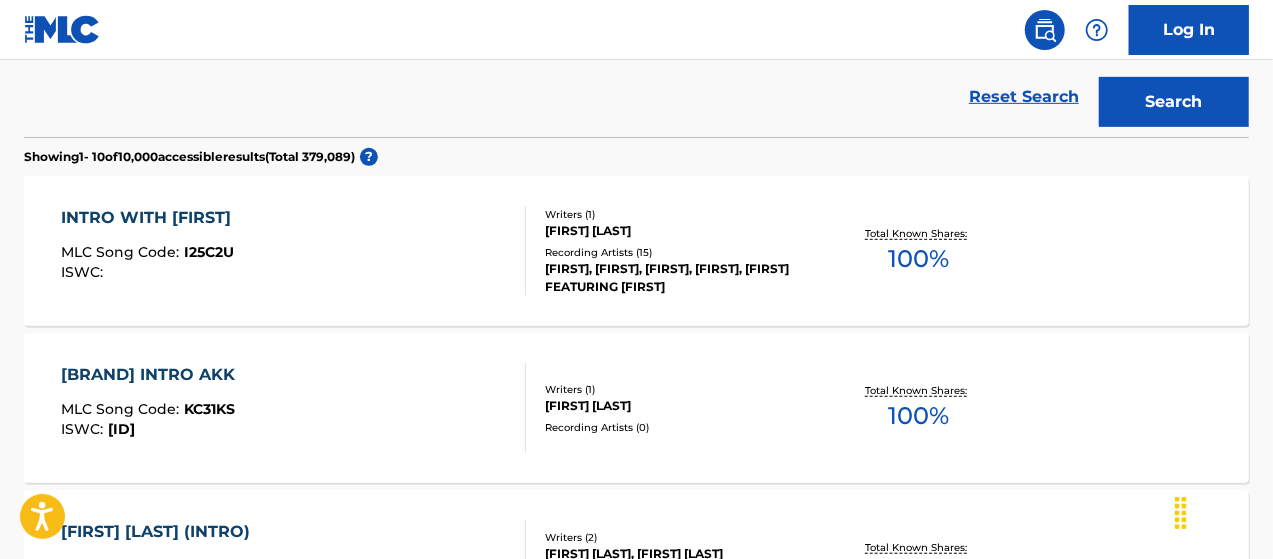 click on "INTRO WITH KLEIN MLC Song Code : I25C2U ISWC :" at bounding box center (294, 251) 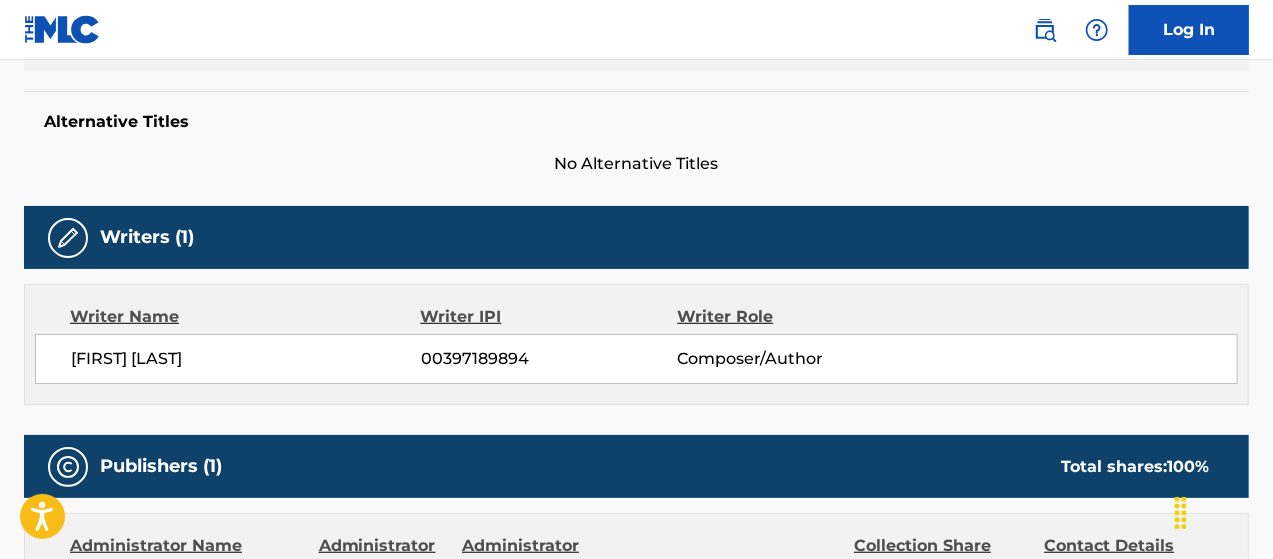 scroll, scrollTop: 500, scrollLeft: 0, axis: vertical 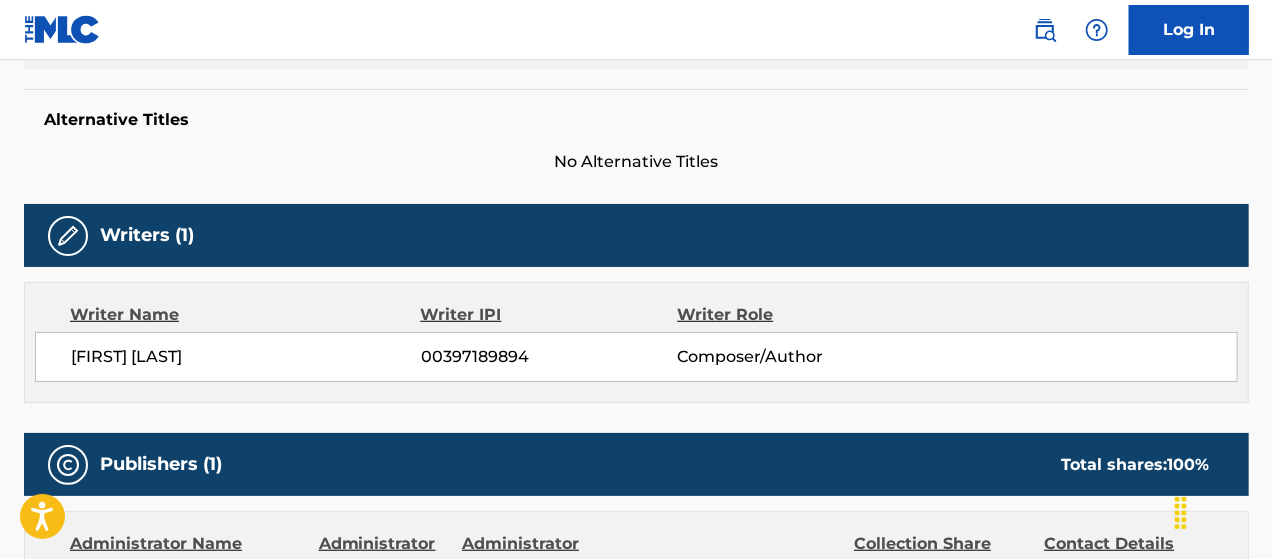 drag, startPoint x: 260, startPoint y: 355, endPoint x: 69, endPoint y: 343, distance: 191.37659 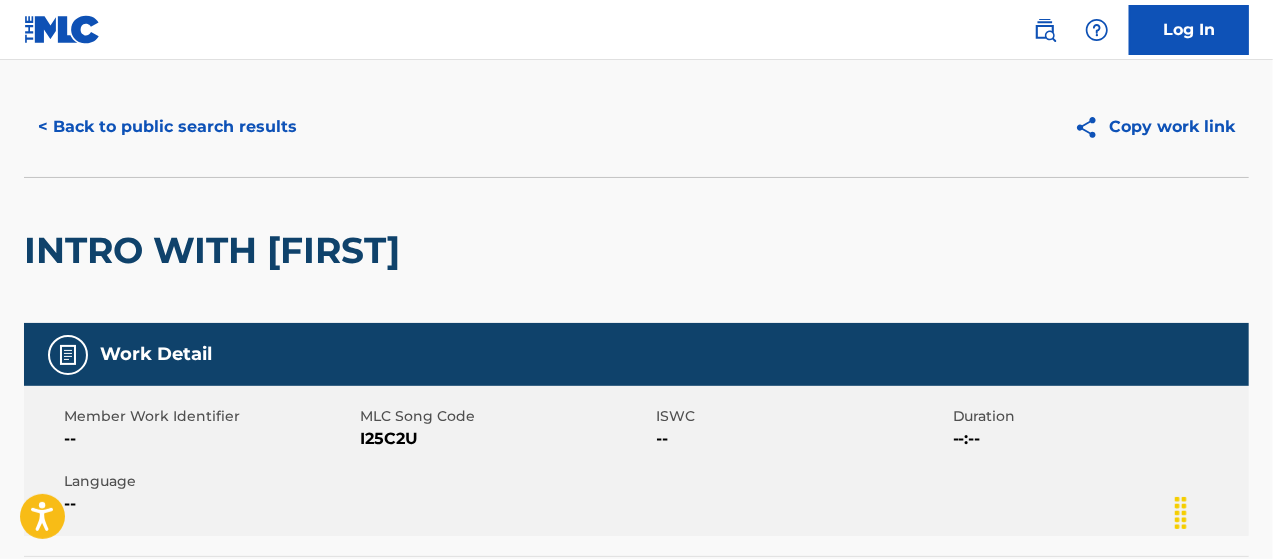 scroll, scrollTop: 0, scrollLeft: 0, axis: both 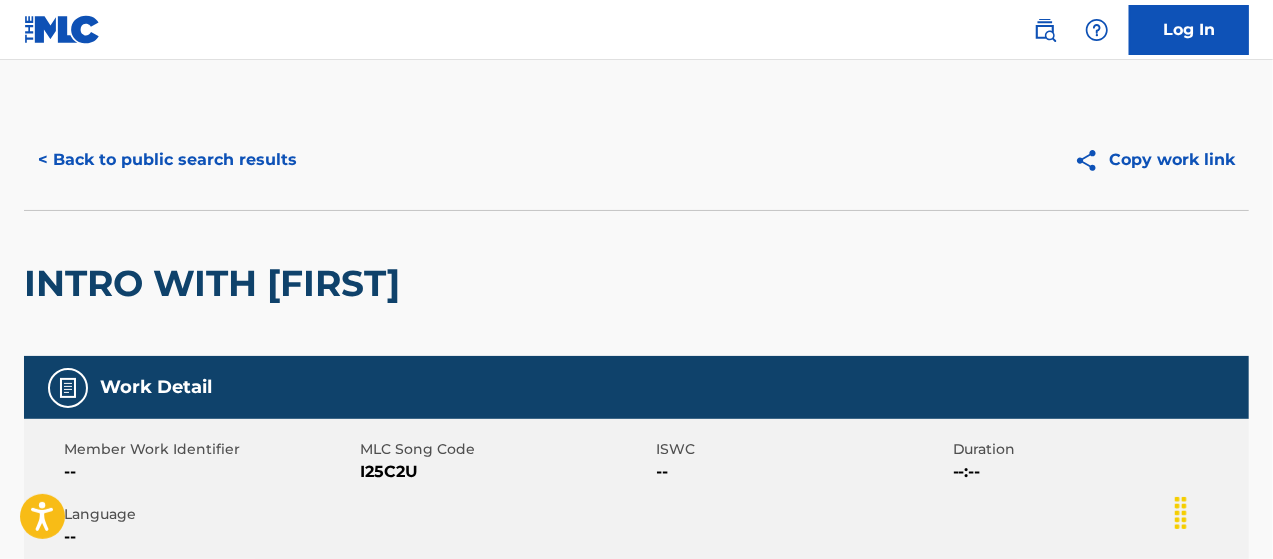 click on "< Back to public search results" at bounding box center [167, 160] 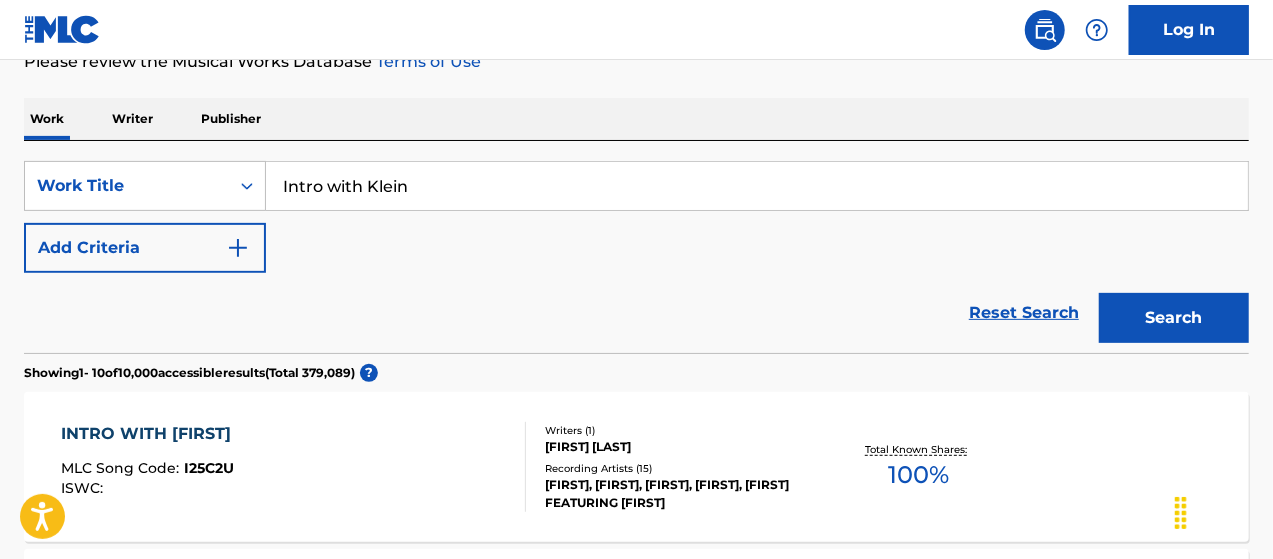 scroll, scrollTop: 85, scrollLeft: 0, axis: vertical 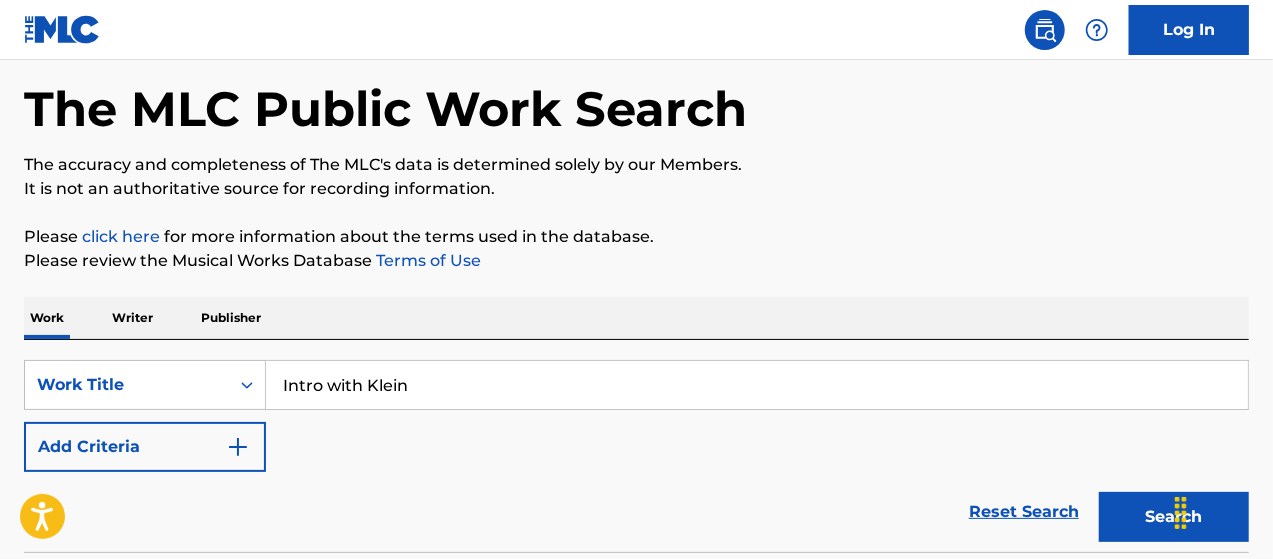 drag, startPoint x: 389, startPoint y: 383, endPoint x: 111, endPoint y: 348, distance: 280.19458 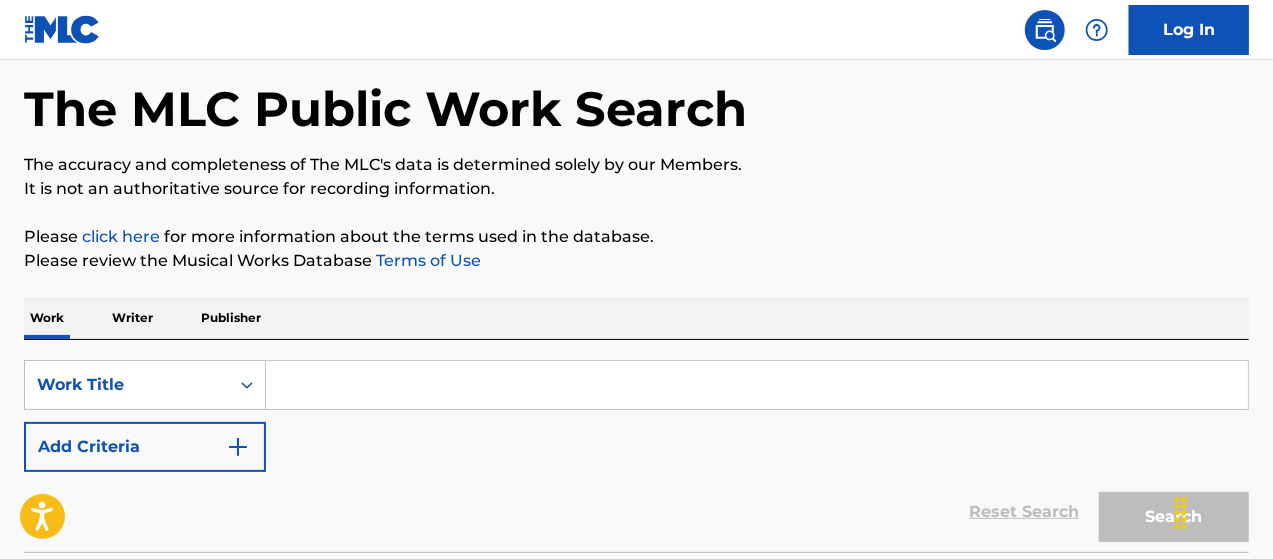 paste on "[LAST]" 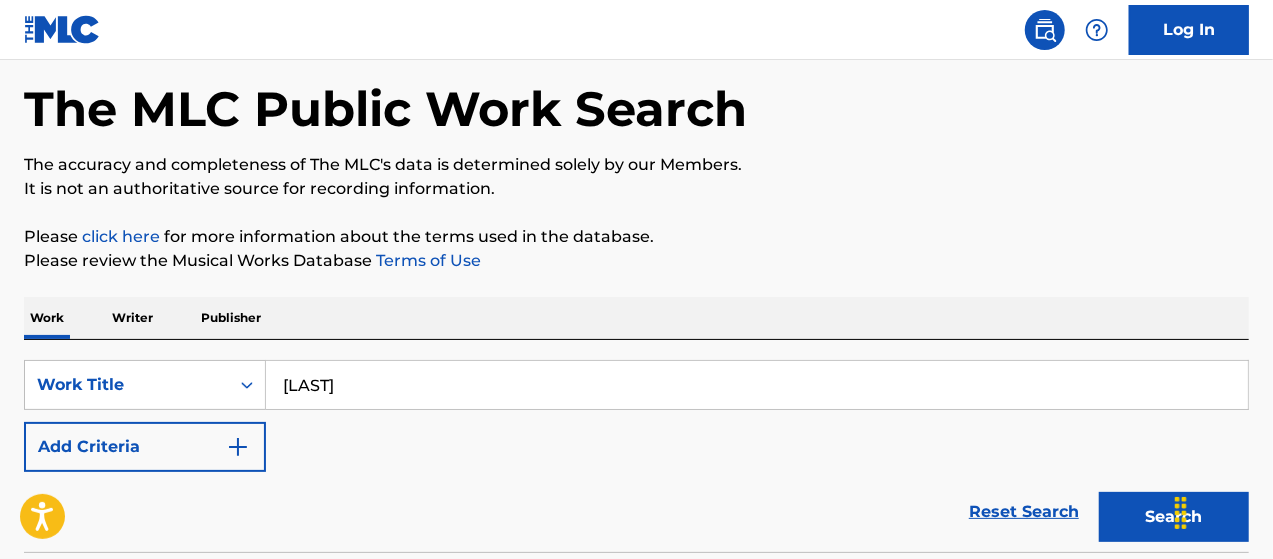 click on "Search" at bounding box center (1174, 517) 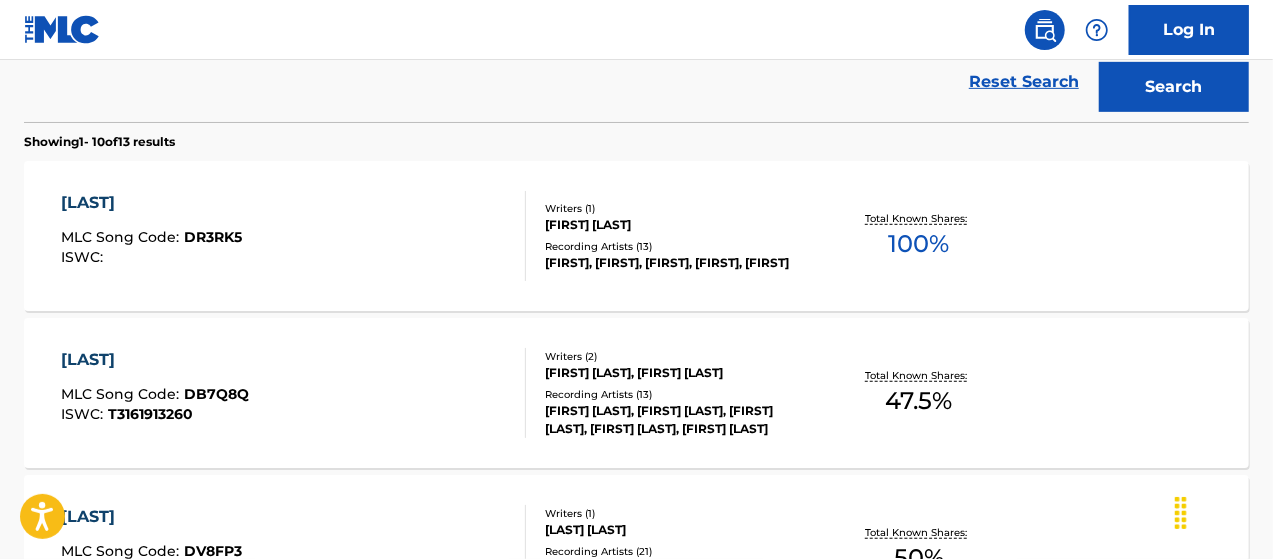 scroll, scrollTop: 518, scrollLeft: 0, axis: vertical 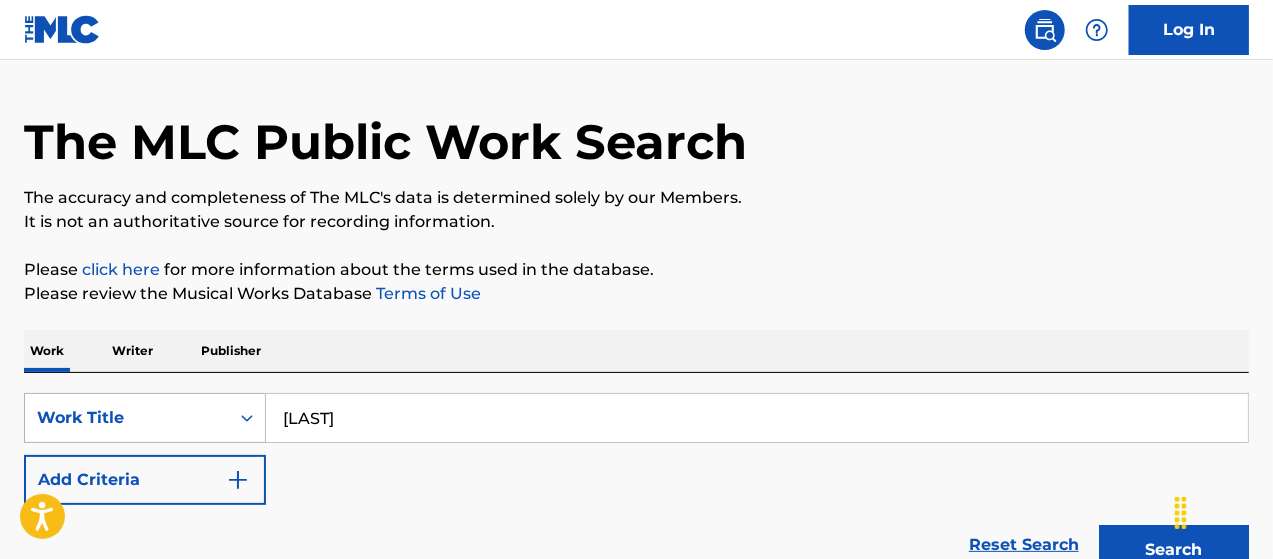 drag, startPoint x: 208, startPoint y: 417, endPoint x: 152, endPoint y: 435, distance: 58.821766 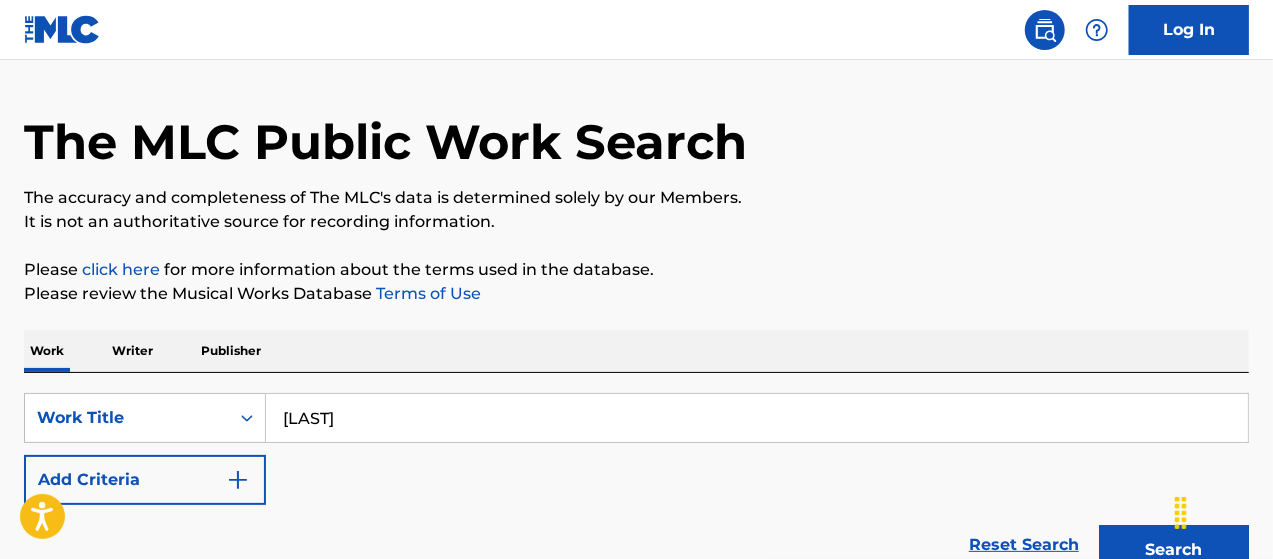paste on "Zap!" 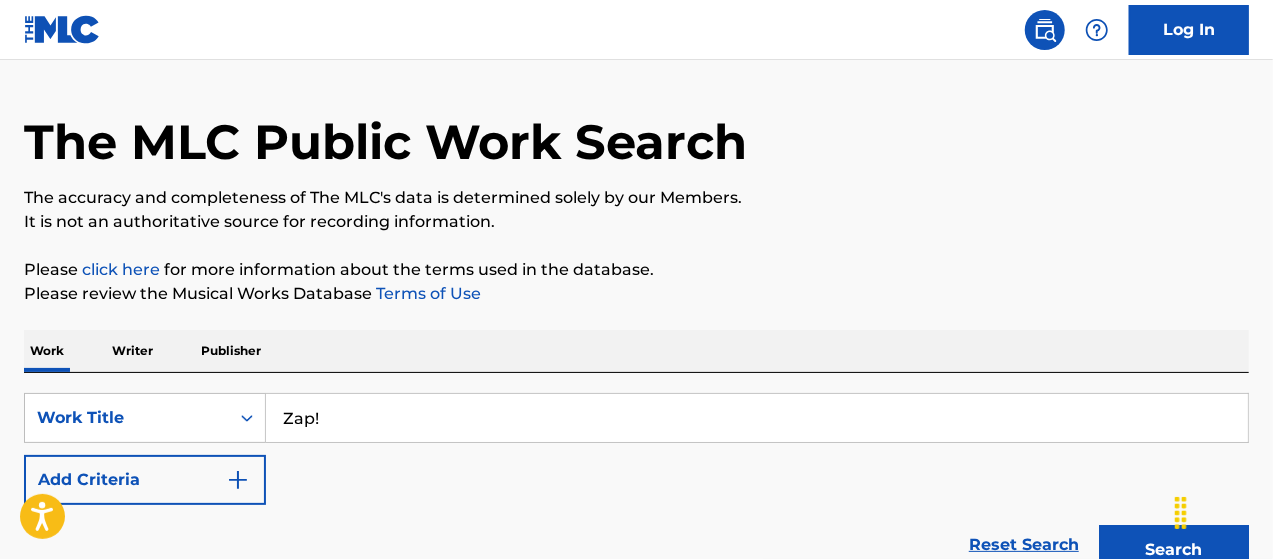 type on "Zap!" 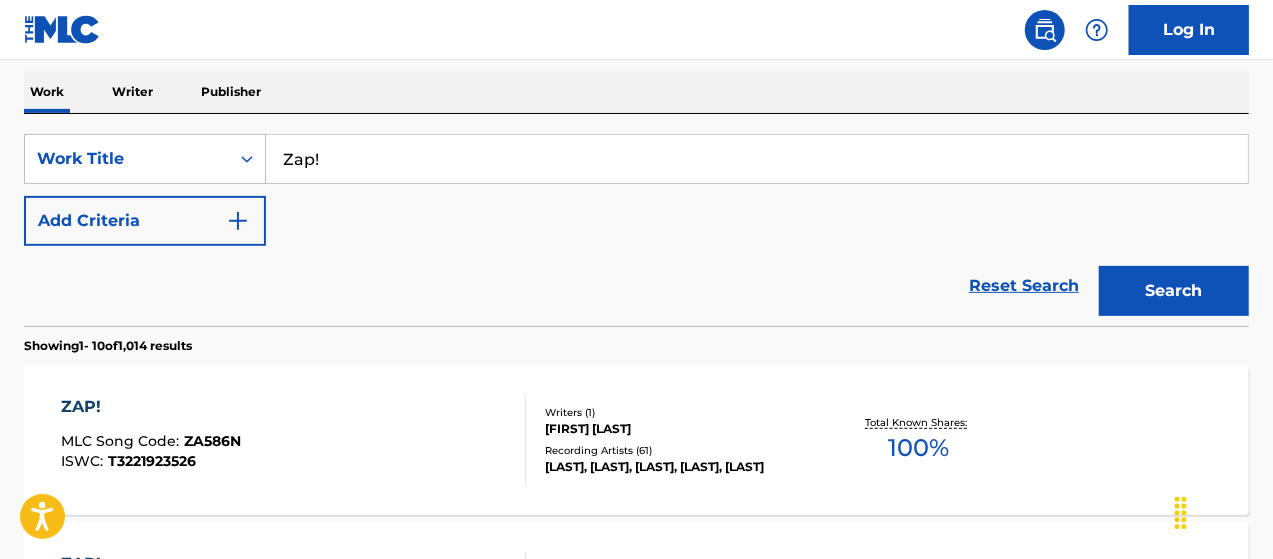 scroll, scrollTop: 318, scrollLeft: 0, axis: vertical 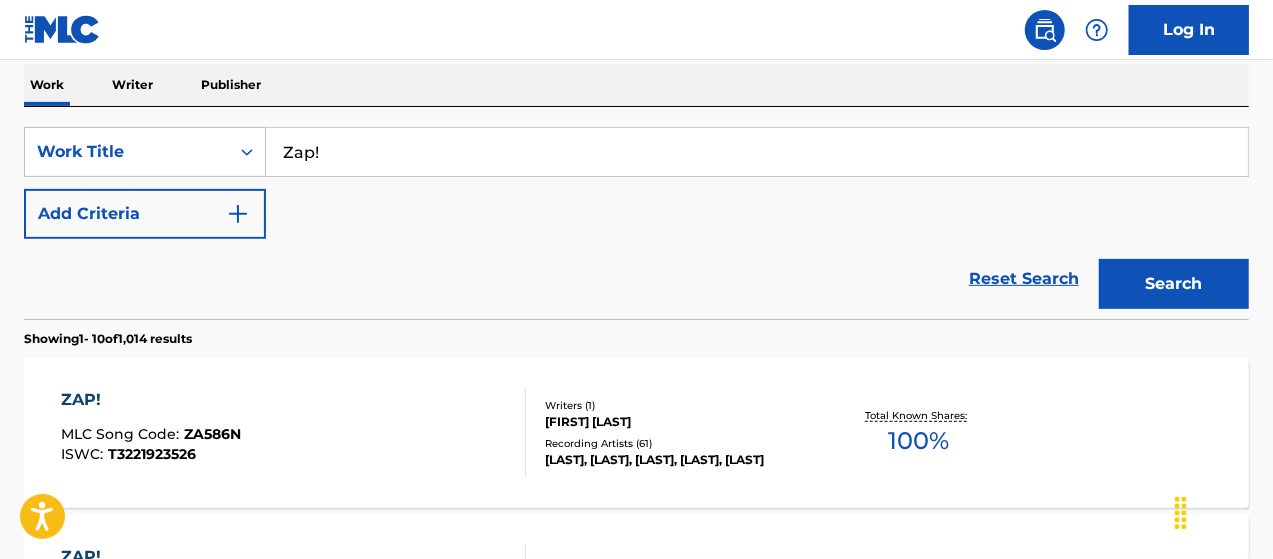 click on "Add Criteria" at bounding box center (145, 214) 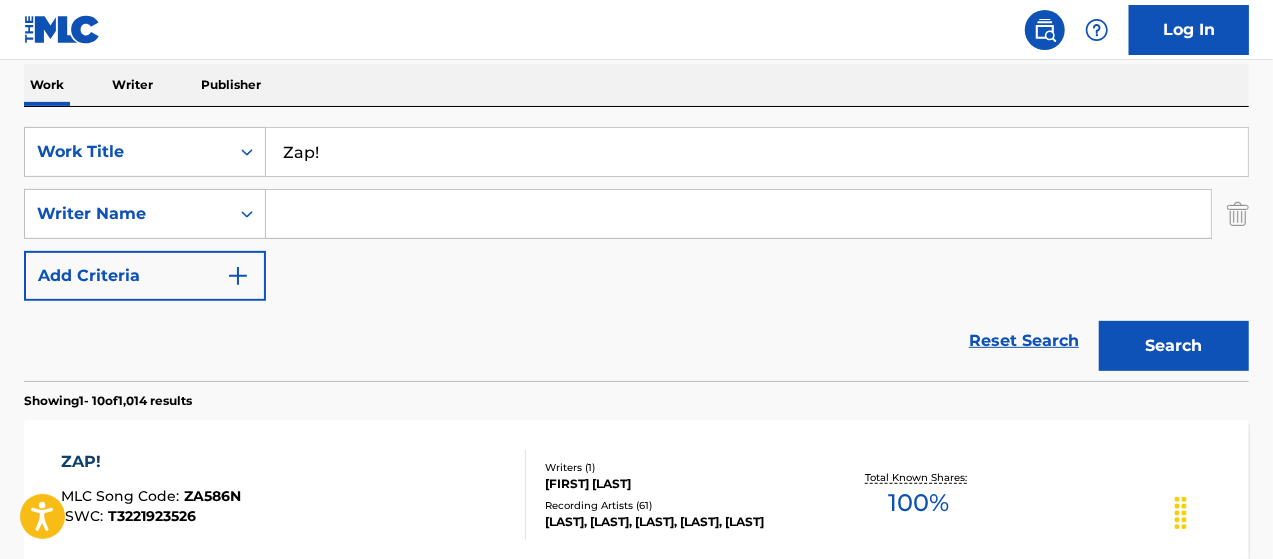 click at bounding box center [738, 214] 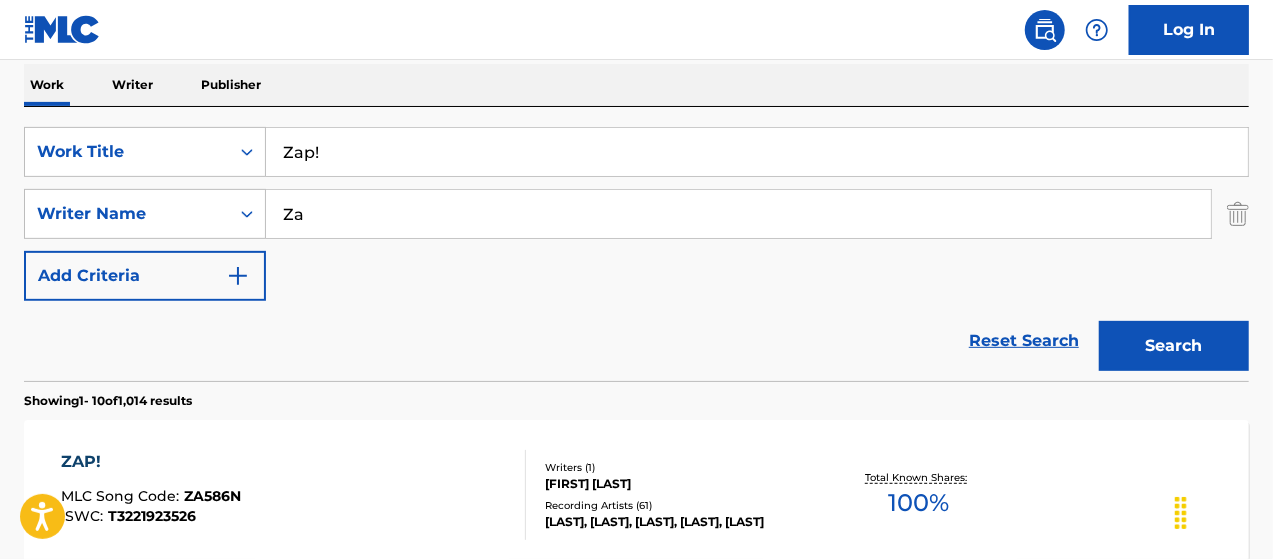 type on "Z" 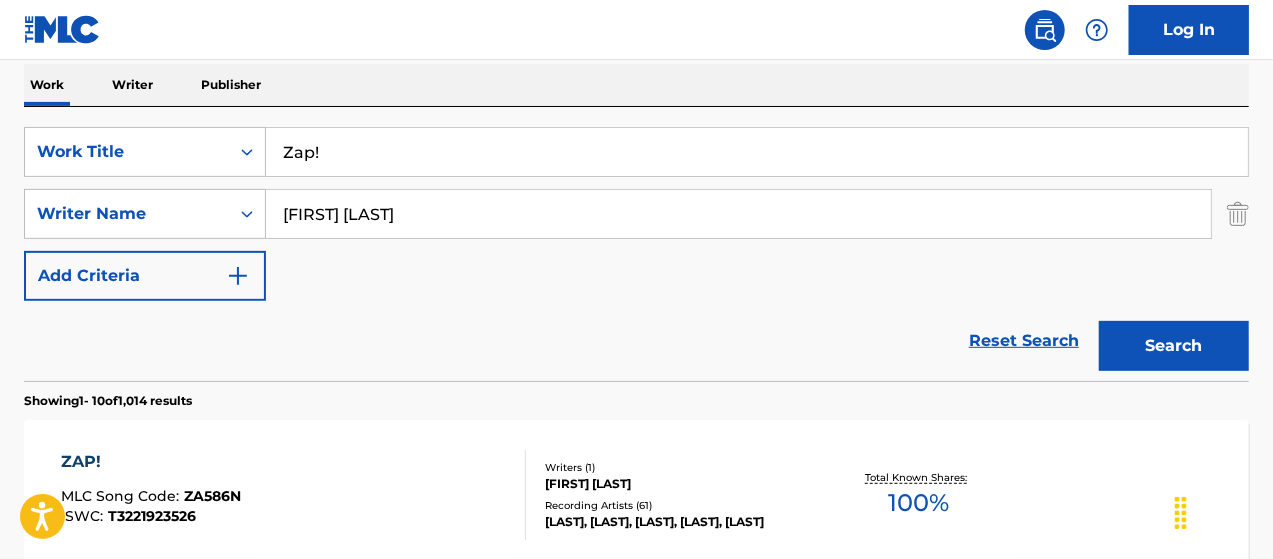 type on "[FIRST] [LAST]" 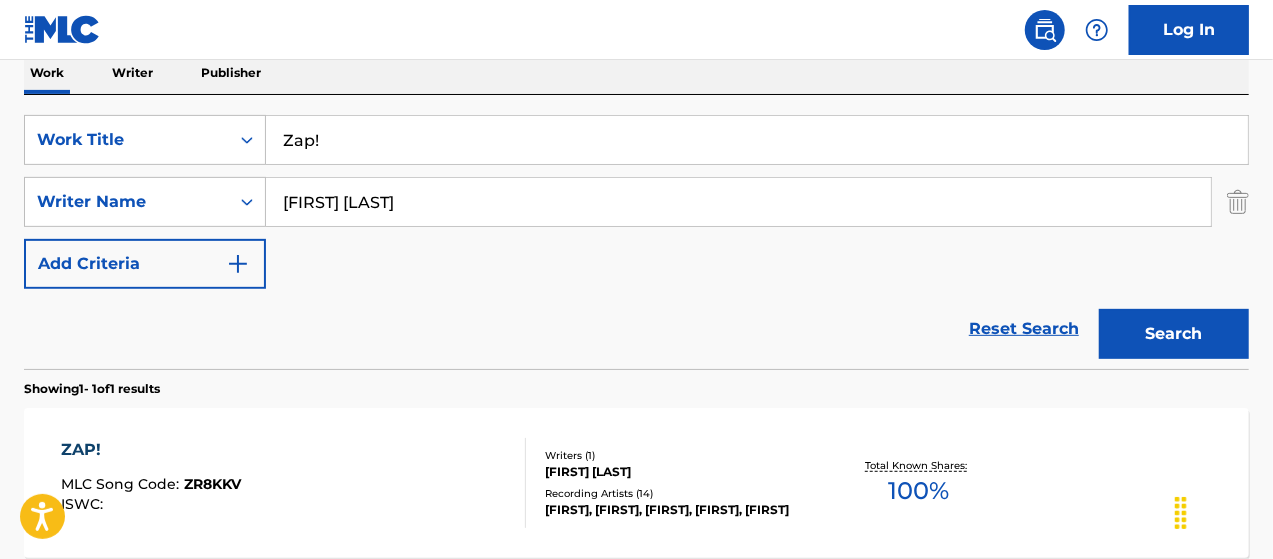 scroll, scrollTop: 528, scrollLeft: 0, axis: vertical 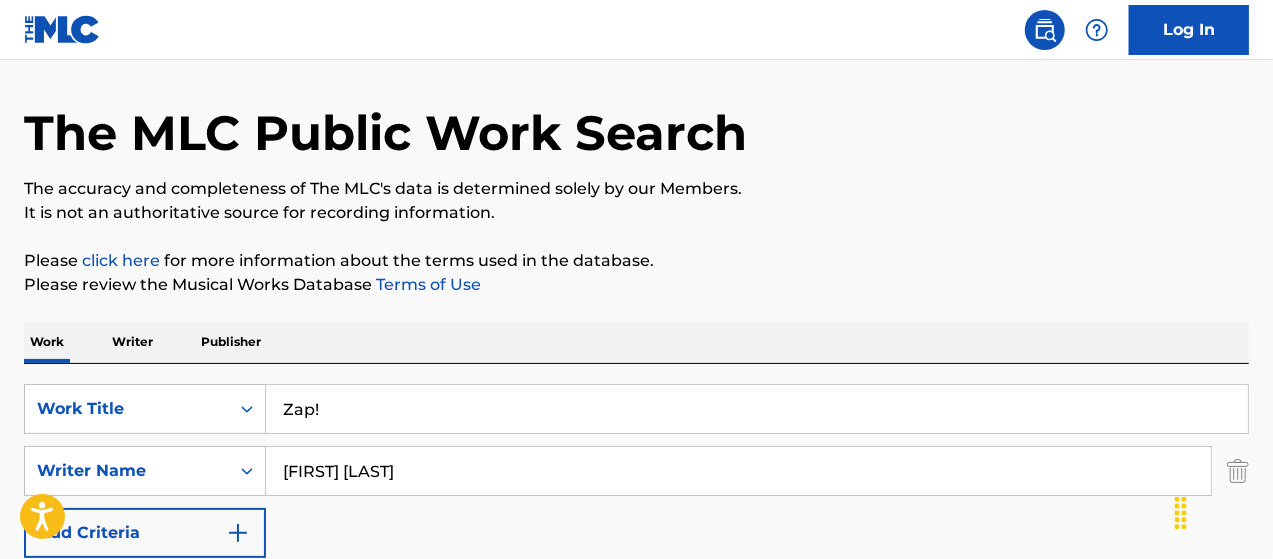 drag, startPoint x: 362, startPoint y: 399, endPoint x: 403, endPoint y: 367, distance: 52.009613 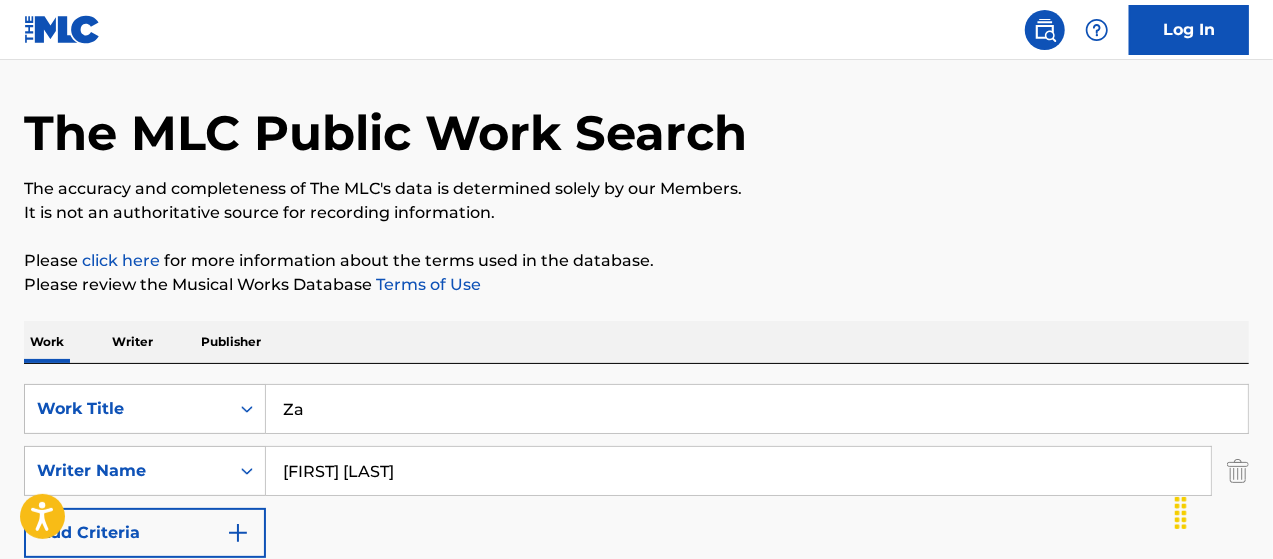 type on "Z" 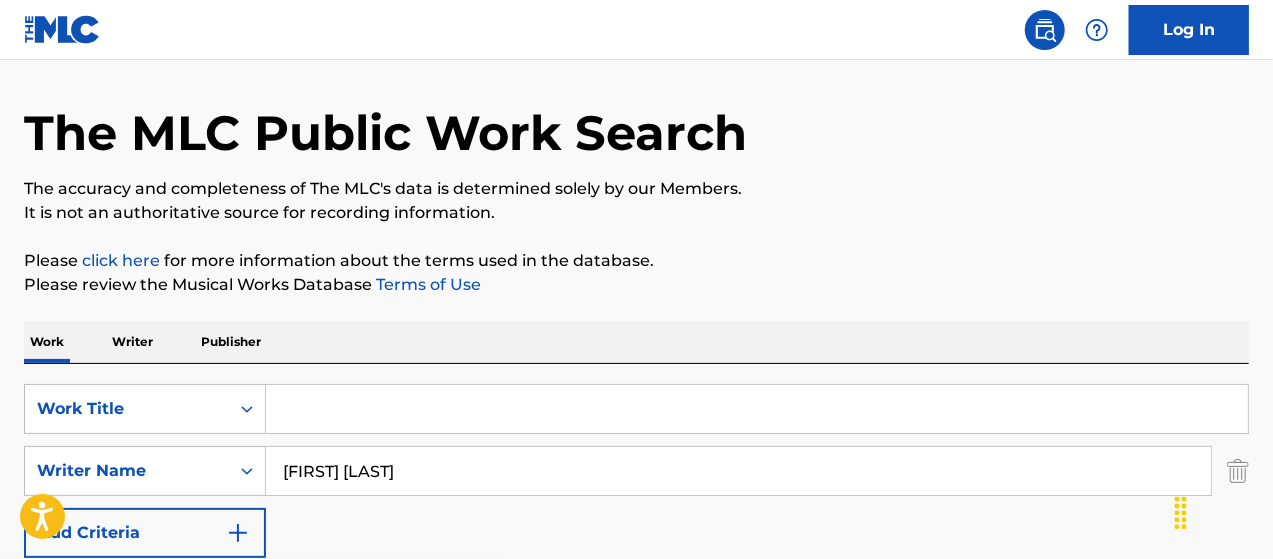 paste on "African Sex Freak Fantasy" 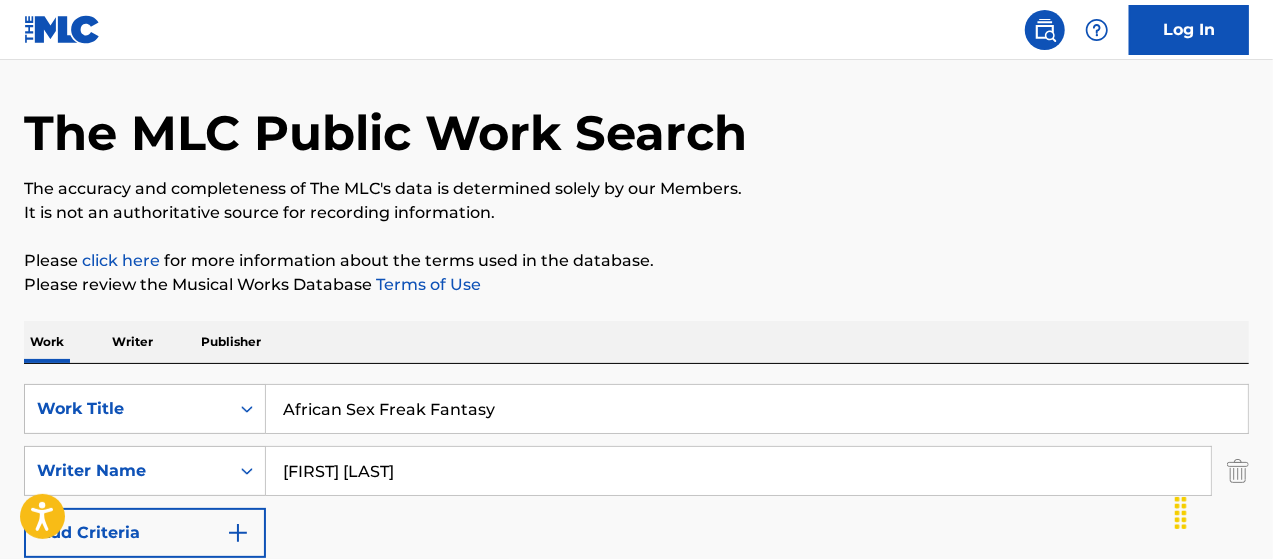 type on "African Sex Freak Fantasy" 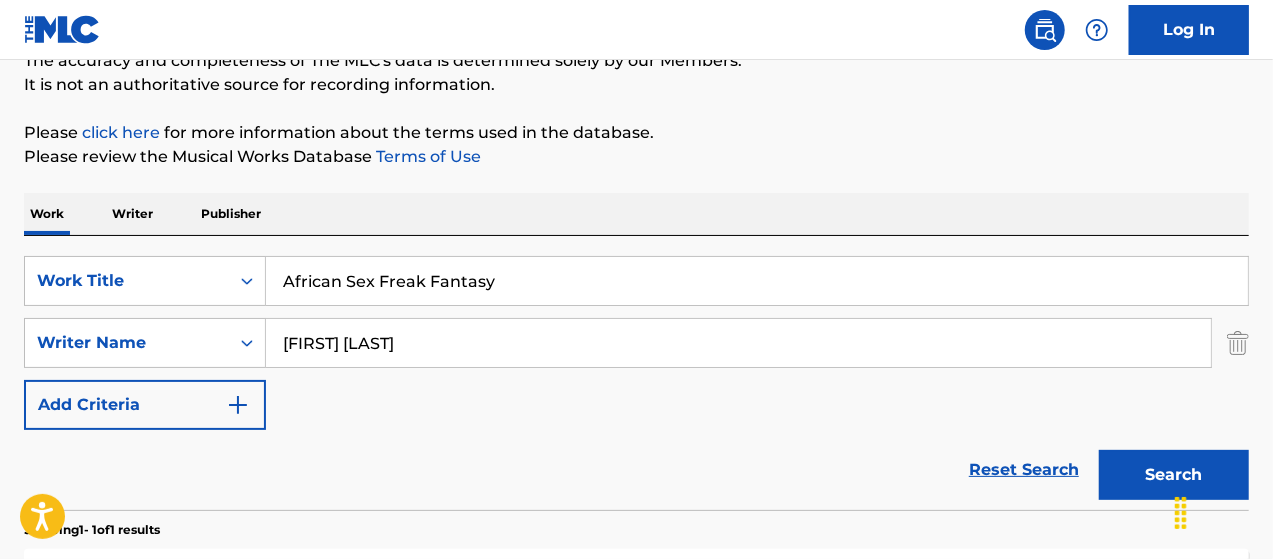 scroll, scrollTop: 294, scrollLeft: 0, axis: vertical 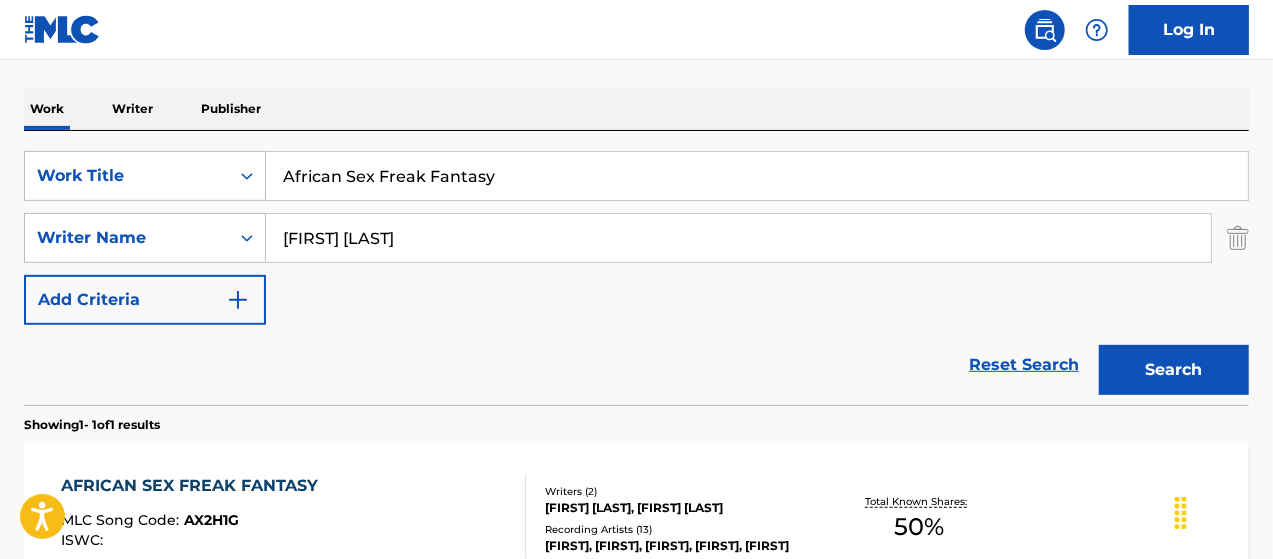 click on "Search" at bounding box center [1174, 370] 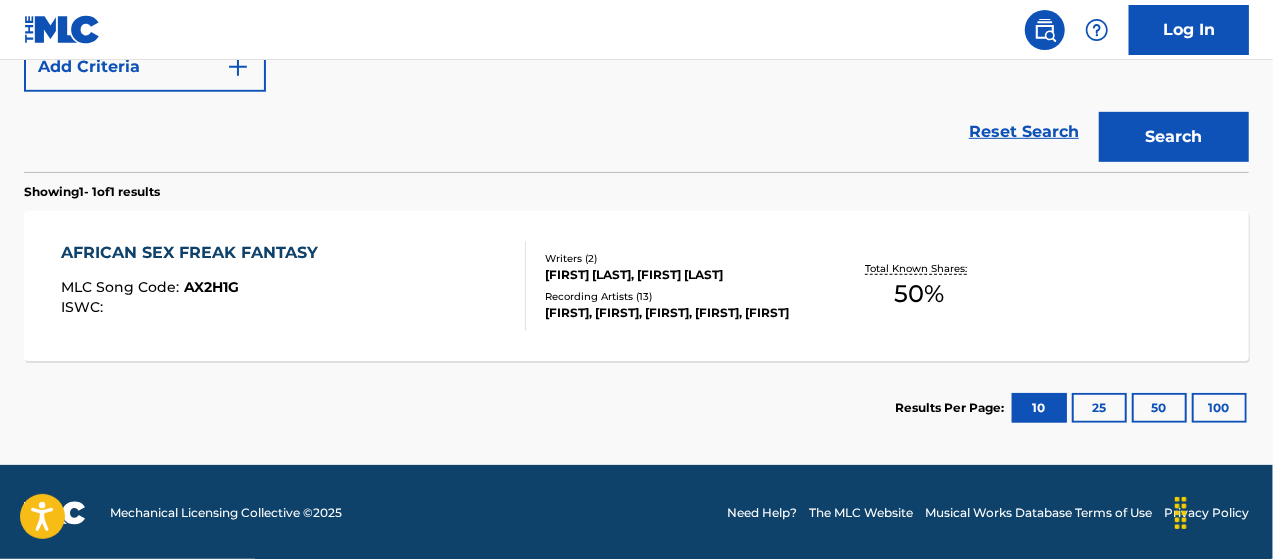 scroll, scrollTop: 528, scrollLeft: 0, axis: vertical 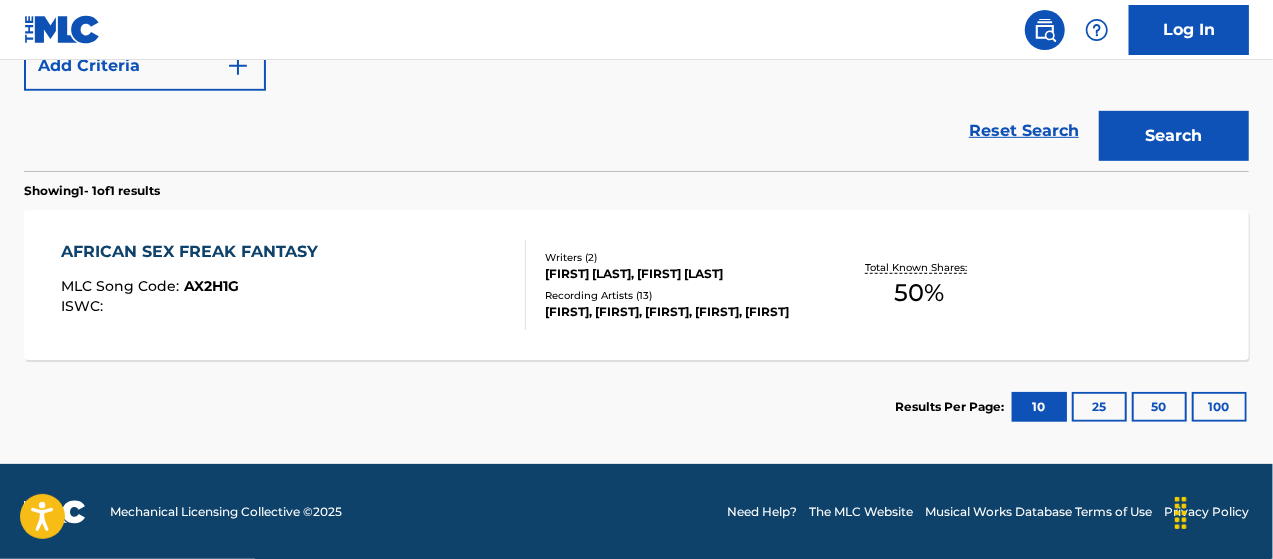 click on "MLC Song Code : AX2H1G" at bounding box center (194, 289) 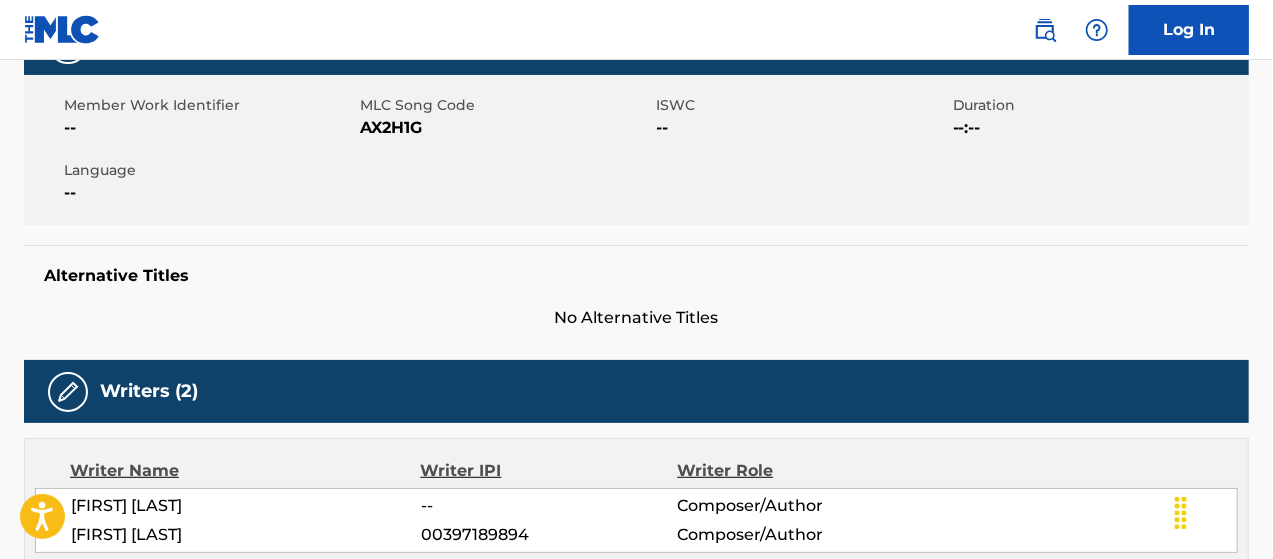 scroll, scrollTop: 500, scrollLeft: 0, axis: vertical 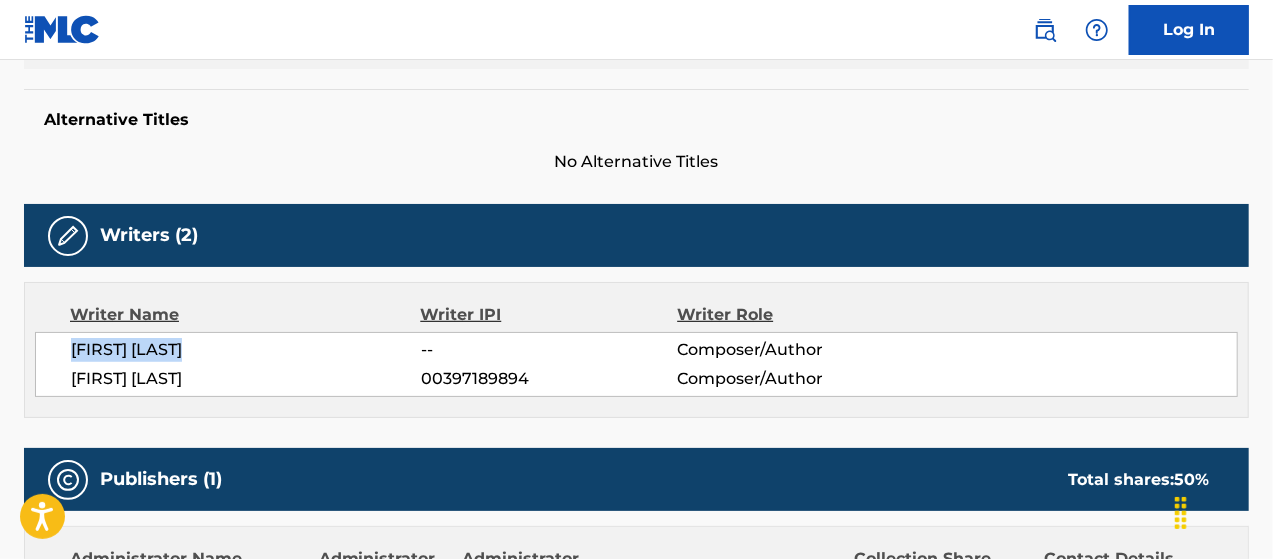 drag, startPoint x: 73, startPoint y: 347, endPoint x: 209, endPoint y: 353, distance: 136.1323 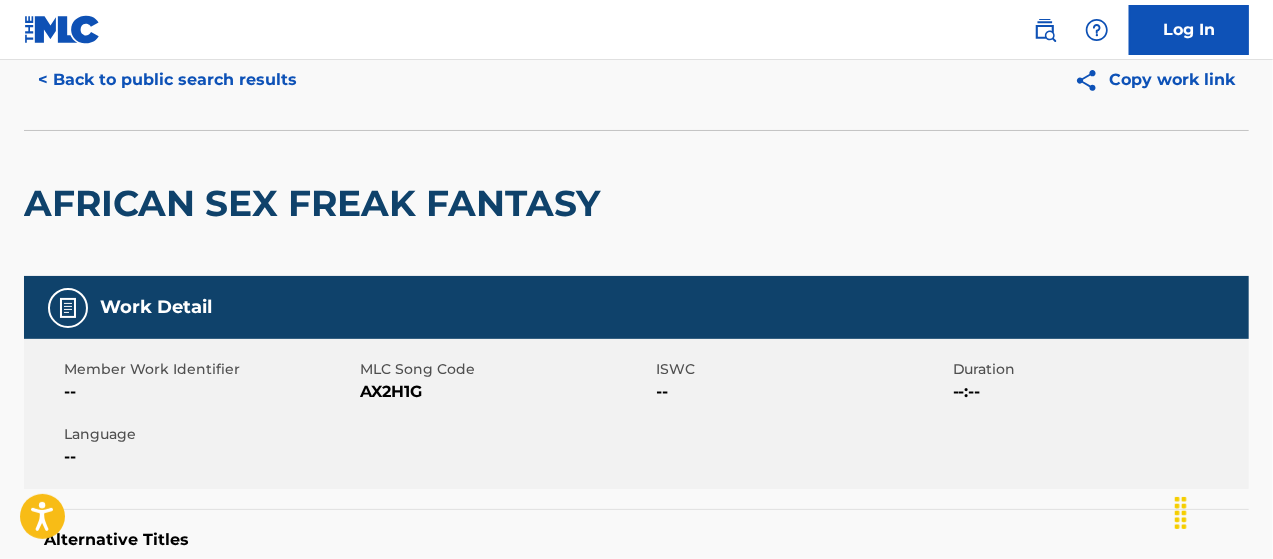 scroll, scrollTop: 0, scrollLeft: 0, axis: both 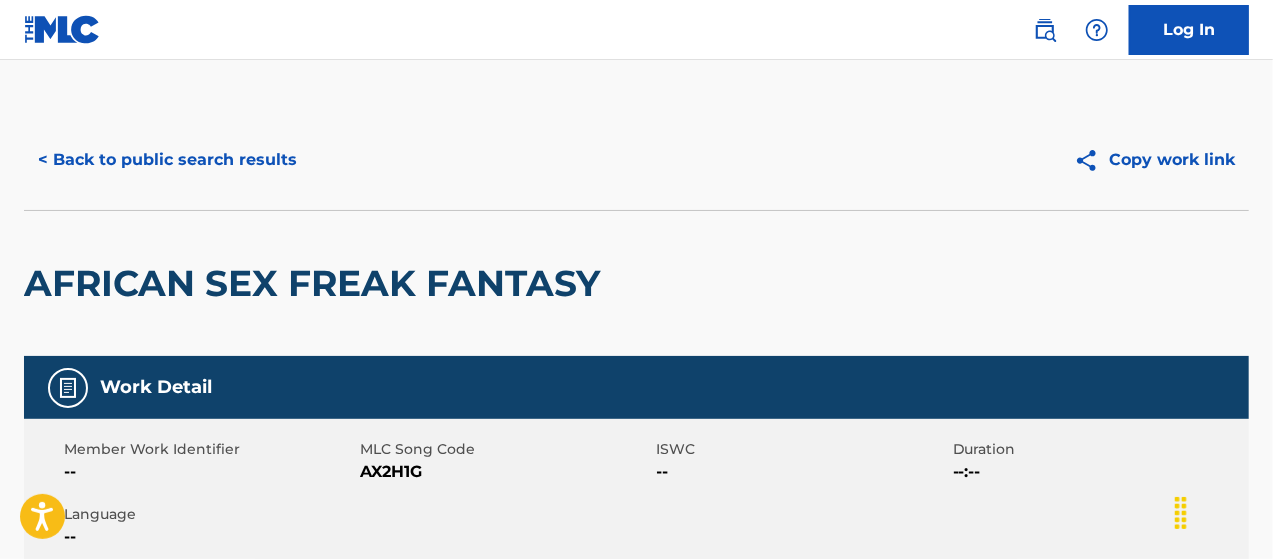 click on "< Back to public search results" at bounding box center (167, 160) 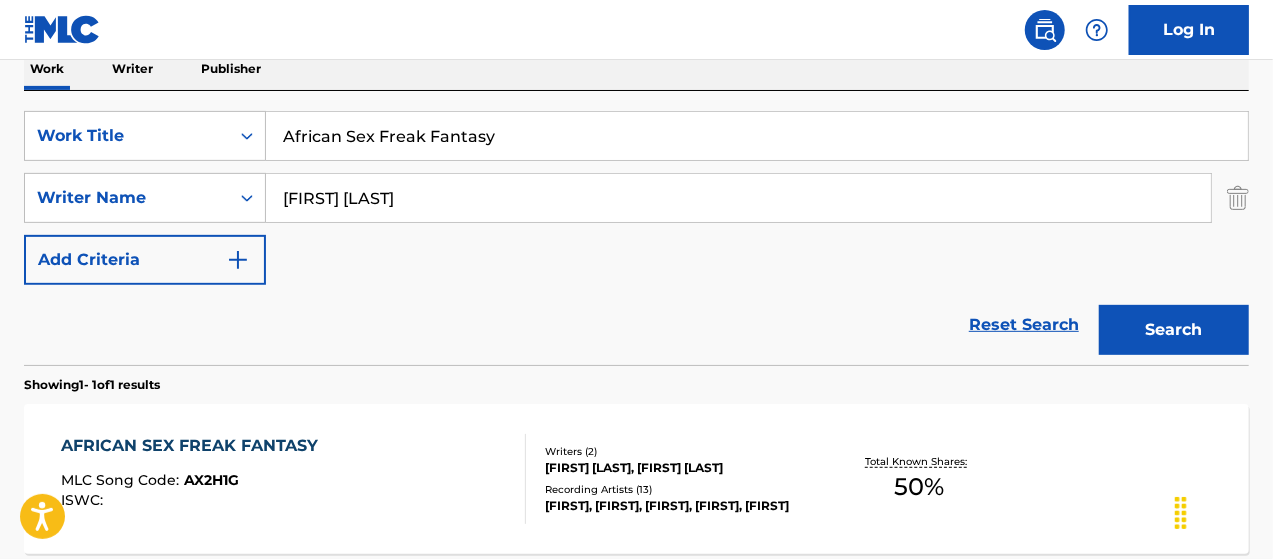 scroll, scrollTop: 214, scrollLeft: 0, axis: vertical 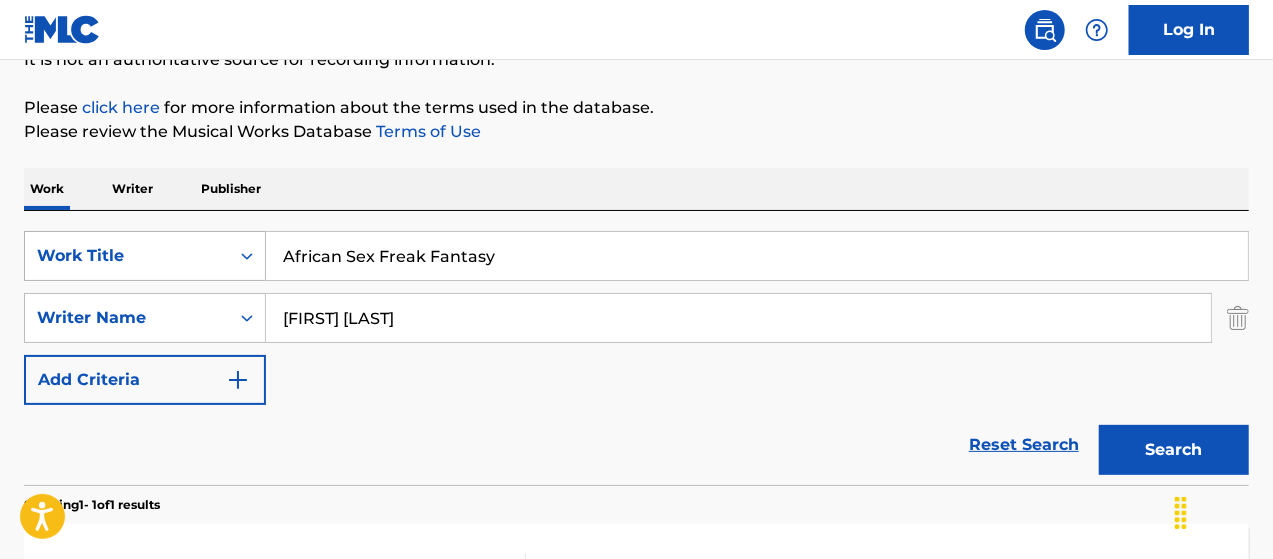 drag, startPoint x: 525, startPoint y: 250, endPoint x: 257, endPoint y: 233, distance: 268.53864 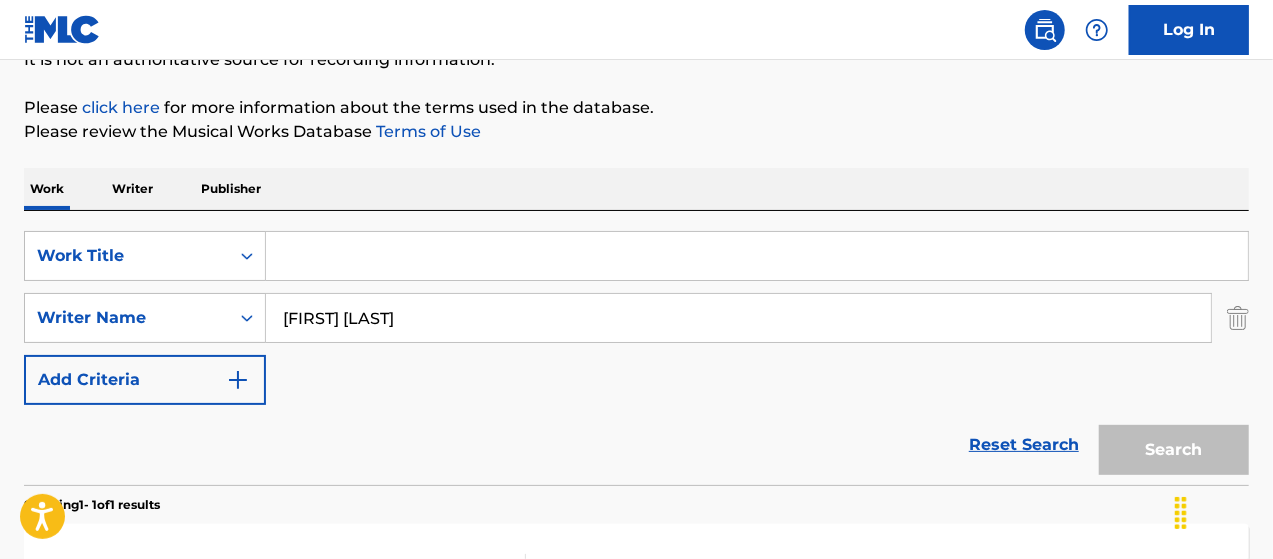 paste on "Snake Charm" 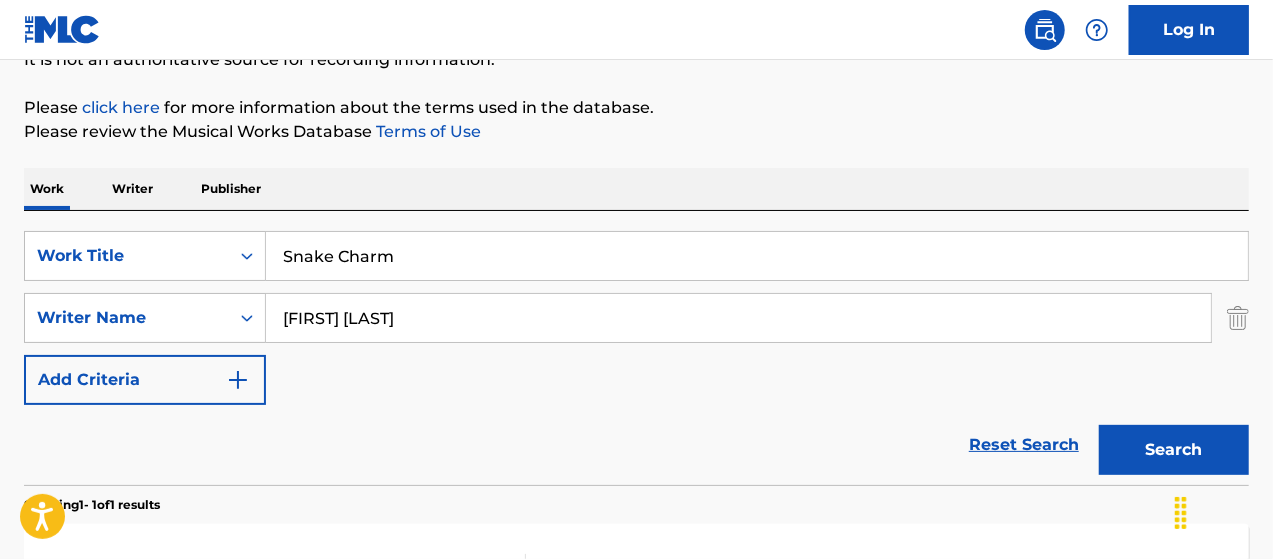 type on "Snake Charm" 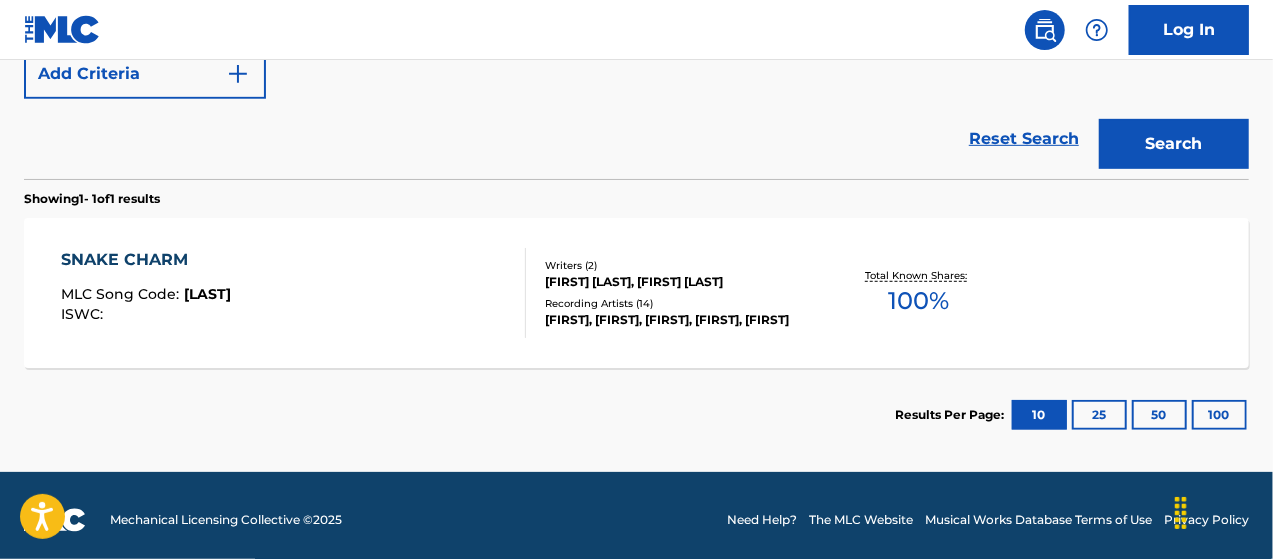 scroll, scrollTop: 528, scrollLeft: 0, axis: vertical 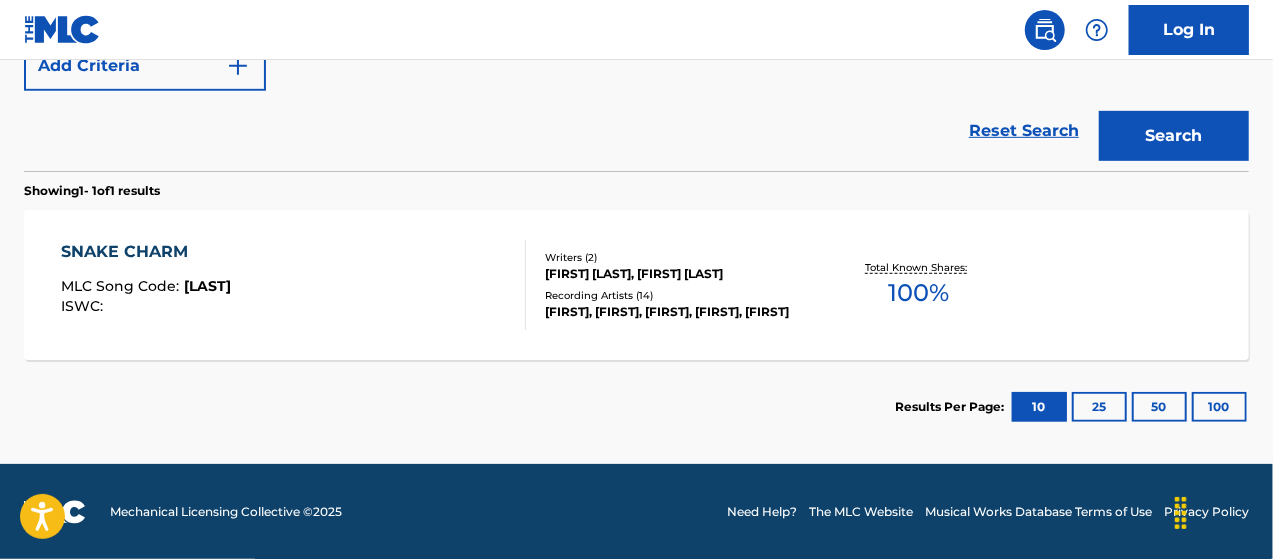 click on "[FIRST] [LAST], [FIRST] [LAST]" at bounding box center [681, 274] 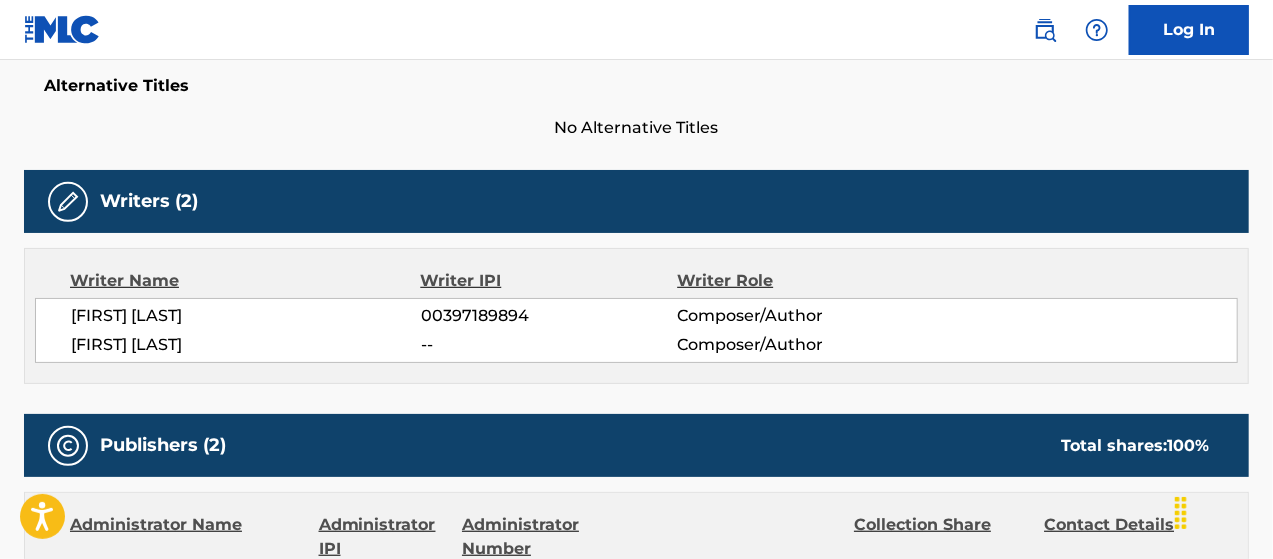 scroll, scrollTop: 533, scrollLeft: 0, axis: vertical 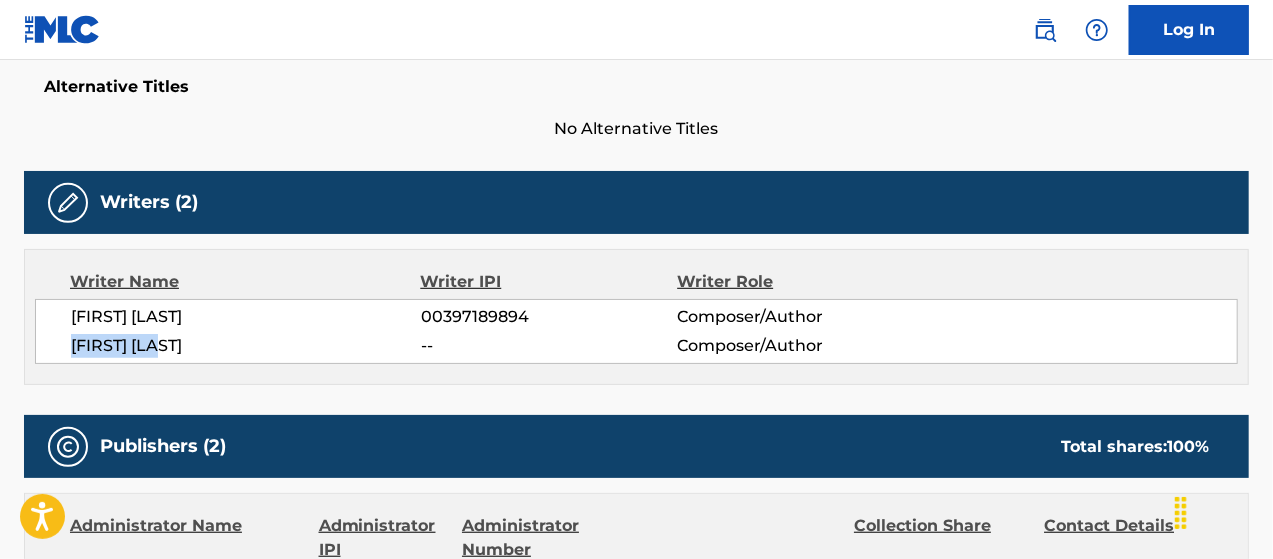 drag, startPoint x: 72, startPoint y: 342, endPoint x: 198, endPoint y: 339, distance: 126.035706 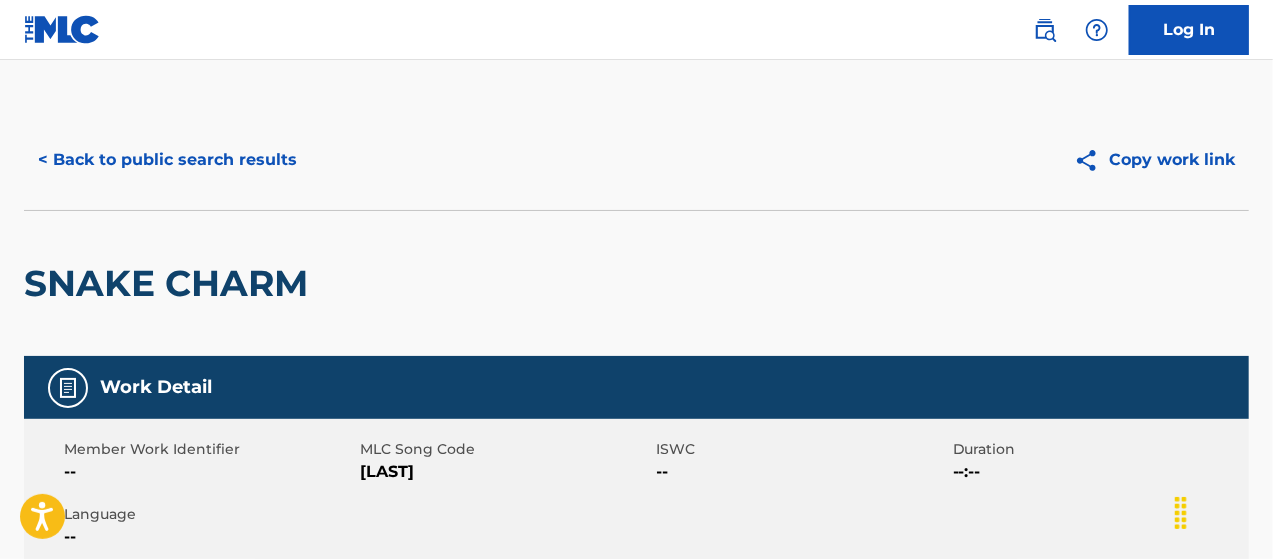 scroll, scrollTop: 0, scrollLeft: 0, axis: both 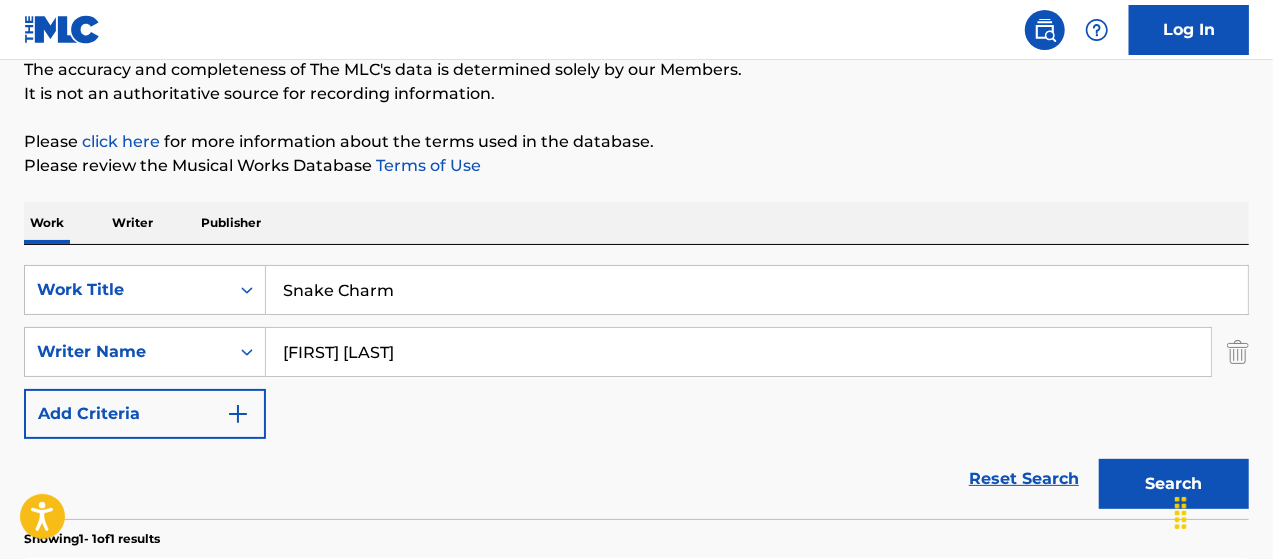 drag, startPoint x: 466, startPoint y: 289, endPoint x: 0, endPoint y: 250, distance: 467.62912 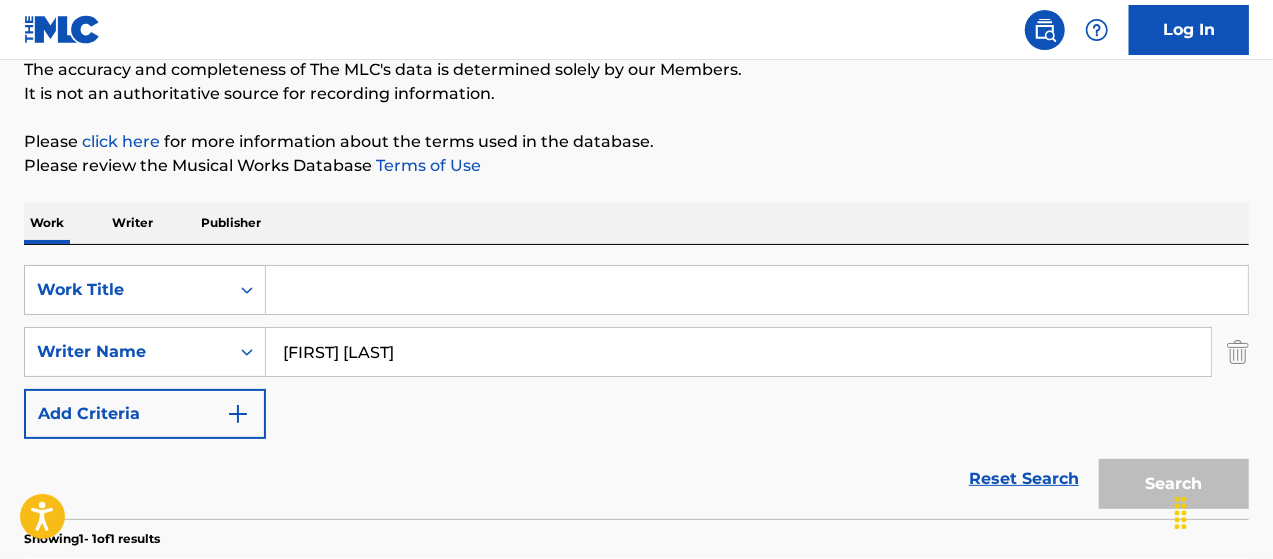 paste on "plz don’t cut my wings" 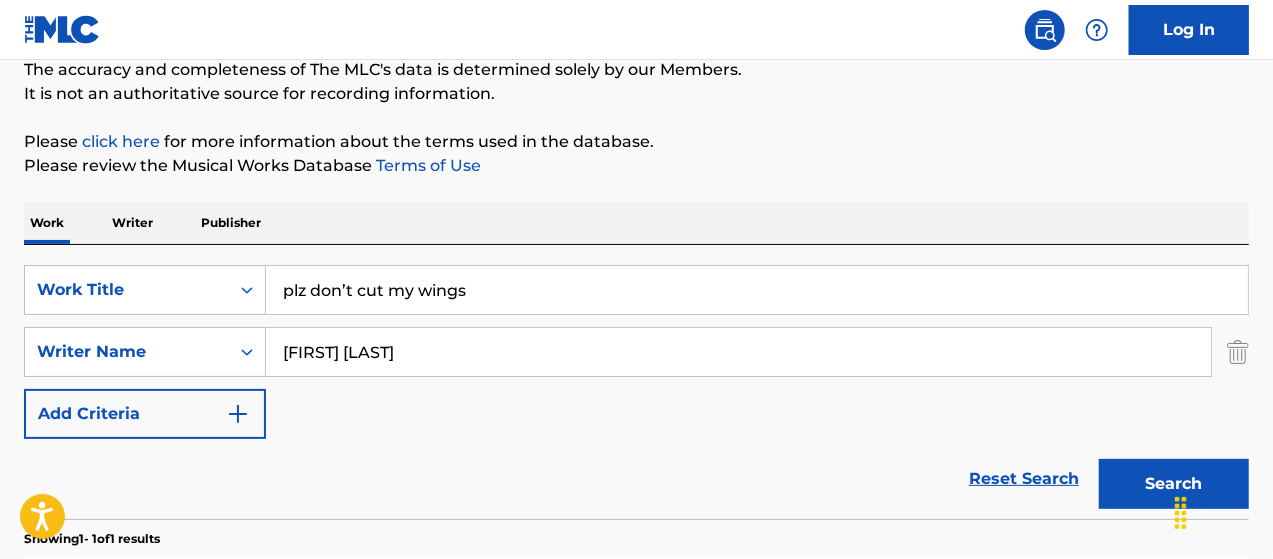 type on "plz don’t cut my wings" 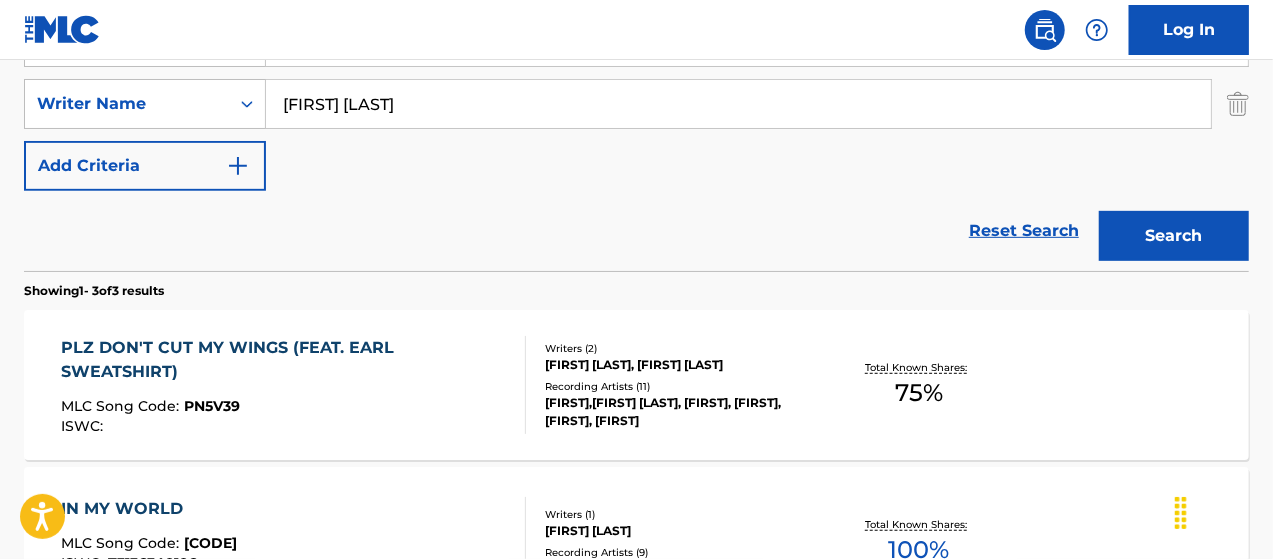 scroll, scrollTop: 447, scrollLeft: 0, axis: vertical 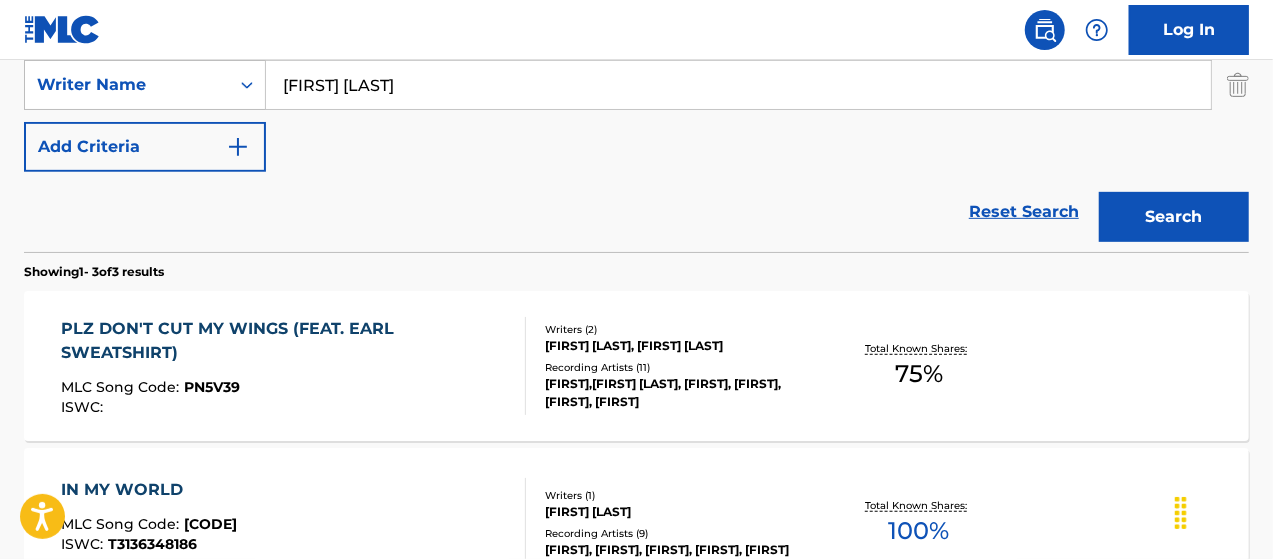 click on "[FIRST] [LAST], [FIRST] [LAST]" at bounding box center (681, 346) 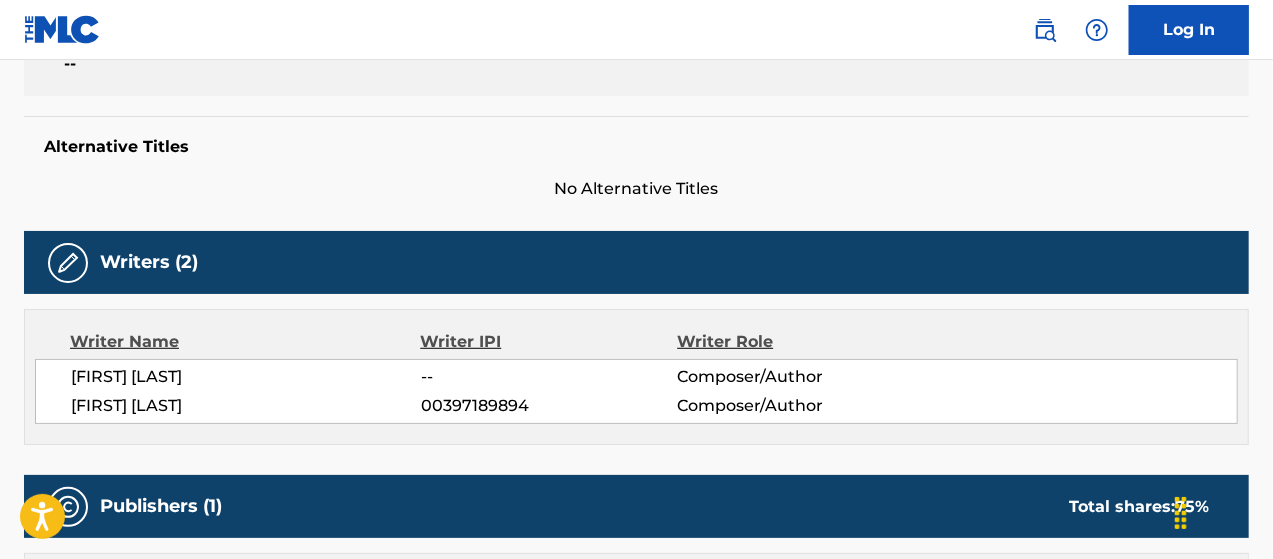 scroll, scrollTop: 700, scrollLeft: 0, axis: vertical 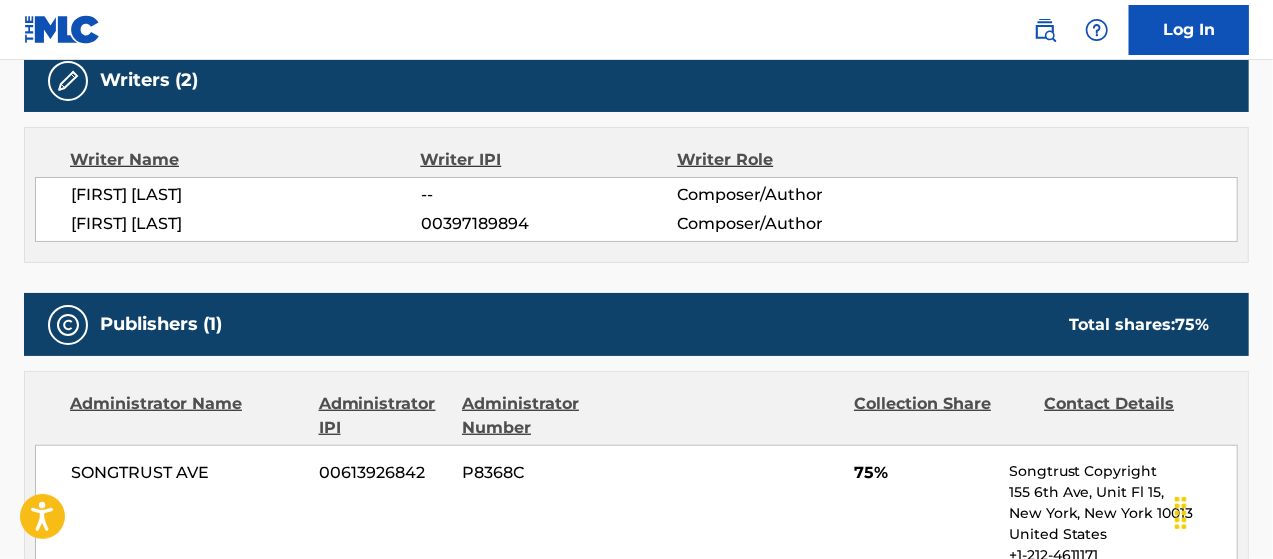 drag, startPoint x: 71, startPoint y: 189, endPoint x: 233, endPoint y: 187, distance: 162.01234 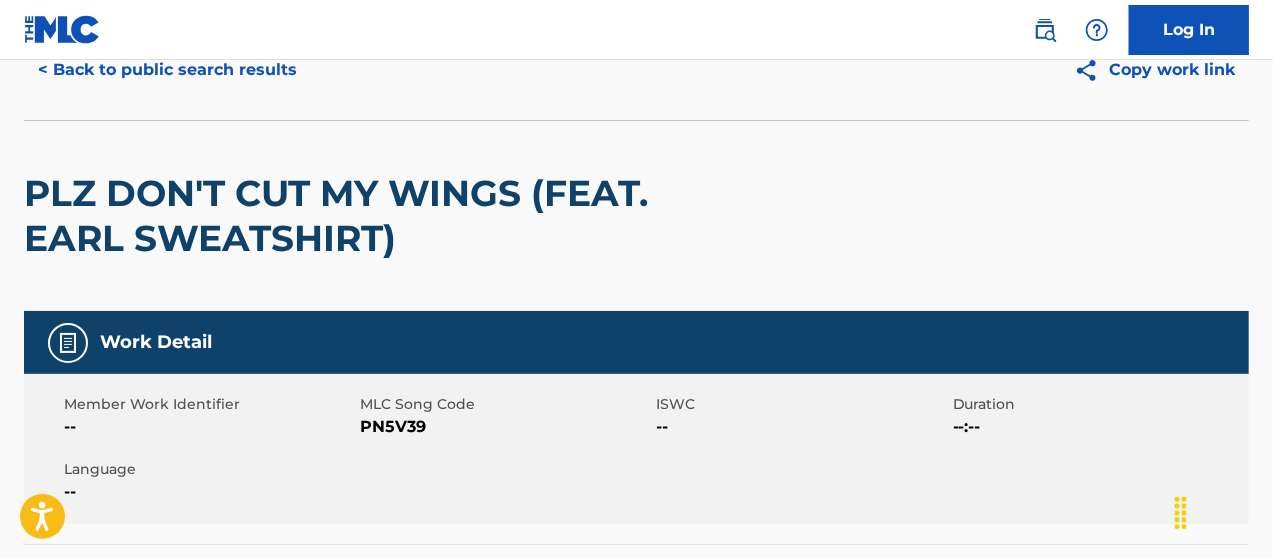 scroll, scrollTop: 0, scrollLeft: 0, axis: both 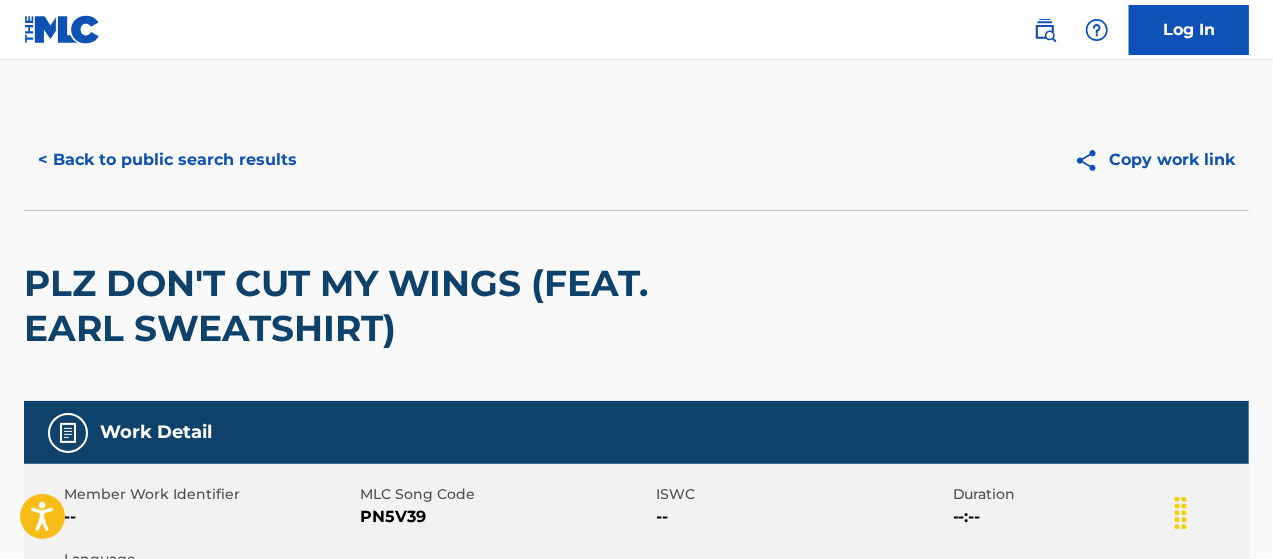 drag, startPoint x: 242, startPoint y: 382, endPoint x: 240, endPoint y: 365, distance: 17.117243 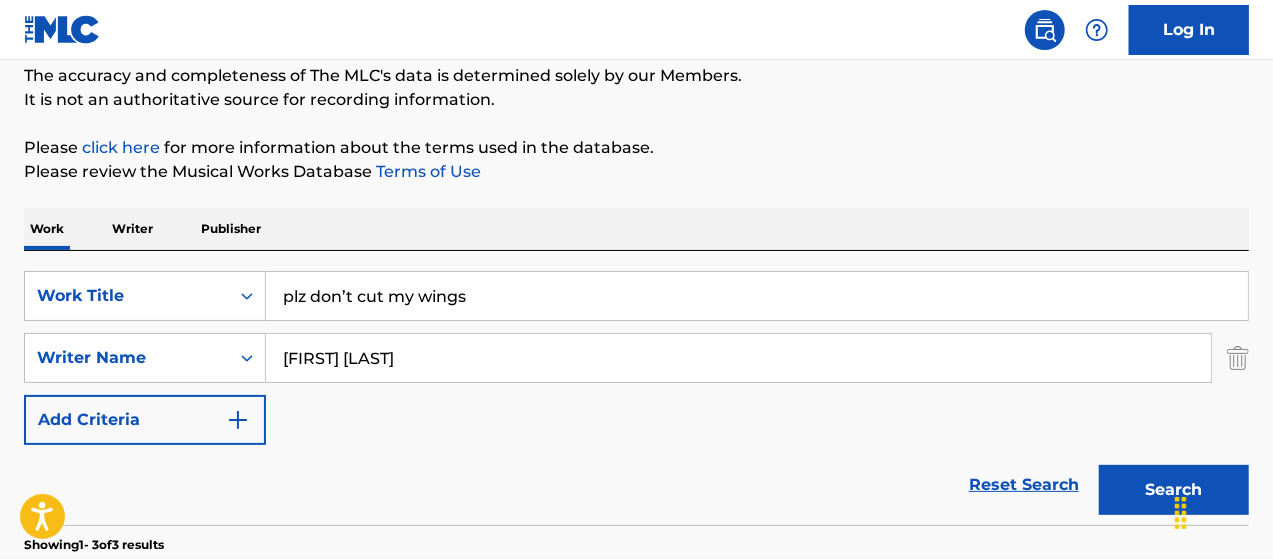 scroll, scrollTop: 137, scrollLeft: 0, axis: vertical 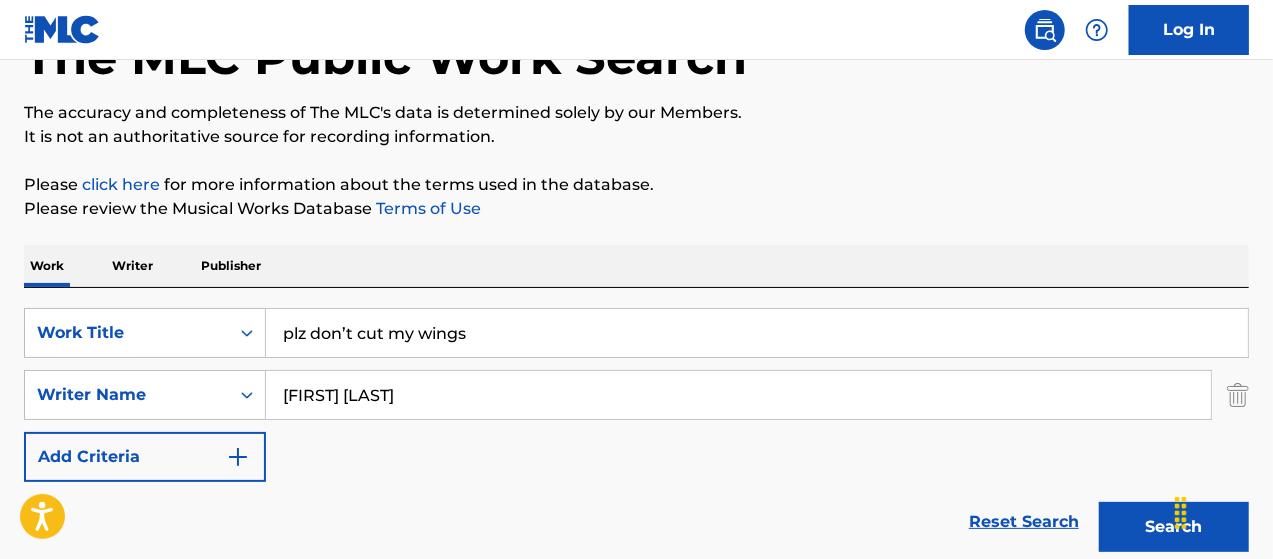 drag, startPoint x: 483, startPoint y: 336, endPoint x: 0, endPoint y: 265, distance: 488.19055 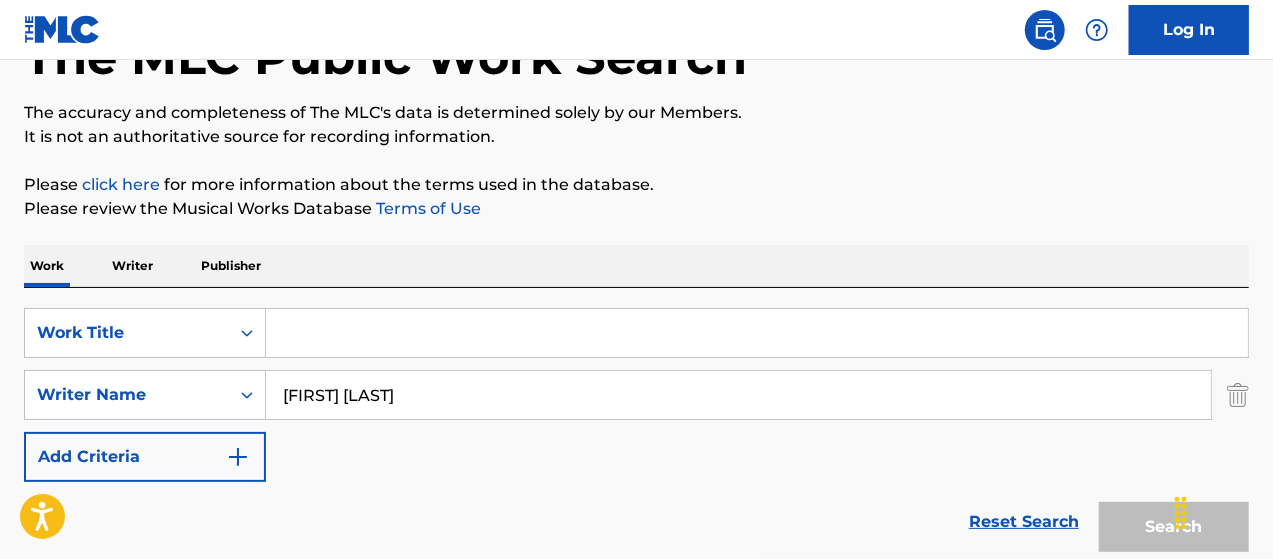 paste on "[LAST] [LAST] with [LAST]" 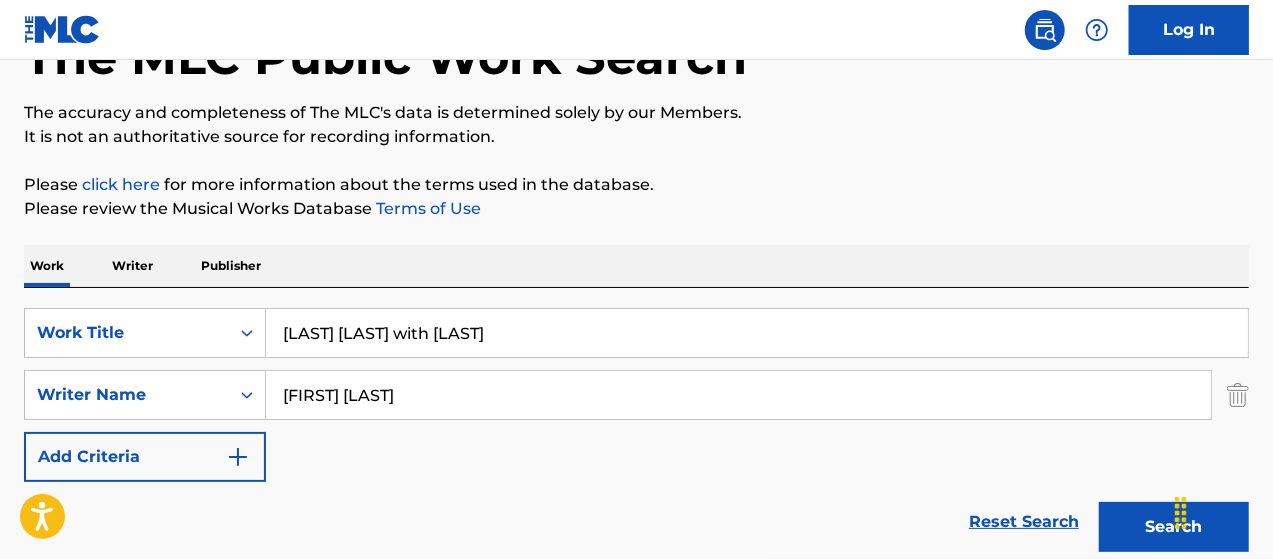 type on "[LAST] [LAST] with [LAST]" 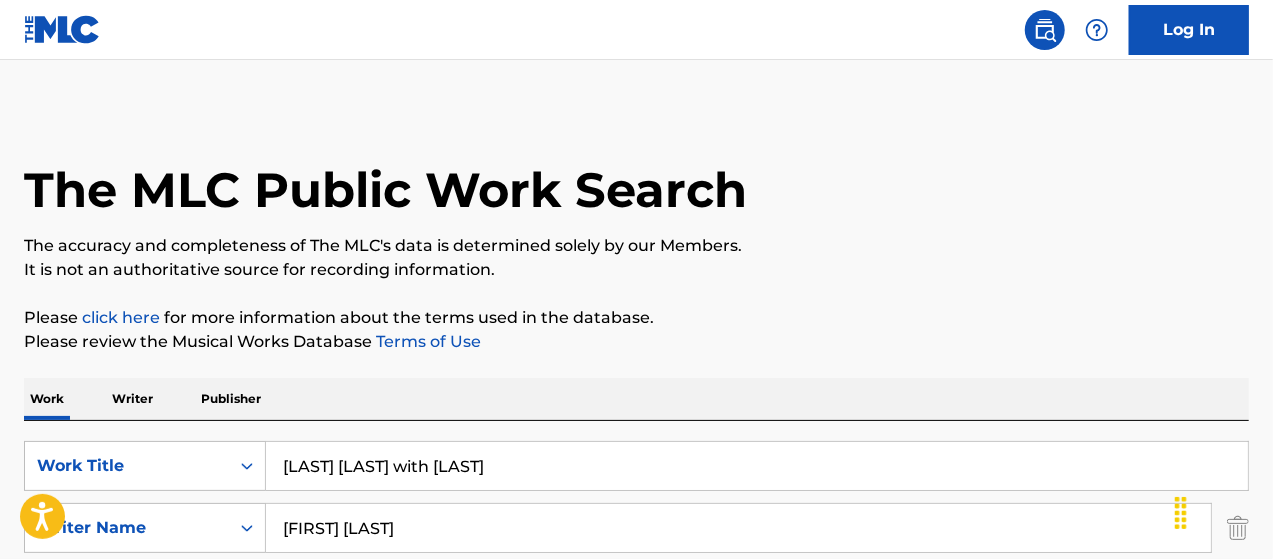 scroll, scrollTop: 0, scrollLeft: 0, axis: both 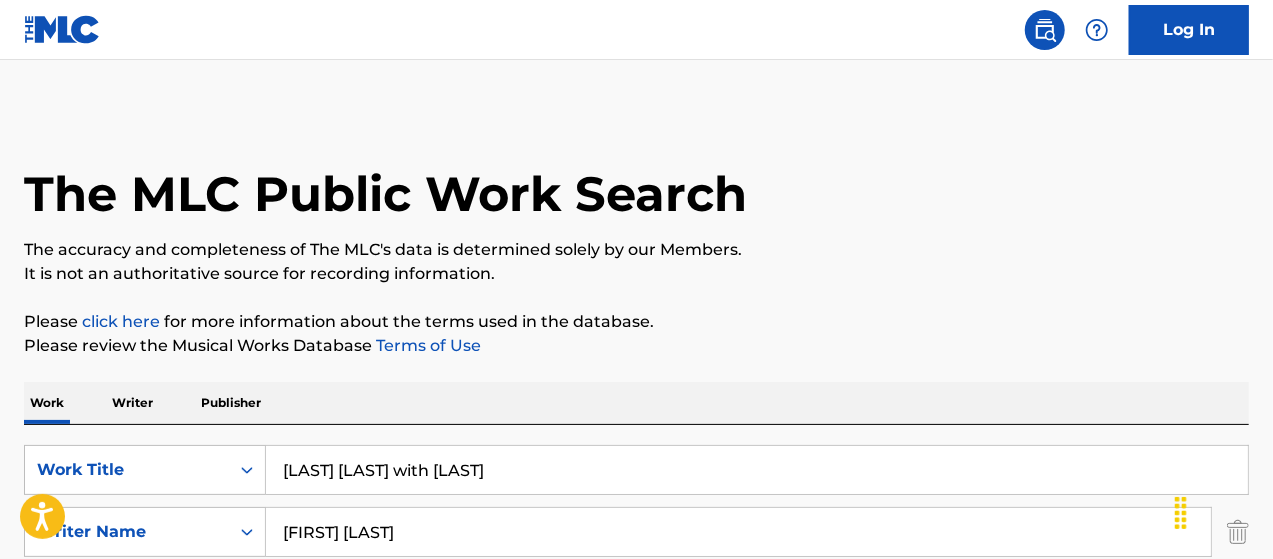 drag, startPoint x: 157, startPoint y: 501, endPoint x: 260, endPoint y: 341, distance: 190.28662 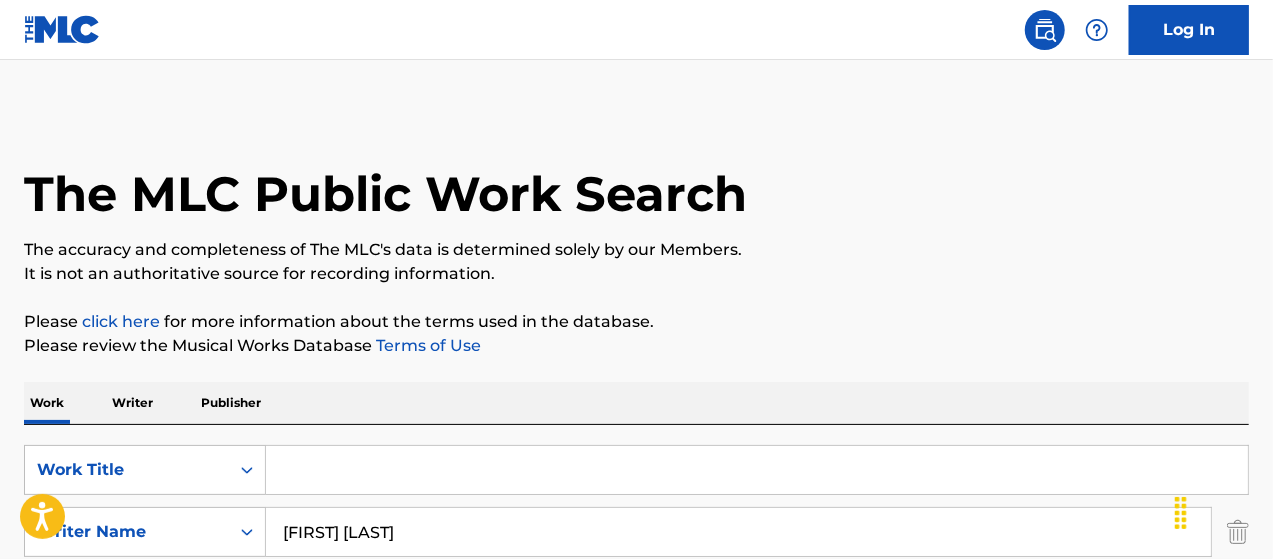 paste on "U think Maybe?" 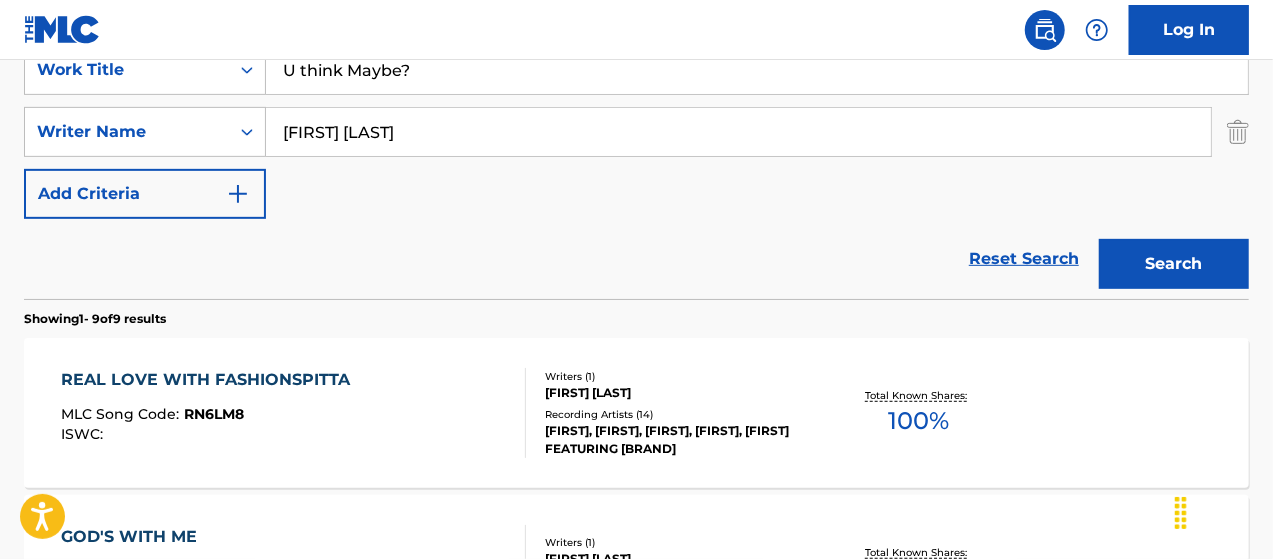 type on "U think Maybe?" 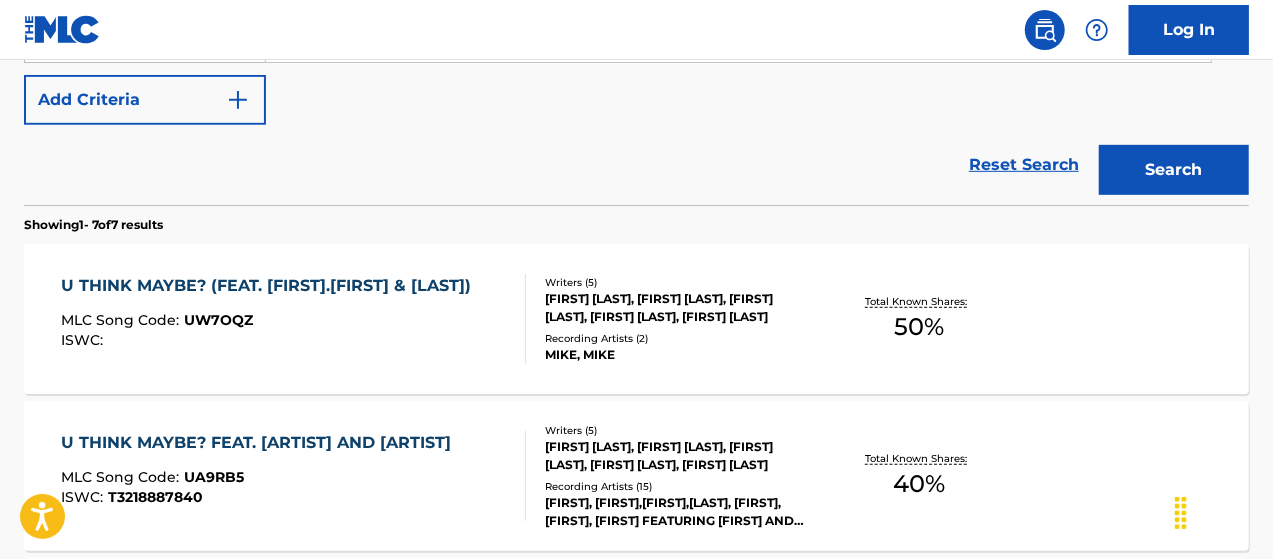 scroll, scrollTop: 500, scrollLeft: 0, axis: vertical 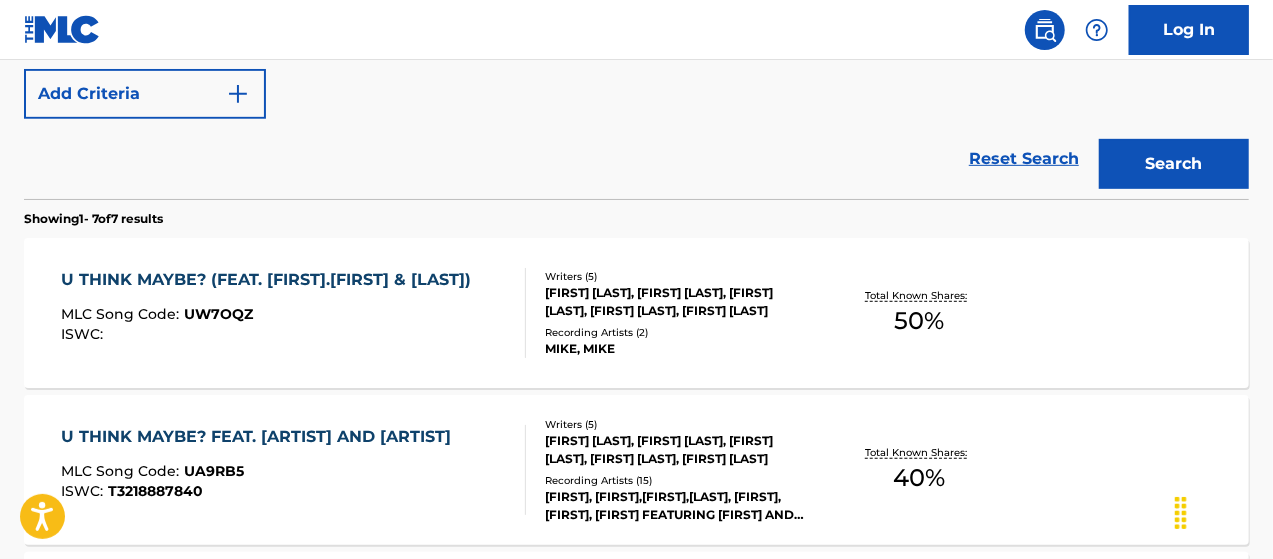 click on "[FIRST] [LAST], [FIRST] [LAST], [FIRST] [LAST], [FIRST] [LAST], [FIRST] [LAST]" at bounding box center (681, 302) 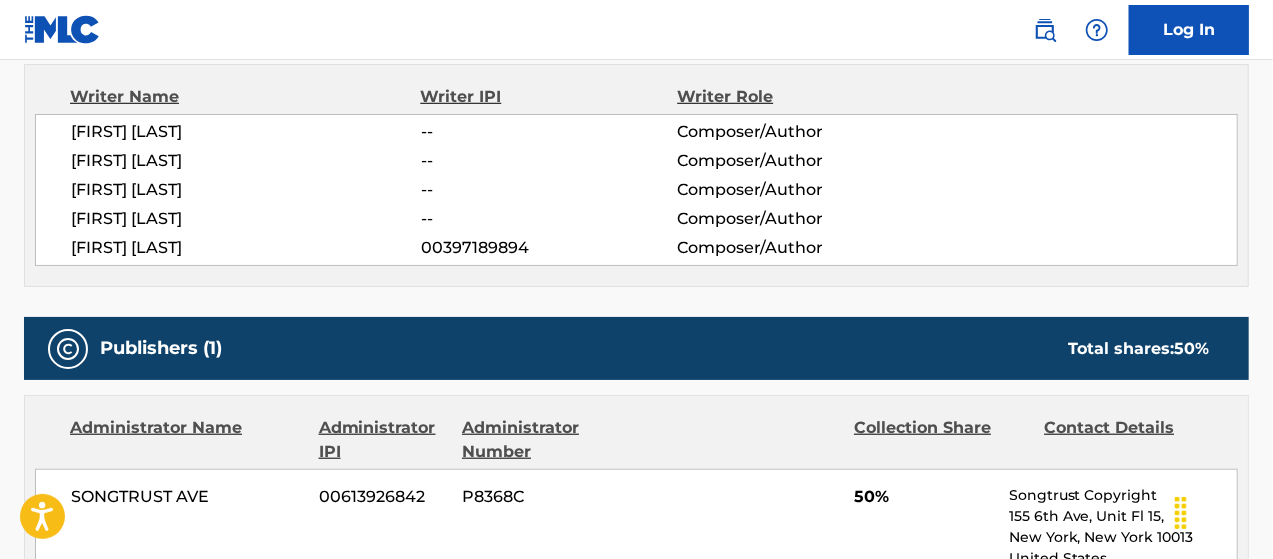 scroll, scrollTop: 754, scrollLeft: 0, axis: vertical 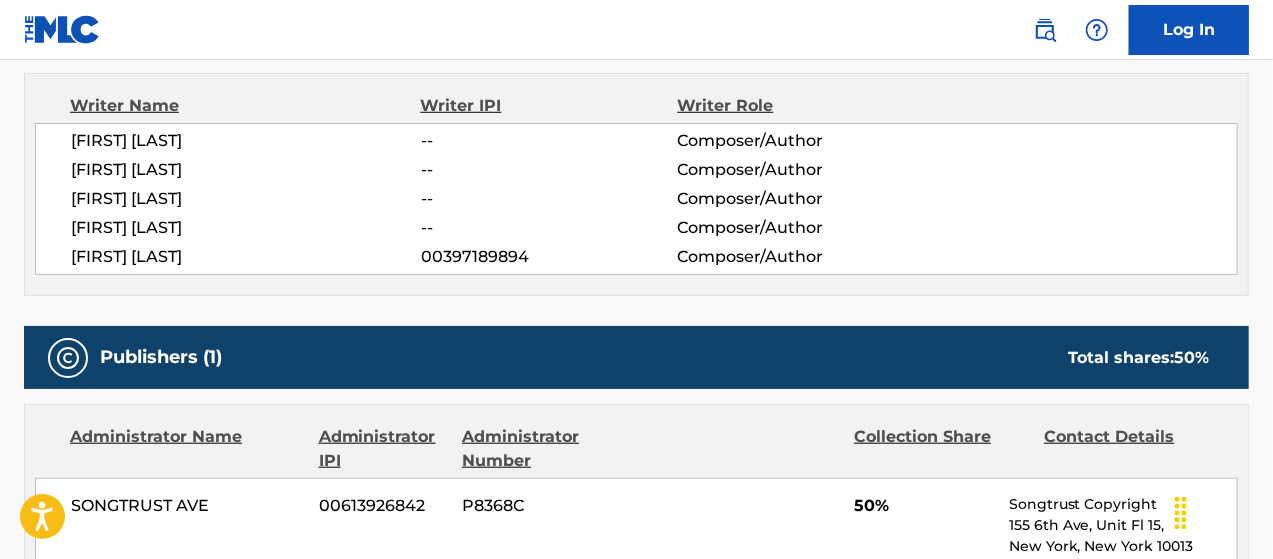 drag, startPoint x: 70, startPoint y: 135, endPoint x: 296, endPoint y: 248, distance: 252.67567 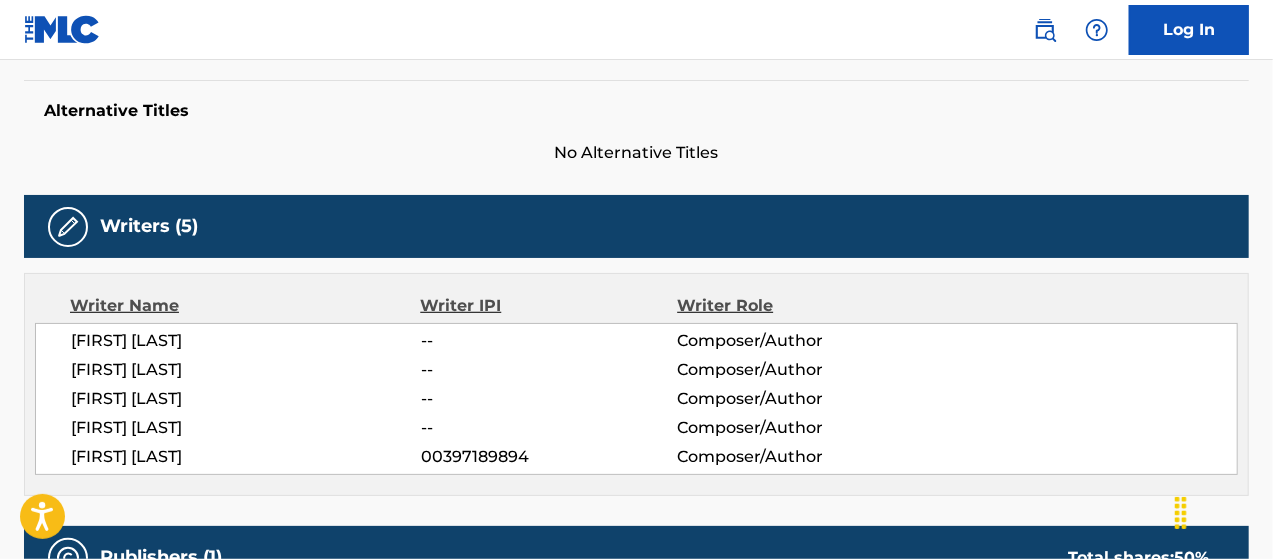 click on "Work Detail   Member Work Identifier -- MLC Song Code [CODE] ISWC -- Duration --:-- Language -- Alternative Titles No Alternative Titles Writers   (5) Writer Name Writer IPI Writer Role [FIRST] [LAST] -- Composer/Author [FIRST] [LAST] -- Composer/Author [FIRST] [LAST] -- Composer/Author [FIRST] [LAST] -- Composer/Author [FIRST] [LAST] 00397189894 Composer/Author Publishers   (1) Total shares:  50 % Administrator Name Administrator IPI Administrator Number Collection Share Contact Details SONGTRUST AVE 00613926842 [CODE] 50% Songtrust Copyright 155 6th Ave, Unit Fl 15,  New York, New York 10013 United States +1-212-4611171 publishing@songtrust.com Admin Original Publisher Connecting Line Publisher Name Publisher IPI Publisher Number Represented Writers CENTSADDUP 00397189796 [CODE] [FIRST] [LAST] Total shares:  50 % Matched Recordings   (2) Showing  1  -   2  of  2   results   Recording Artist Recording Title ISRC DSP Label Duration [FIRST] U THINK MAYBE? (FEAT. [FIRST] AND [LAST]) [CODE] 10K" at bounding box center (636, 533) 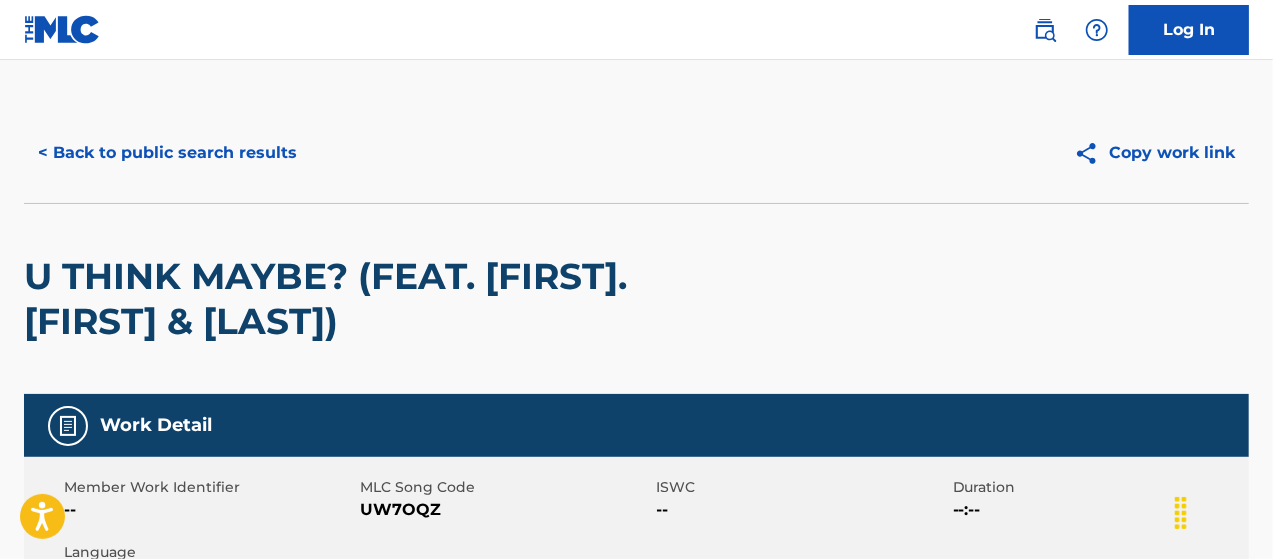 scroll, scrollTop: 0, scrollLeft: 0, axis: both 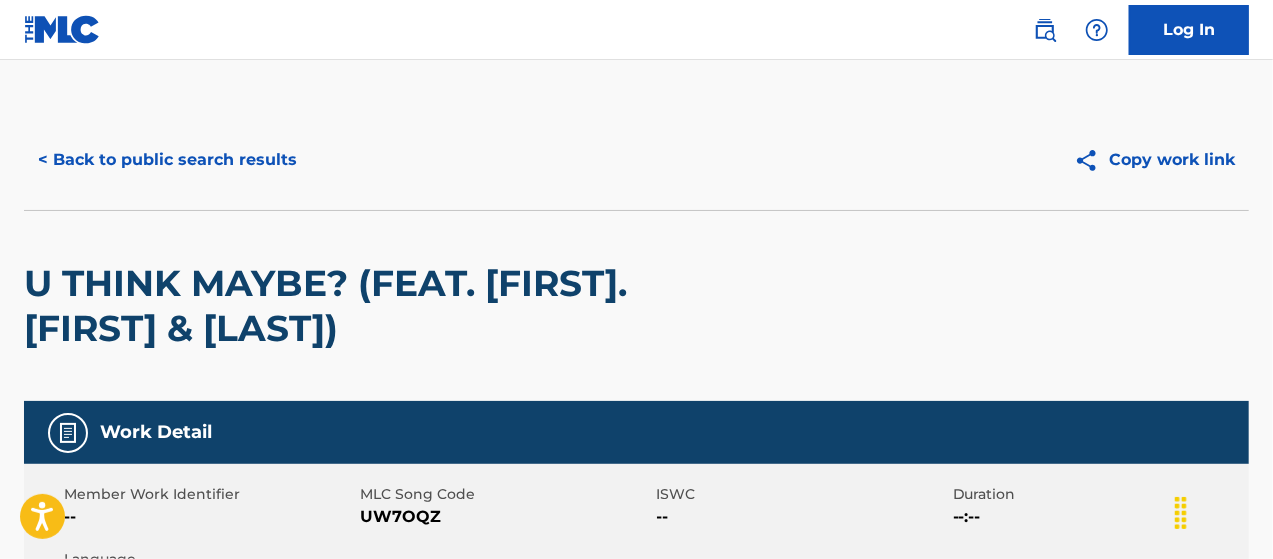 click on "< Back to public search results" at bounding box center (167, 160) 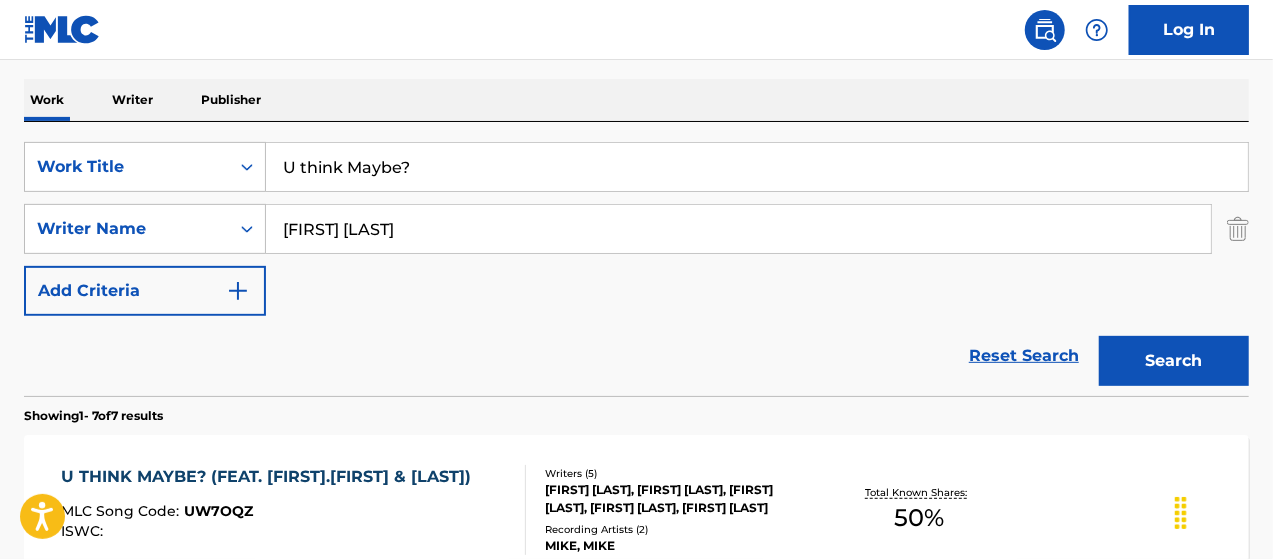 scroll, scrollTop: 147, scrollLeft: 0, axis: vertical 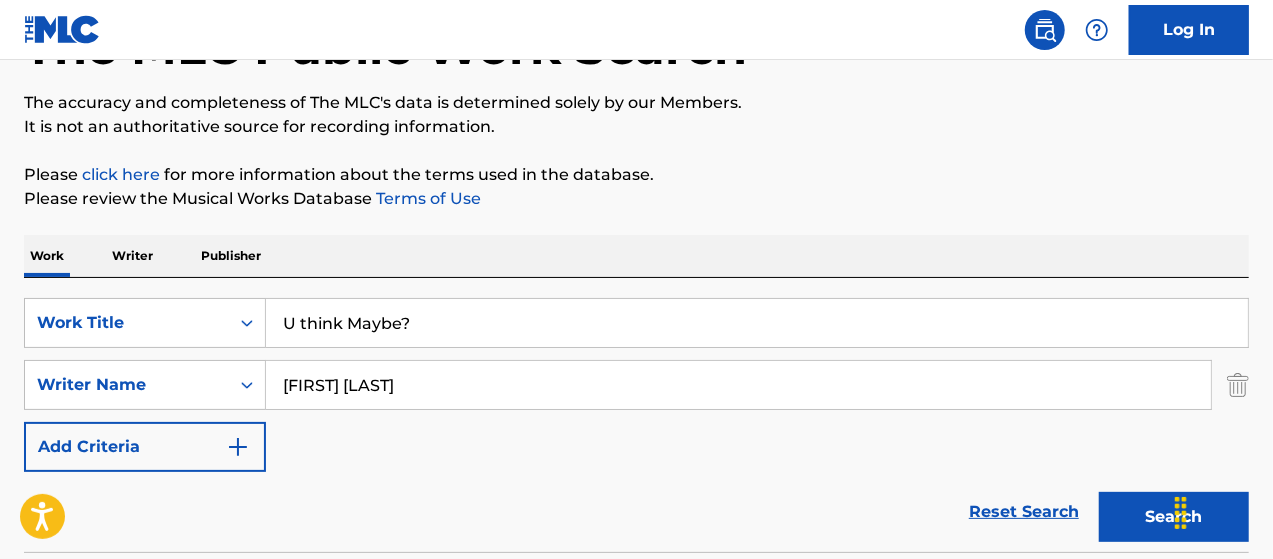drag, startPoint x: 479, startPoint y: 317, endPoint x: 204, endPoint y: 193, distance: 301.66373 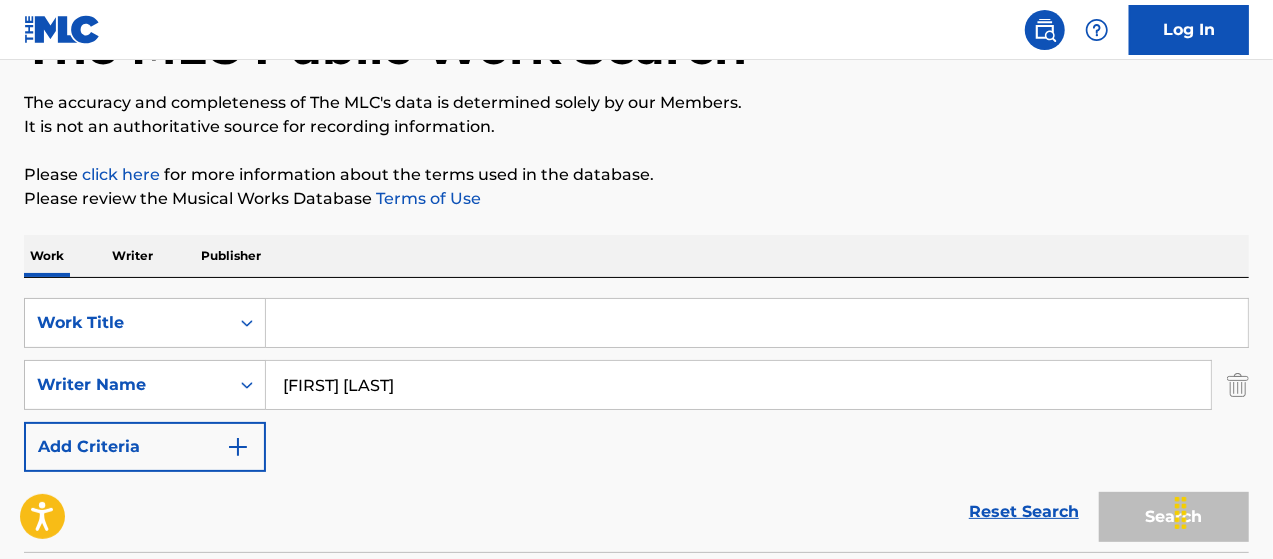 paste on "Zombie" 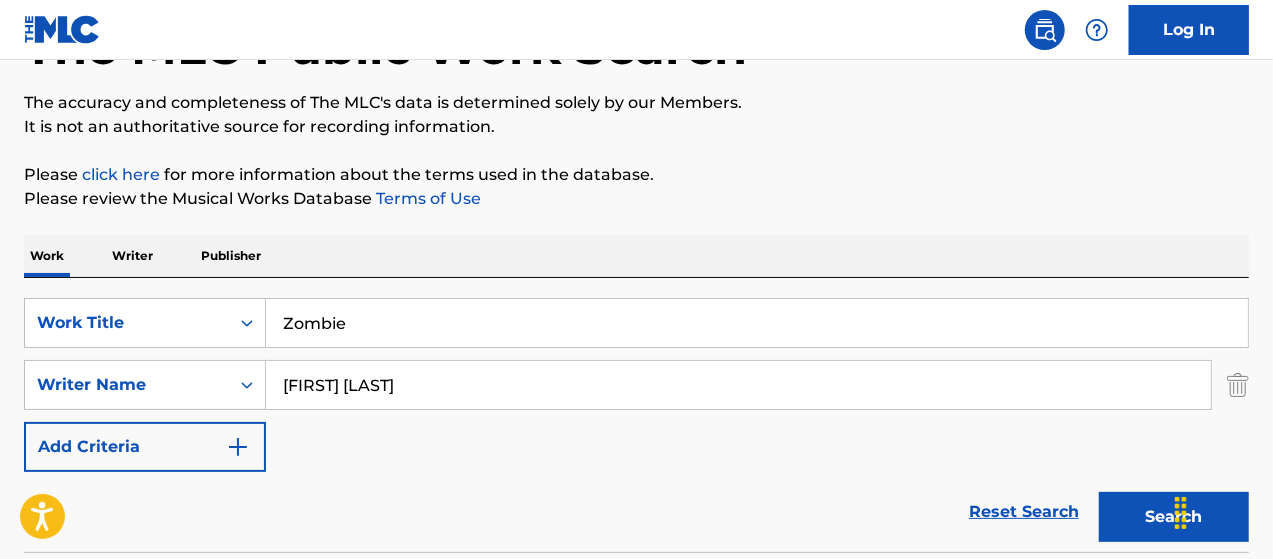 type on "Zombie" 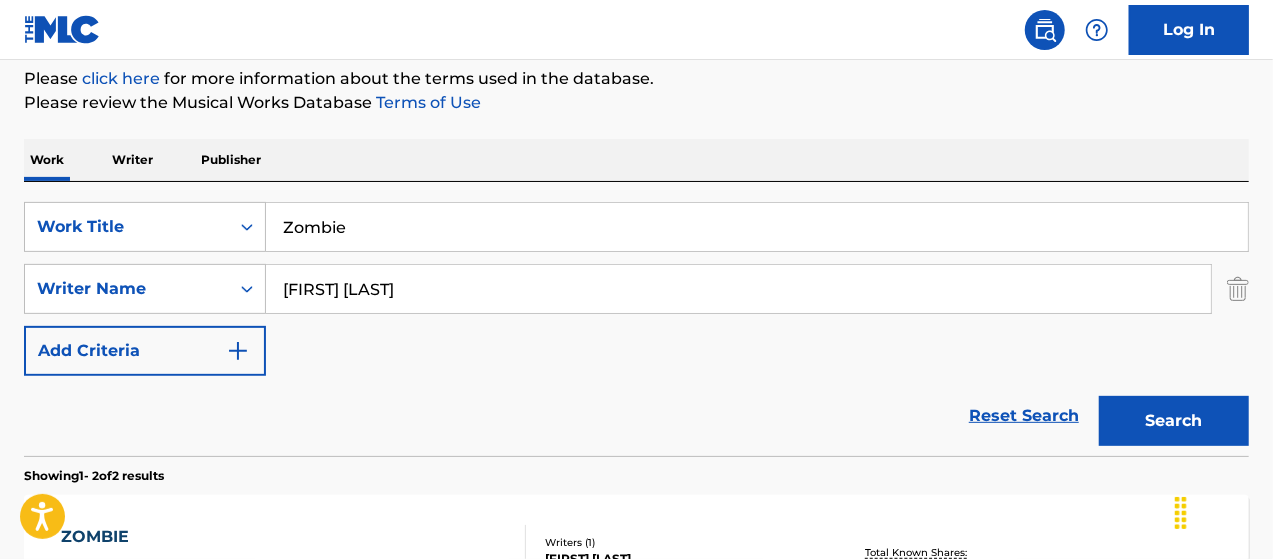 scroll, scrollTop: 380, scrollLeft: 0, axis: vertical 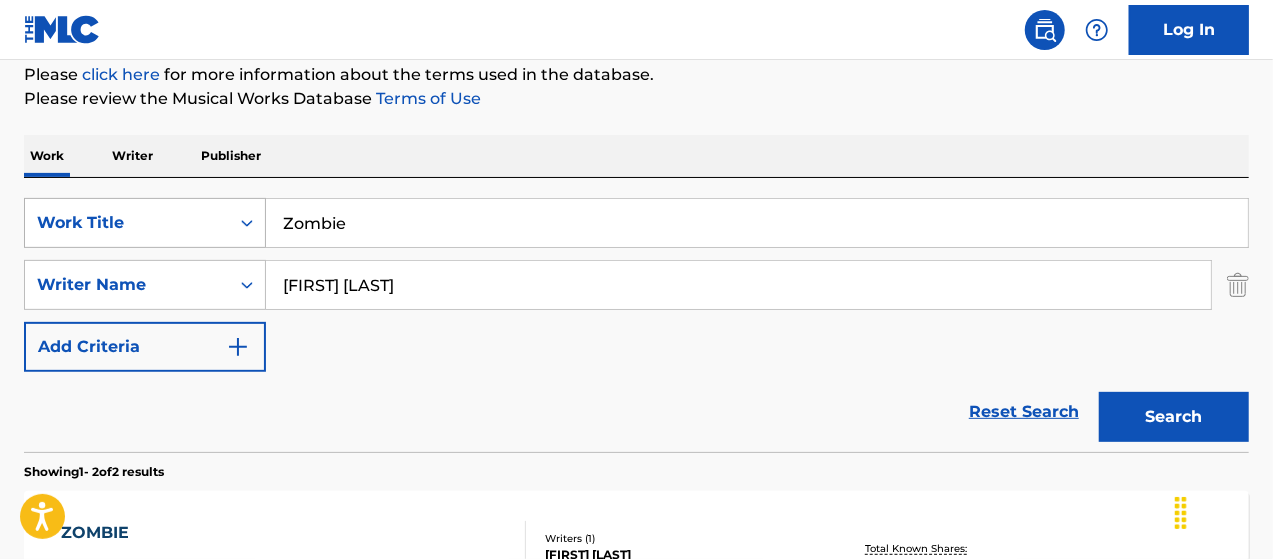 click on "SearchWithCriteria5aa47be5-0e76-409d-8b88-c198ef8ada07 Work Title Zombie" at bounding box center (636, 223) 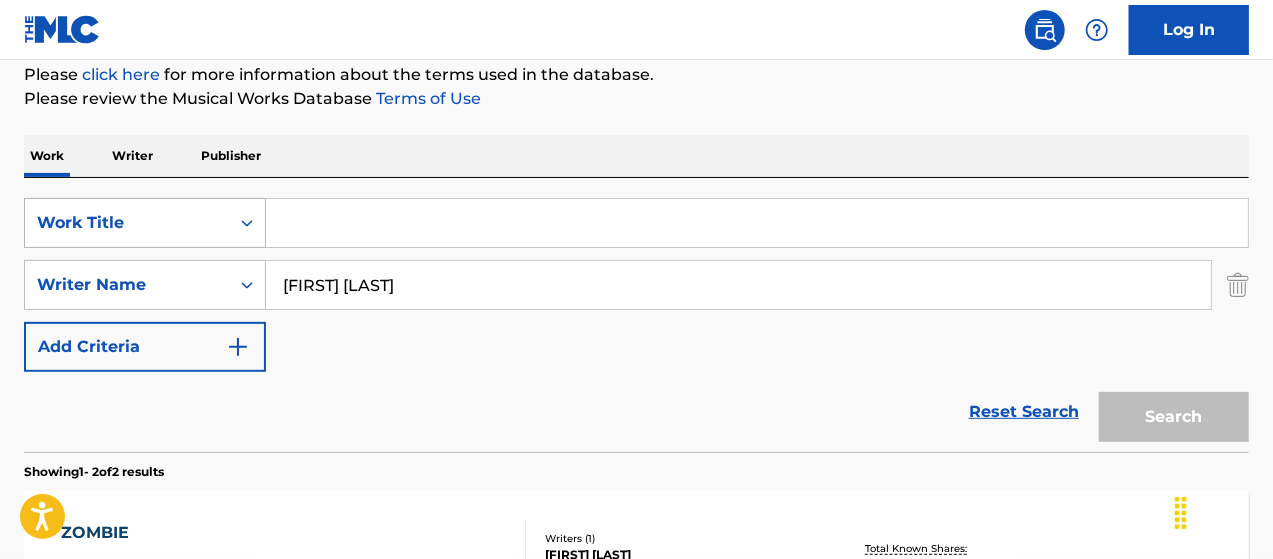 paste on "Set the Mood" 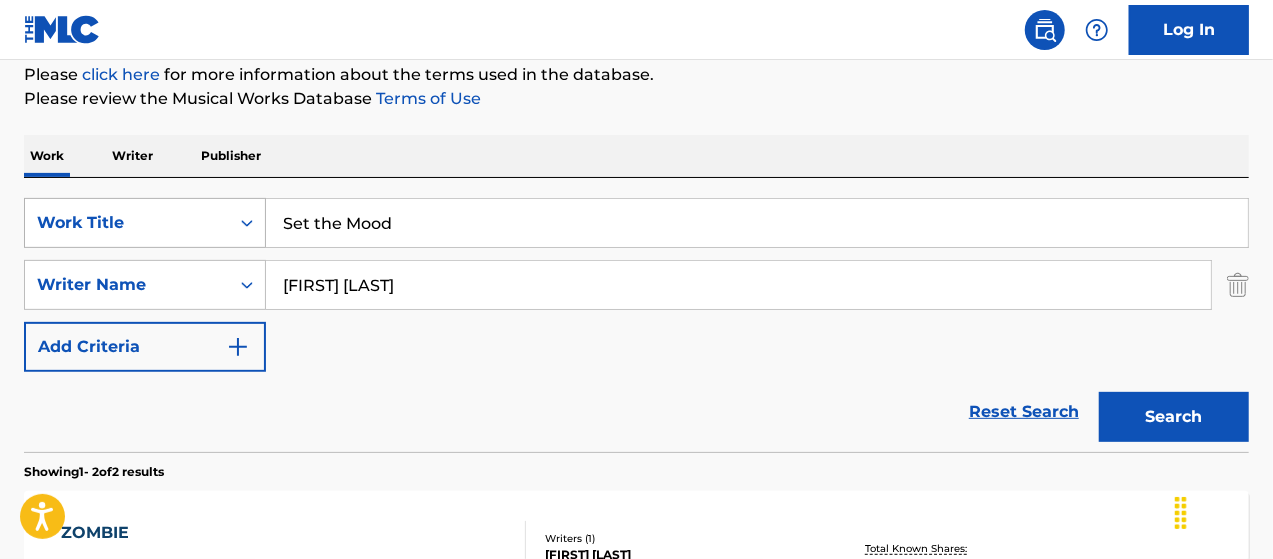 click on "Search" at bounding box center (1174, 417) 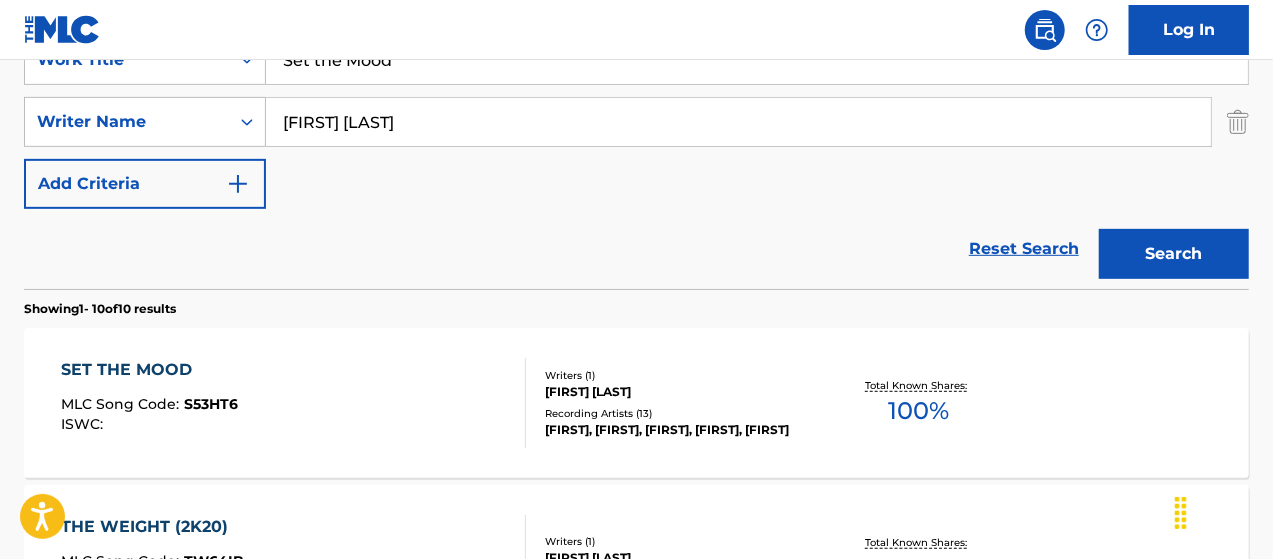 scroll, scrollTop: 447, scrollLeft: 0, axis: vertical 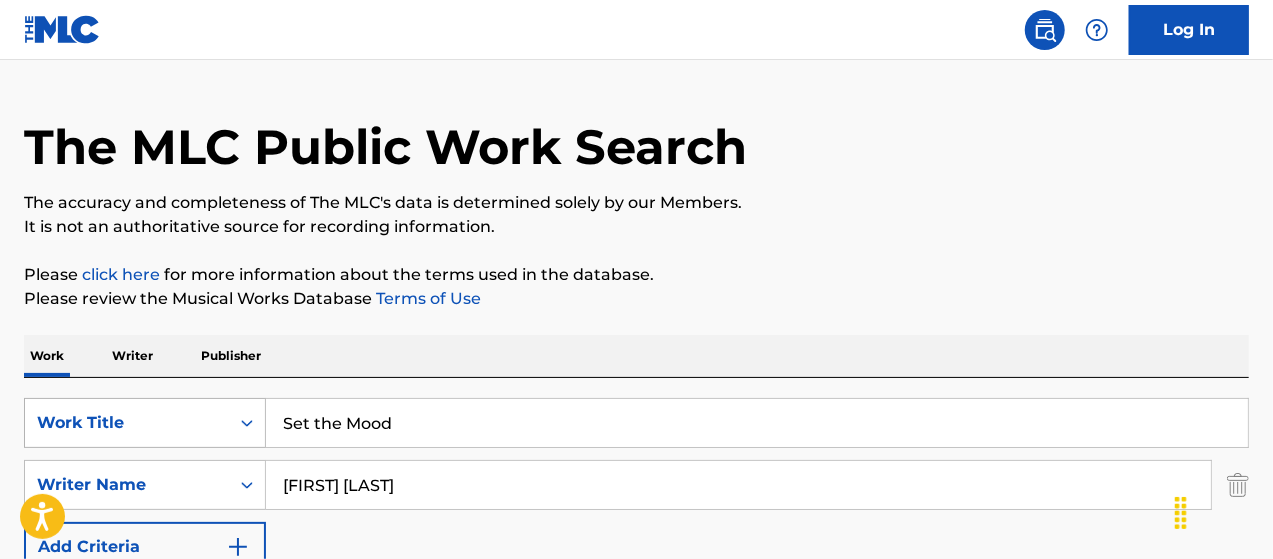 drag, startPoint x: 156, startPoint y: 420, endPoint x: 112, endPoint y: 415, distance: 44.28318 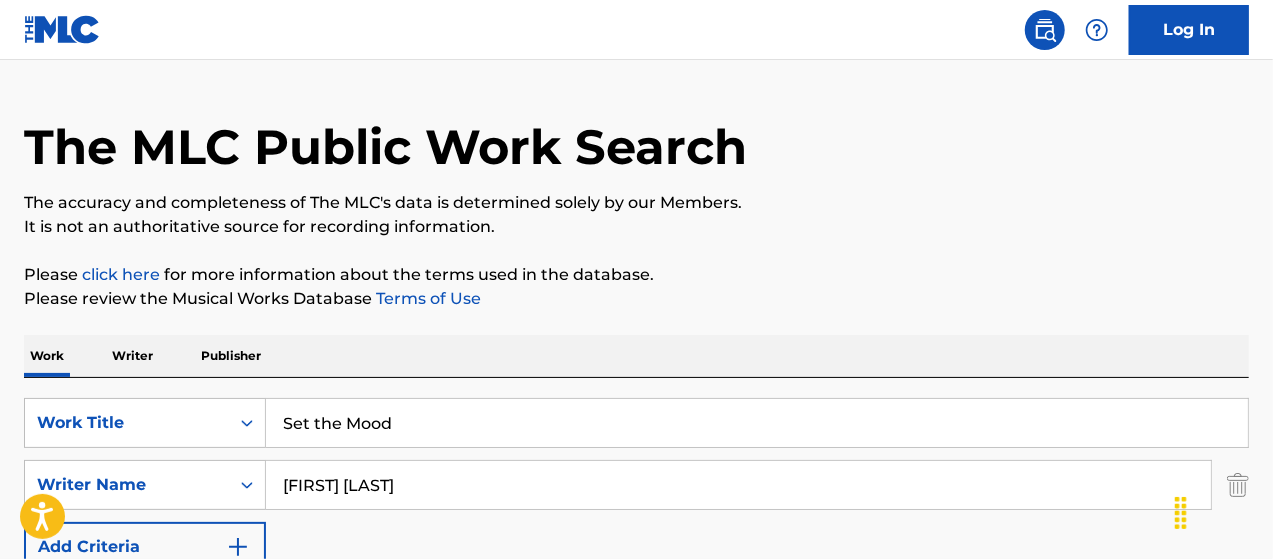 paste on "Billboards with [FIRST] “ [LAST] ” [LAST]" 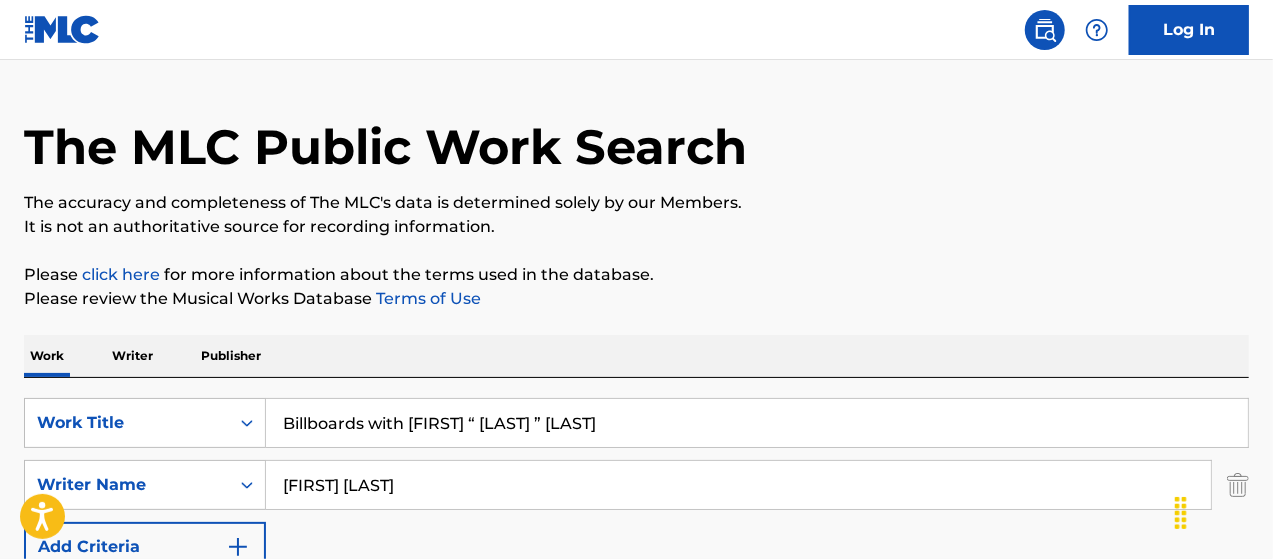 click on "Search" at bounding box center (1174, 617) 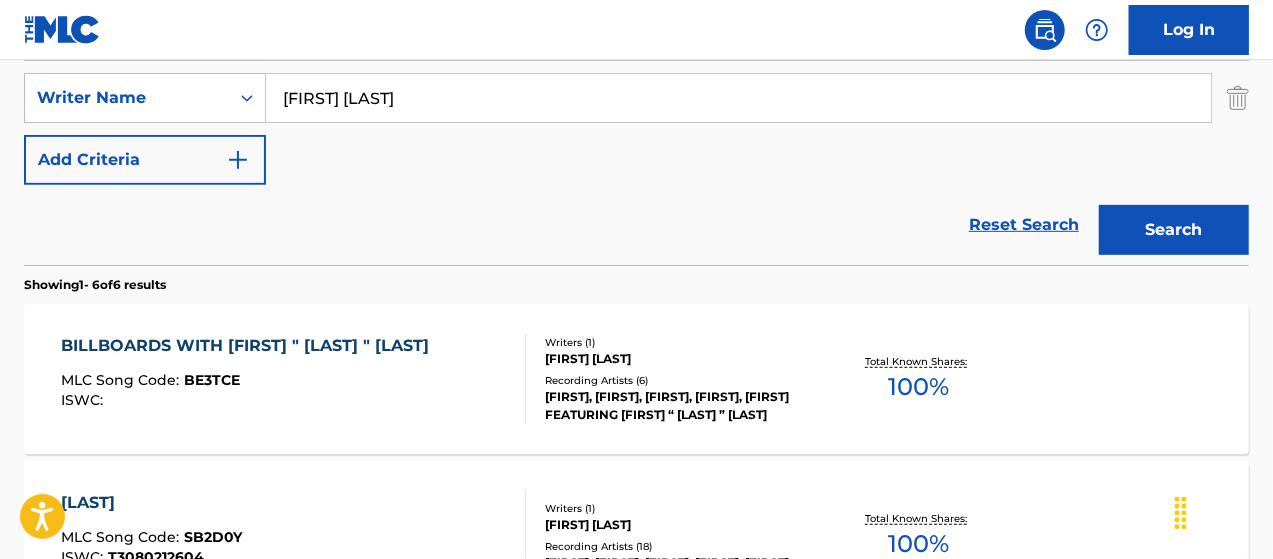 scroll, scrollTop: 447, scrollLeft: 0, axis: vertical 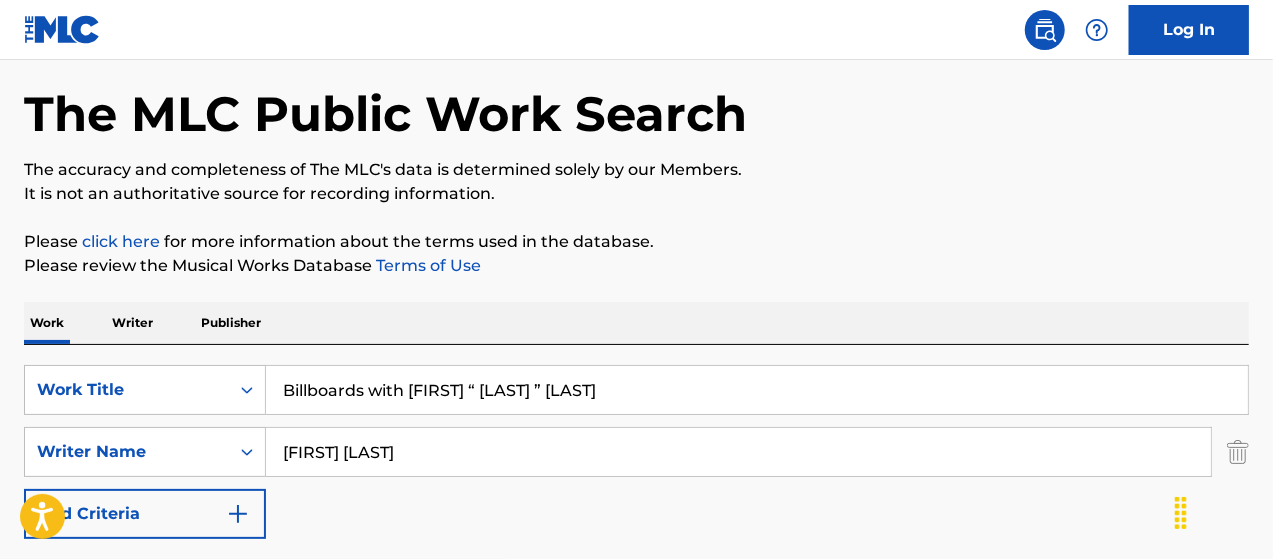 drag, startPoint x: 800, startPoint y: 397, endPoint x: 456, endPoint y: 207, distance: 392.98346 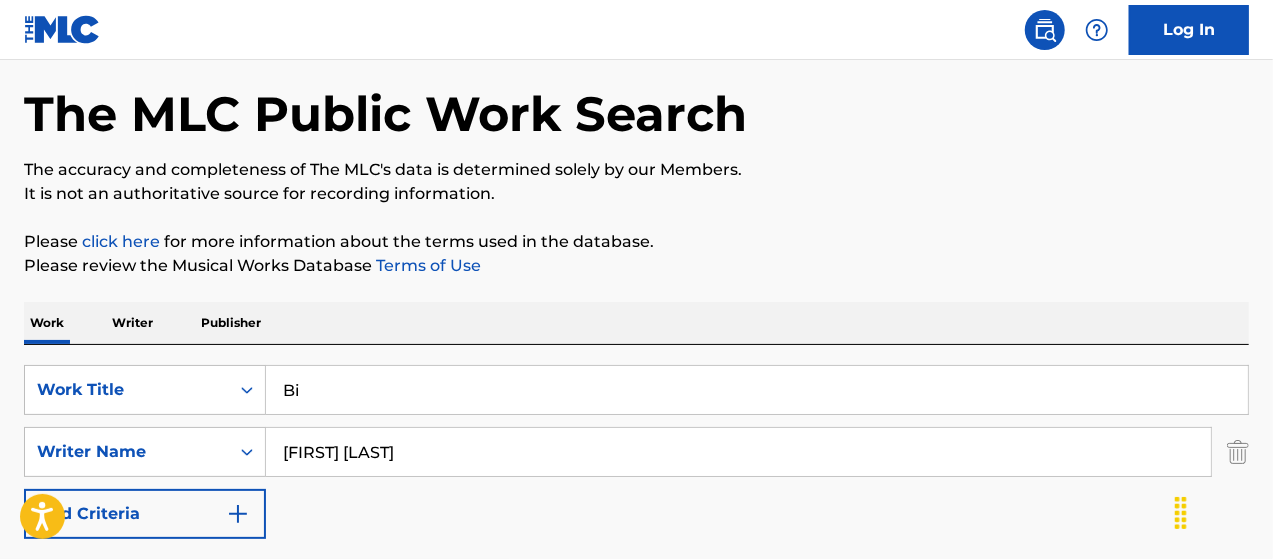 type on "B" 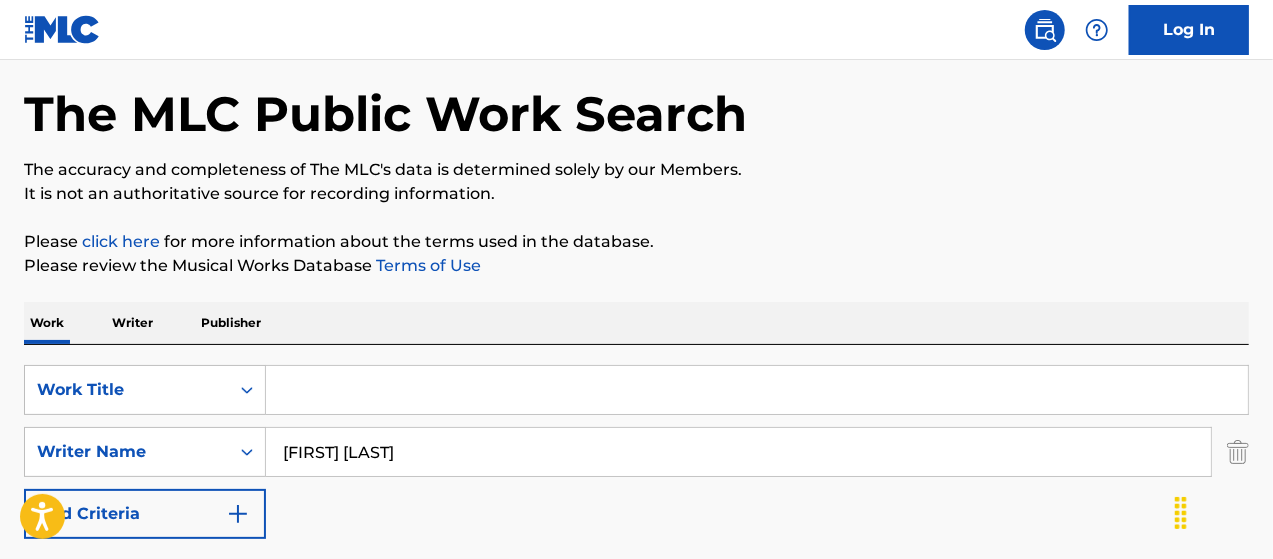 paste on "98" 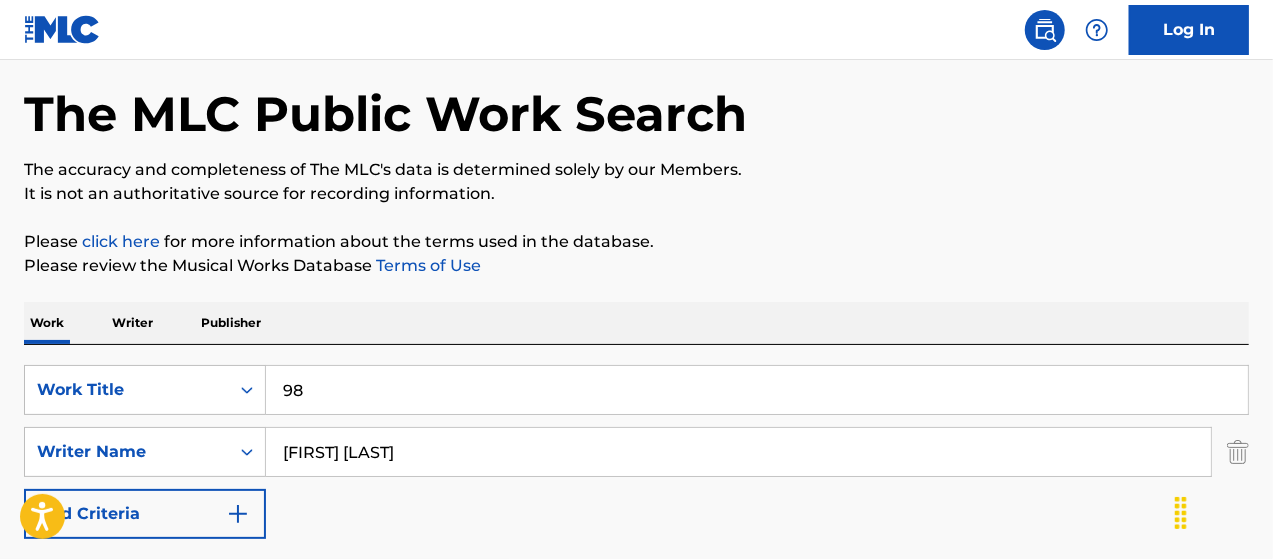 click on "Search" at bounding box center [1174, 584] 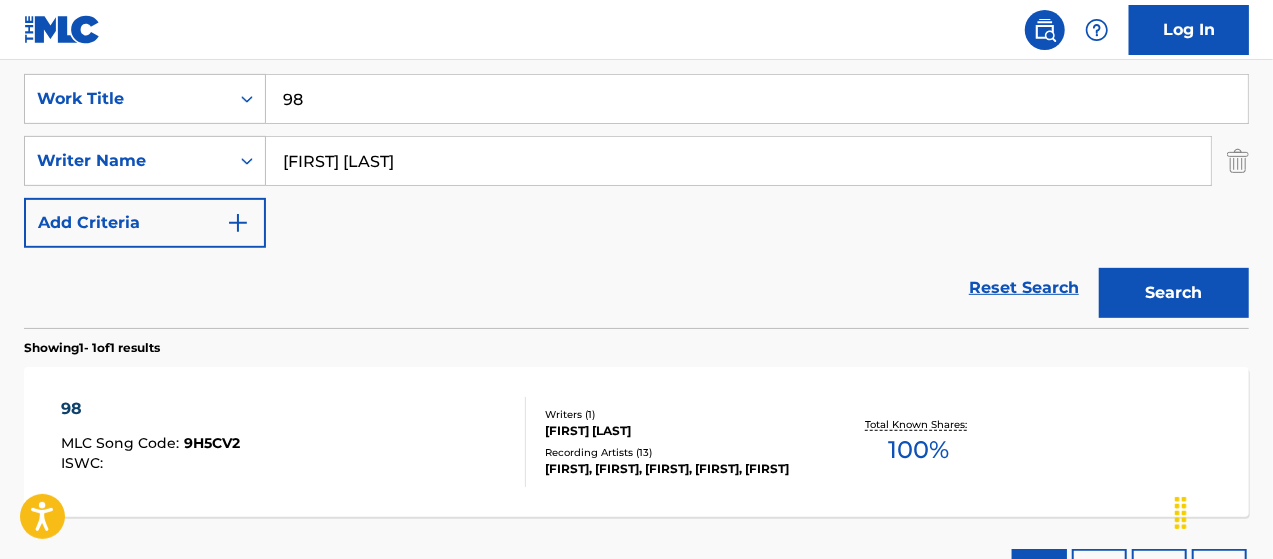 scroll, scrollTop: 514, scrollLeft: 0, axis: vertical 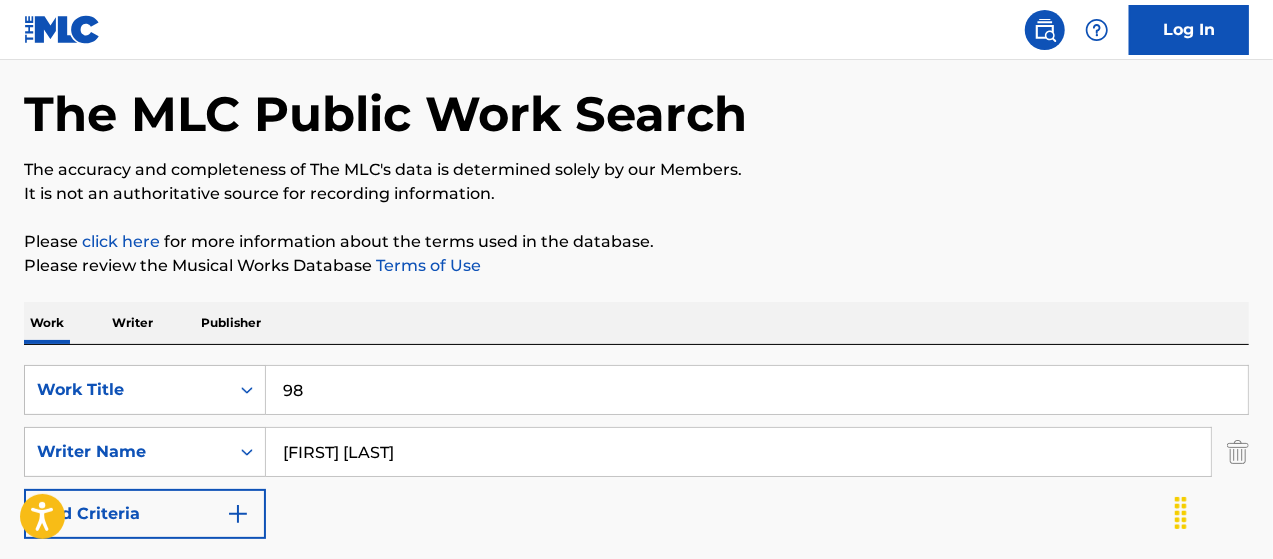 click on "98" at bounding box center [757, 390] 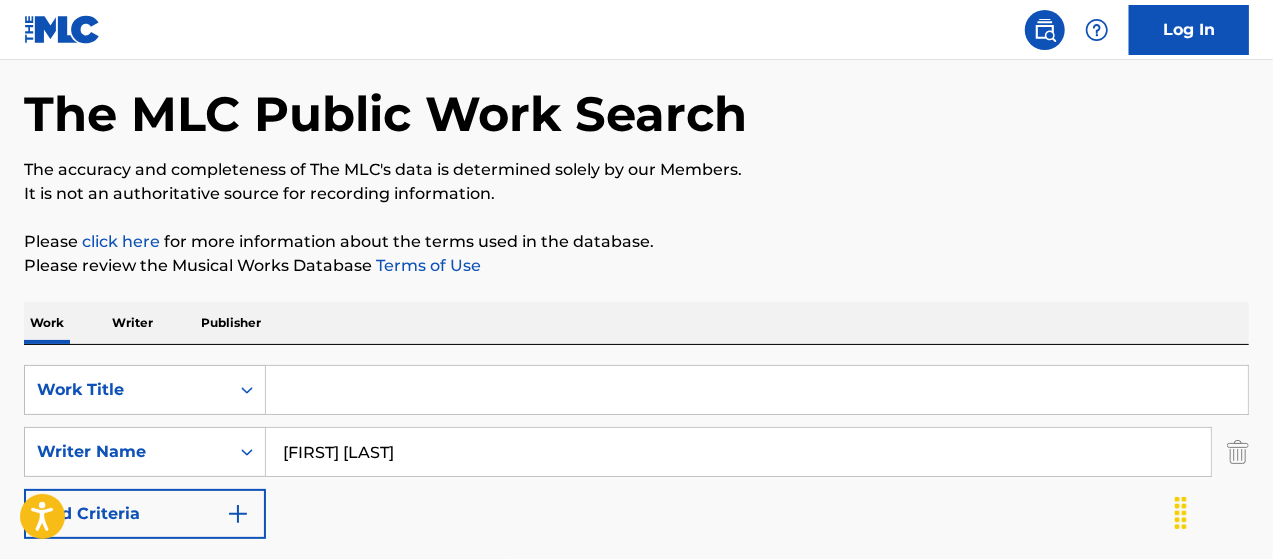 paste on "Do you Believe?" 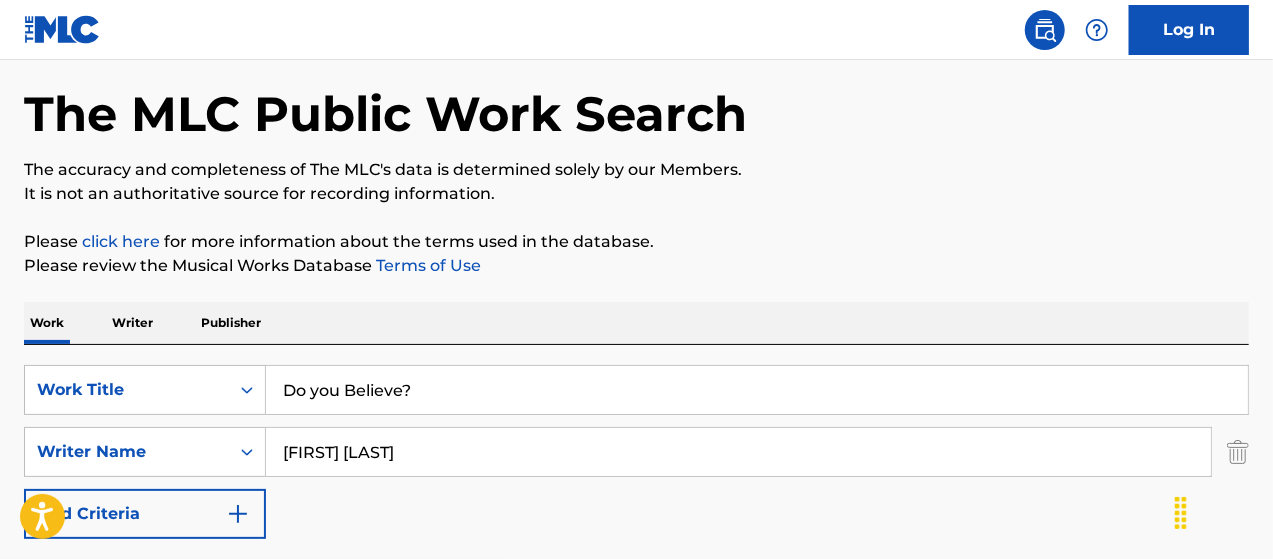 click on "Search" at bounding box center (1174, 584) 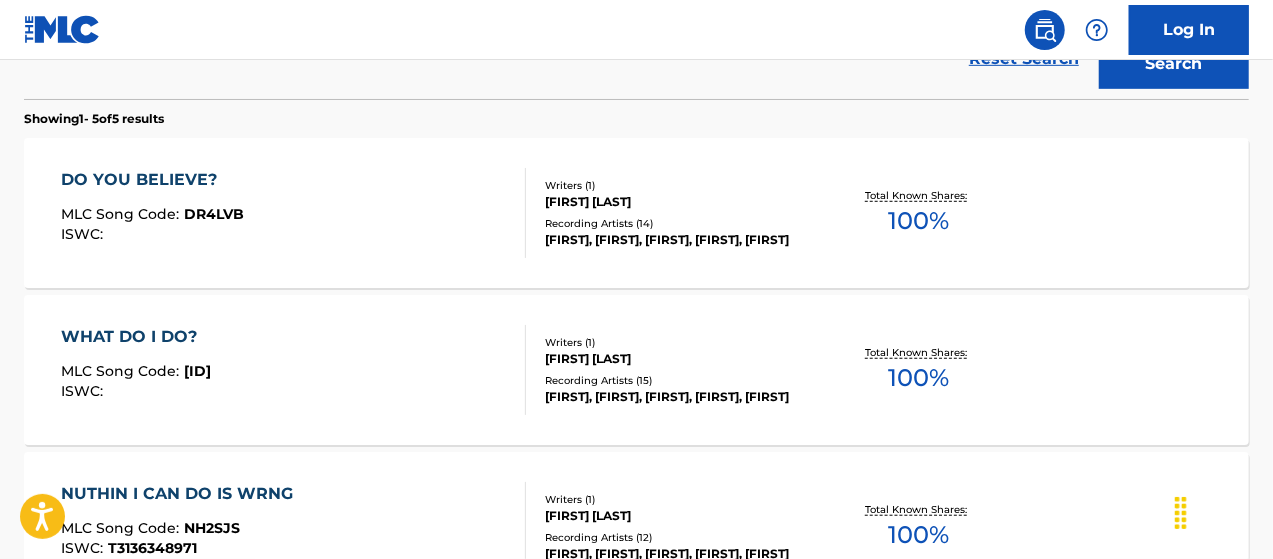 scroll, scrollTop: 614, scrollLeft: 0, axis: vertical 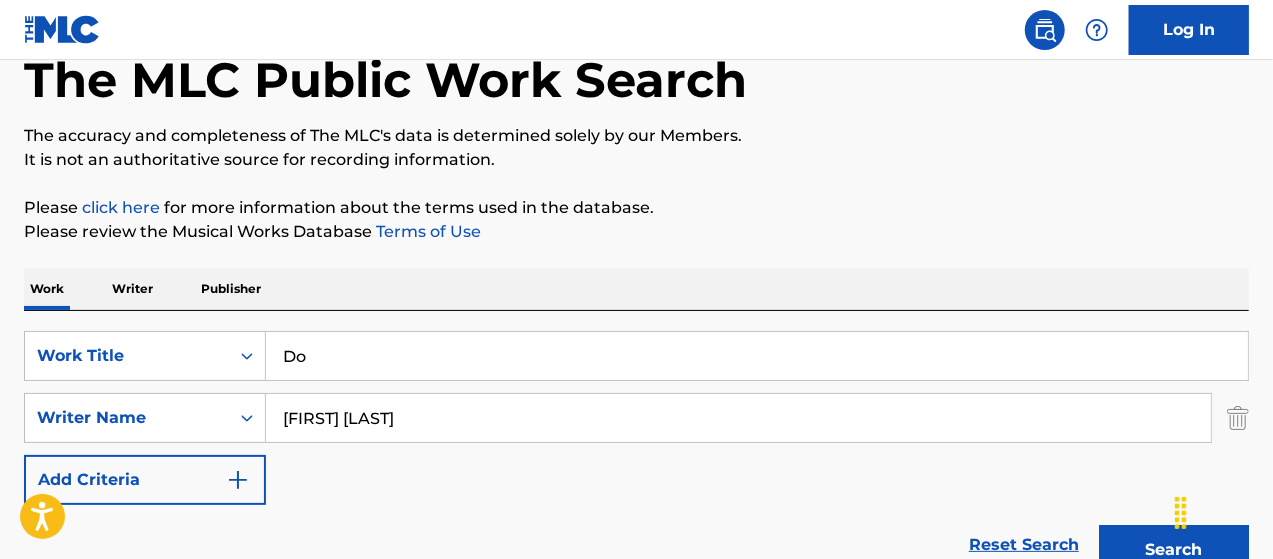 type on "D" 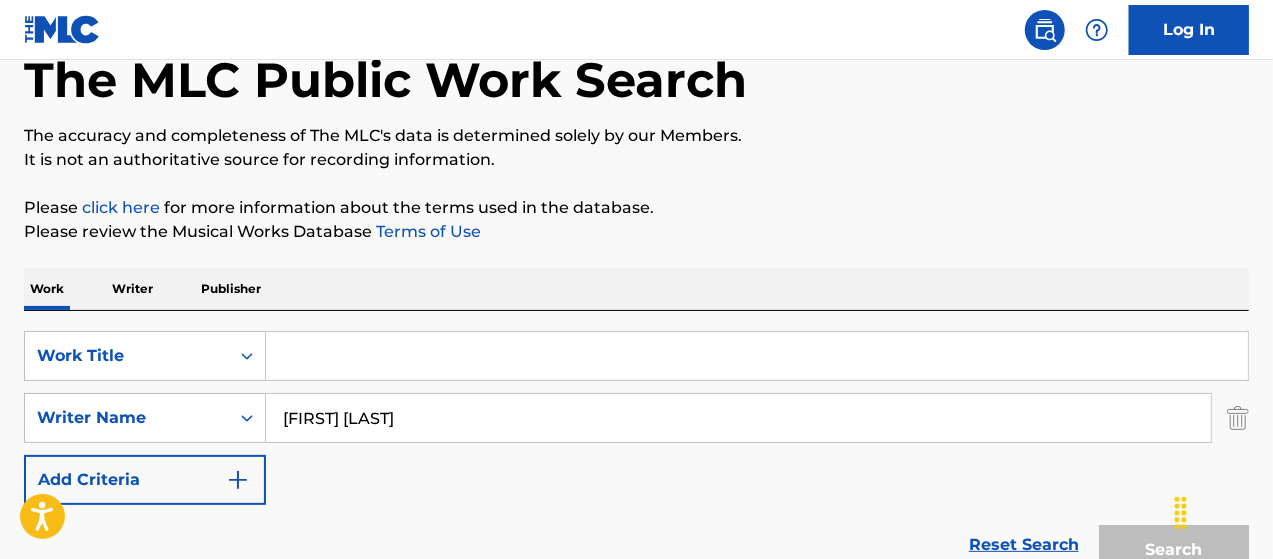 paste on "Burning Desire" 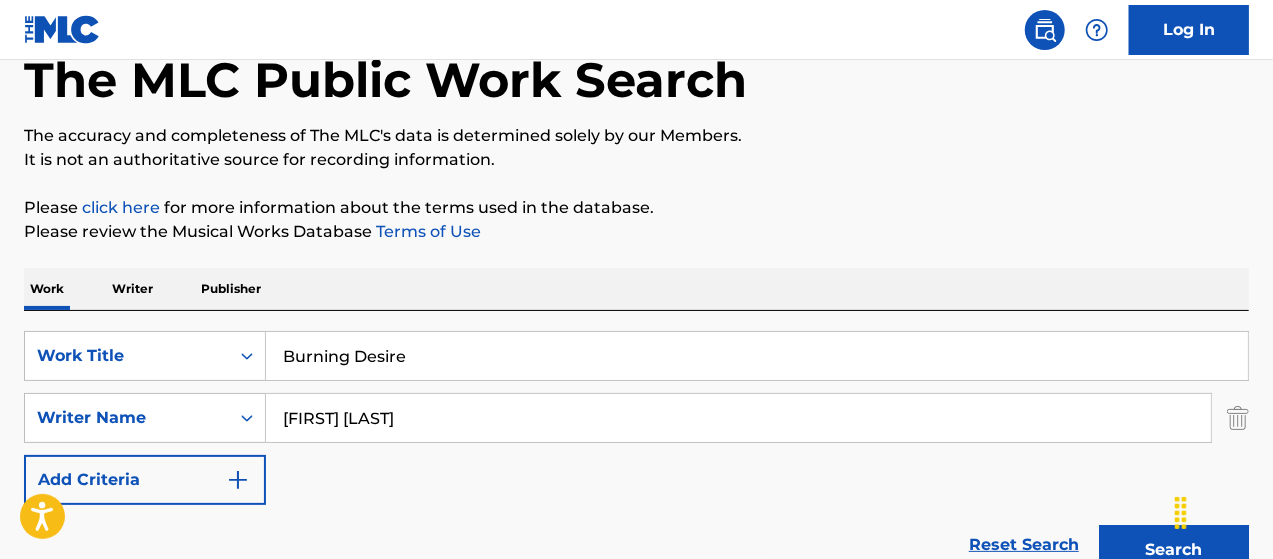 type on "Burning Desire" 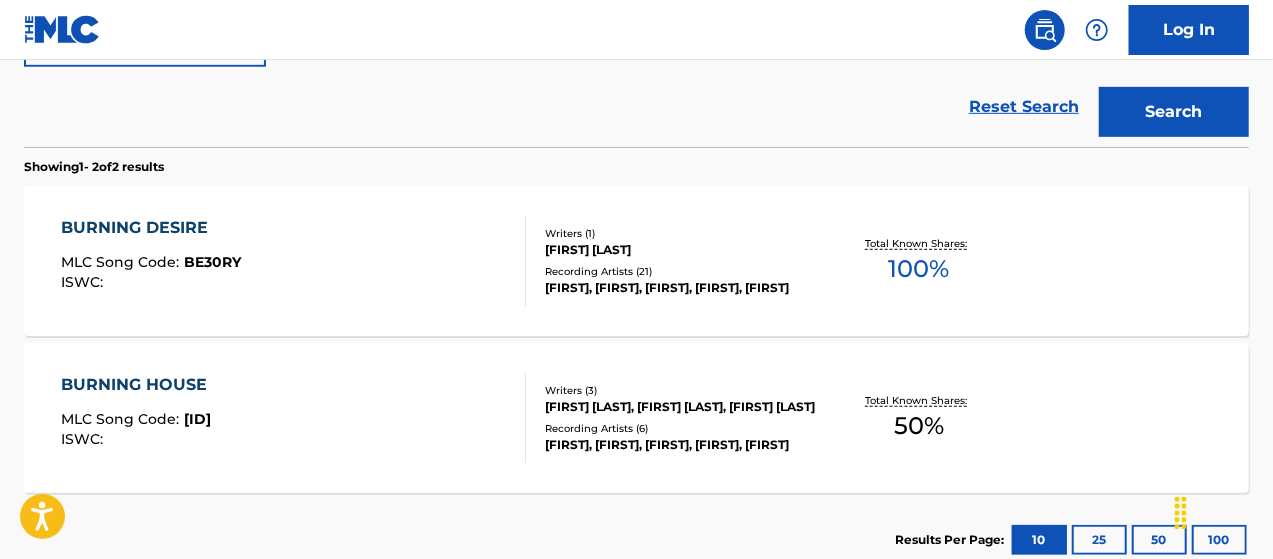scroll, scrollTop: 614, scrollLeft: 0, axis: vertical 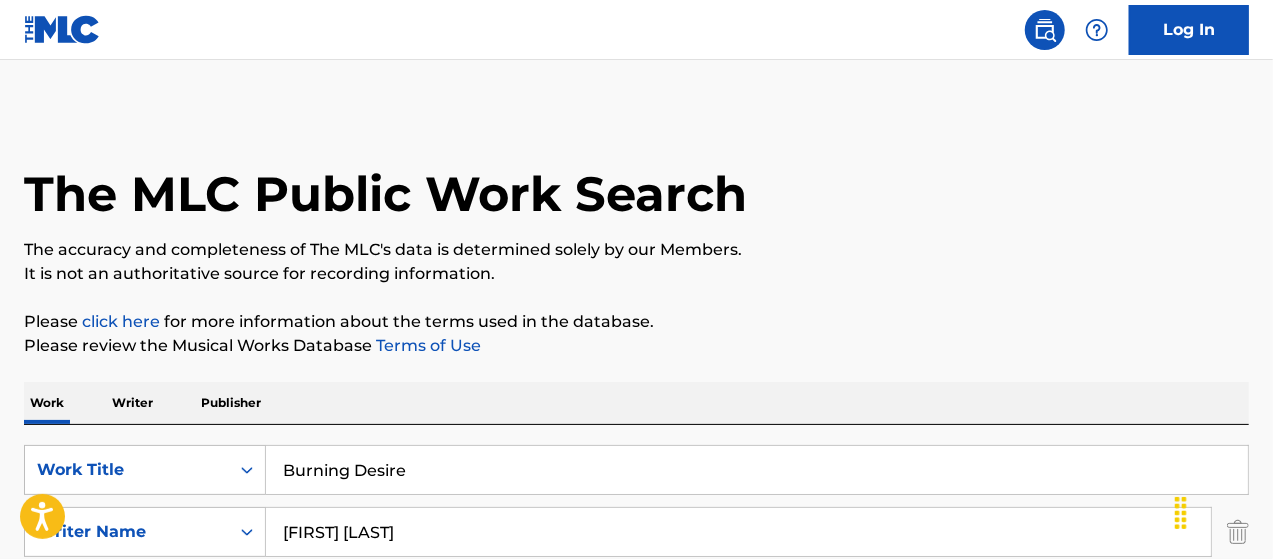 drag, startPoint x: 293, startPoint y: 465, endPoint x: 270, endPoint y: 425, distance: 46.141087 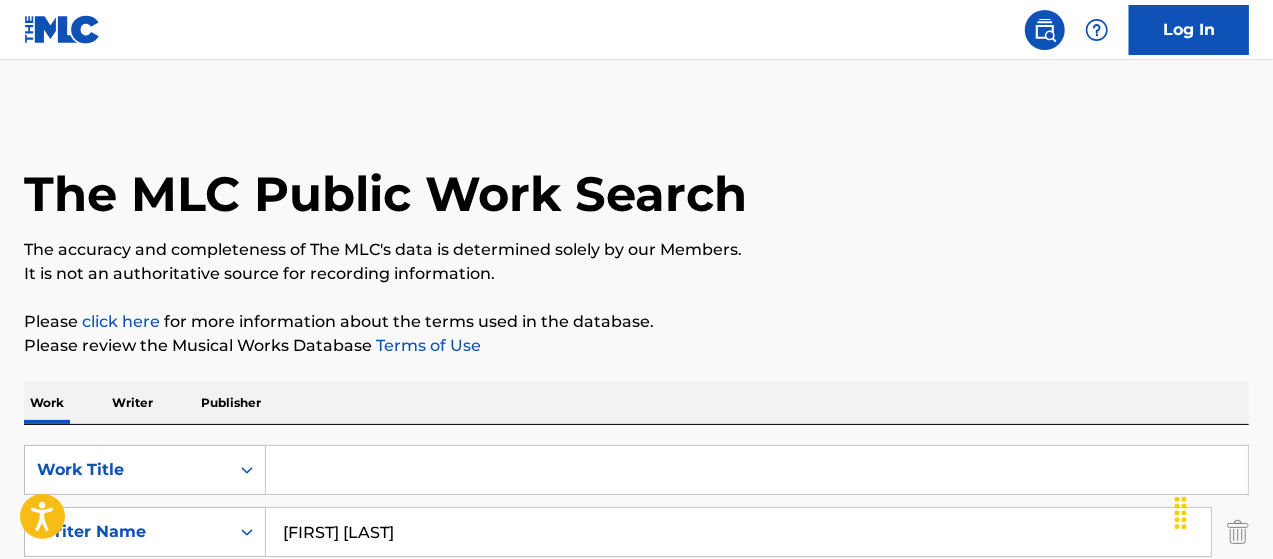 paste 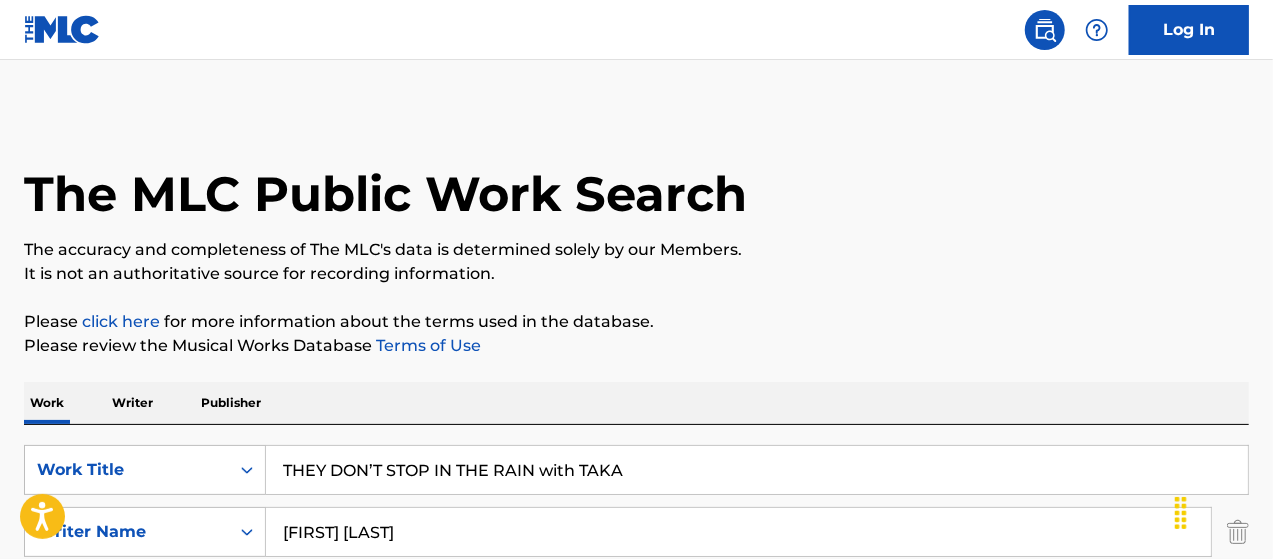 click on "Search" at bounding box center [1174, 664] 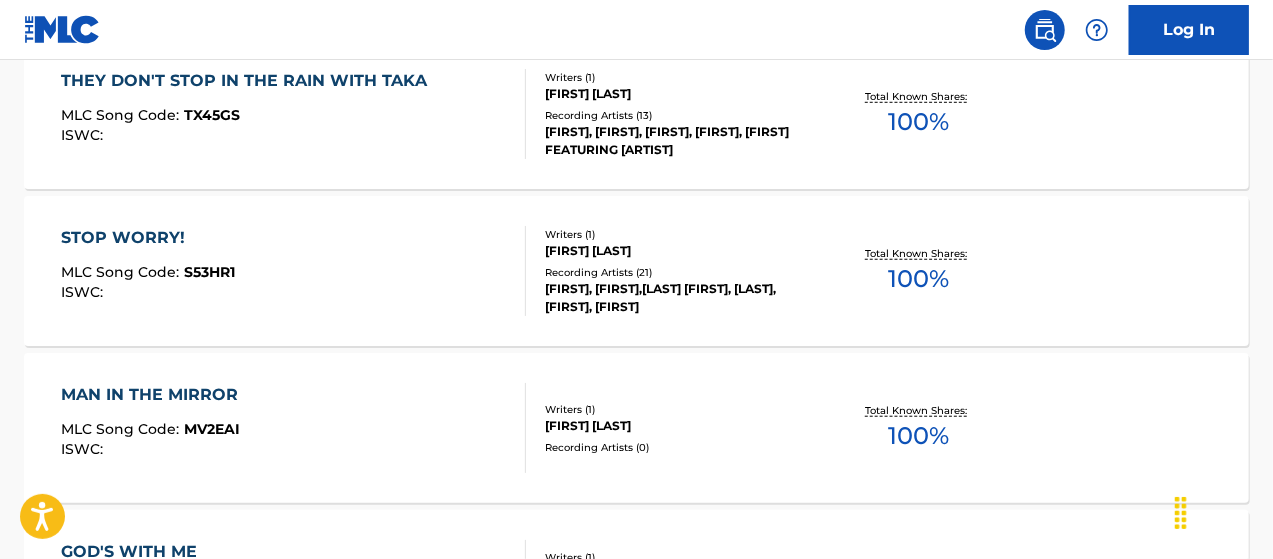 scroll, scrollTop: 700, scrollLeft: 0, axis: vertical 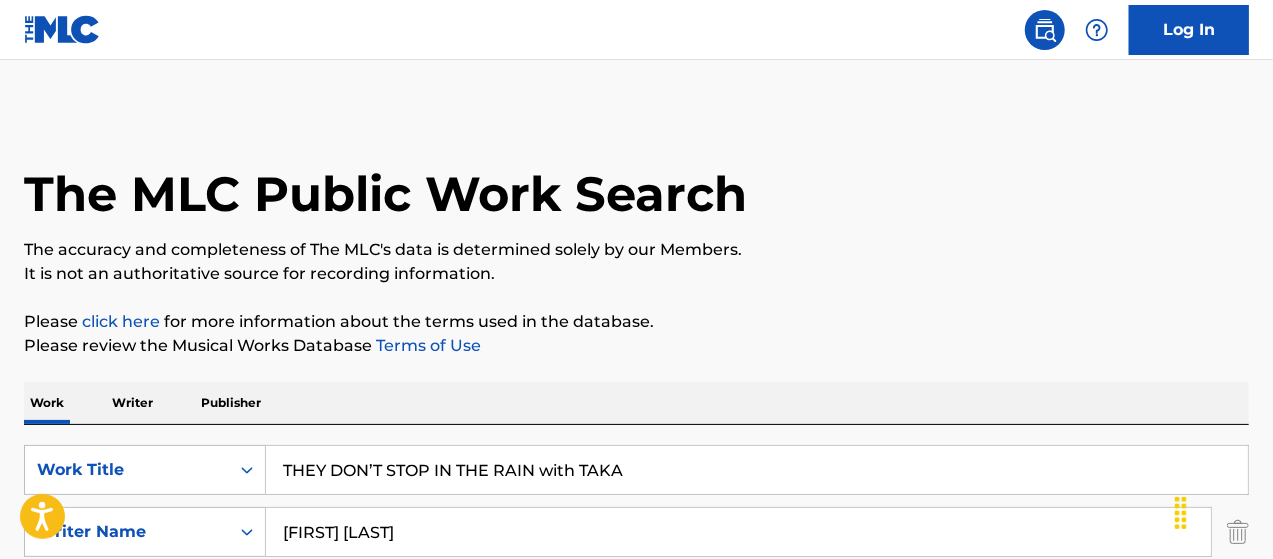 drag, startPoint x: 632, startPoint y: 471, endPoint x: 200, endPoint y: 247, distance: 486.621 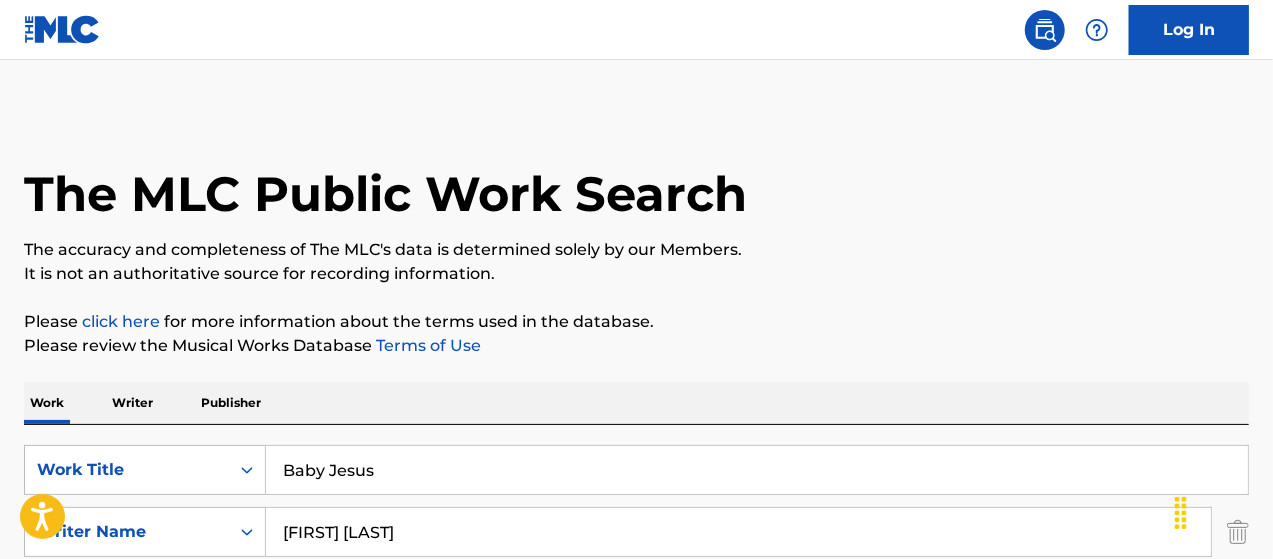 type on "Baby Jesus" 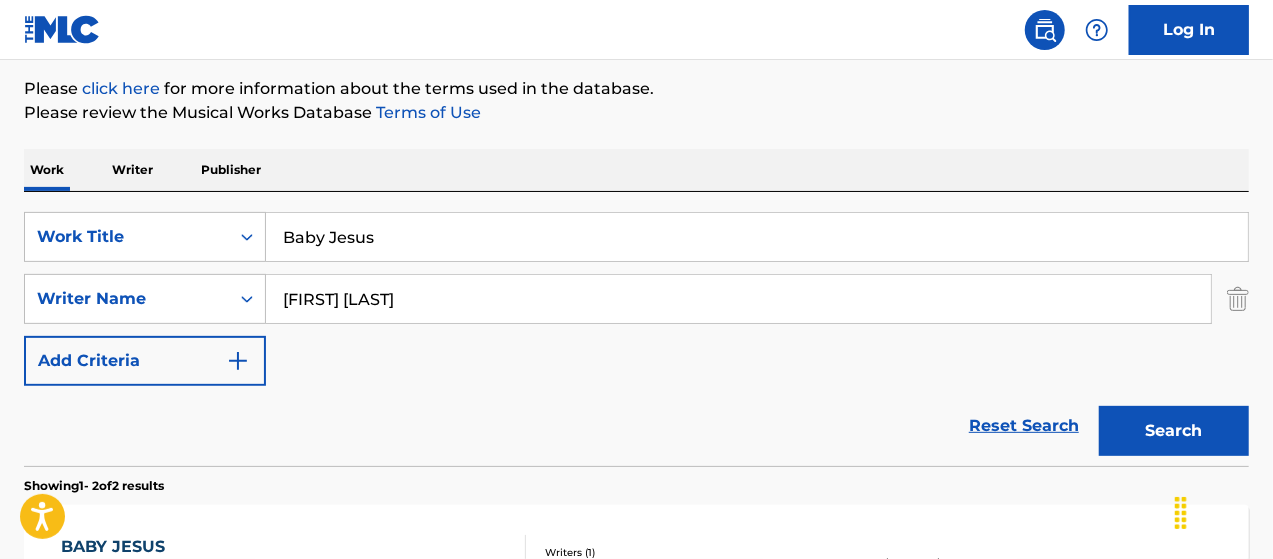 scroll, scrollTop: 500, scrollLeft: 0, axis: vertical 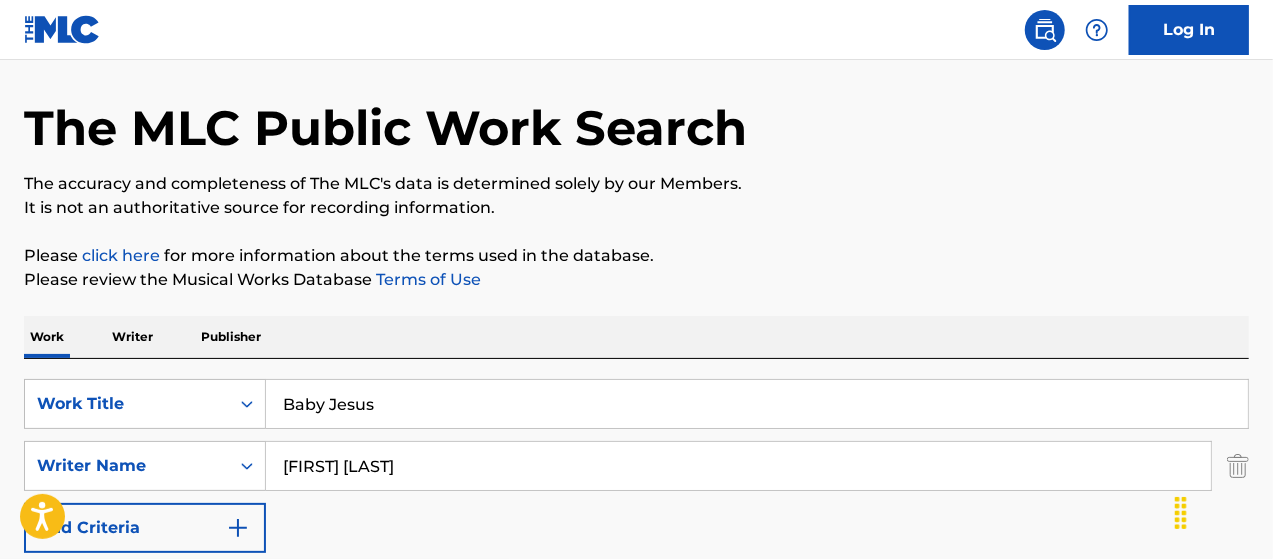 drag, startPoint x: 407, startPoint y: 403, endPoint x: 0, endPoint y: 383, distance: 407.49112 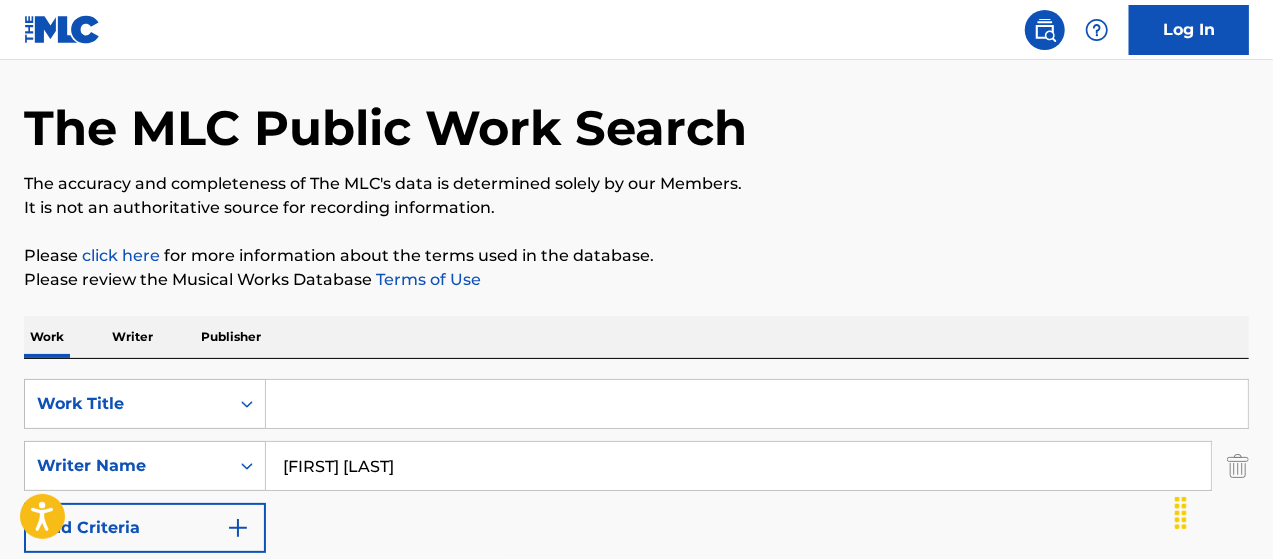 paste on "Ho-Rizin" 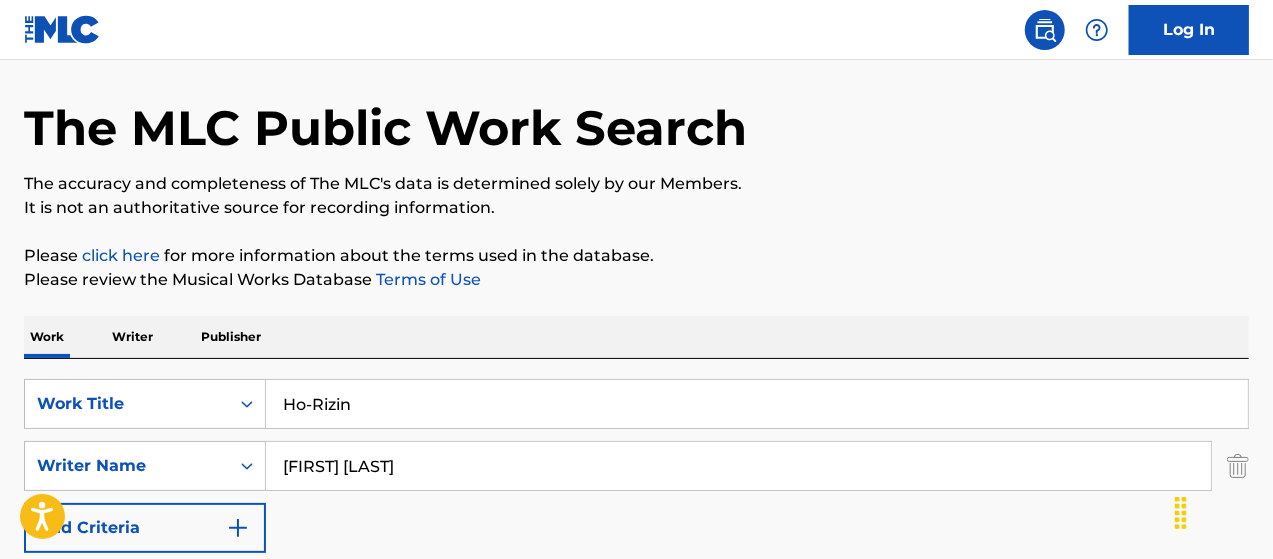 click on "Search" at bounding box center [1174, 598] 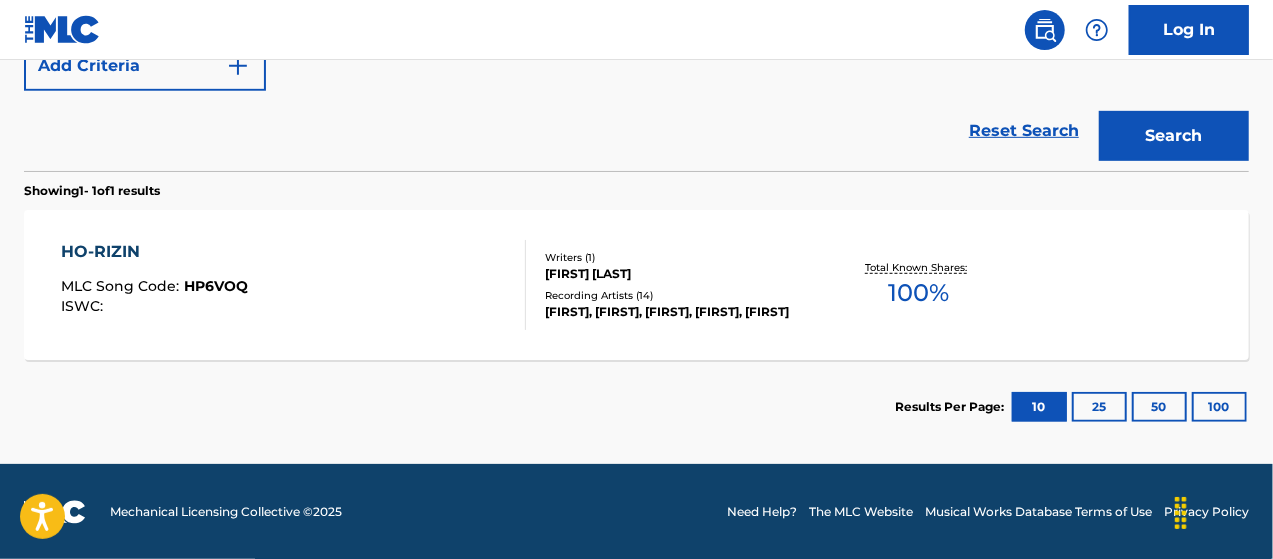 scroll, scrollTop: 294, scrollLeft: 0, axis: vertical 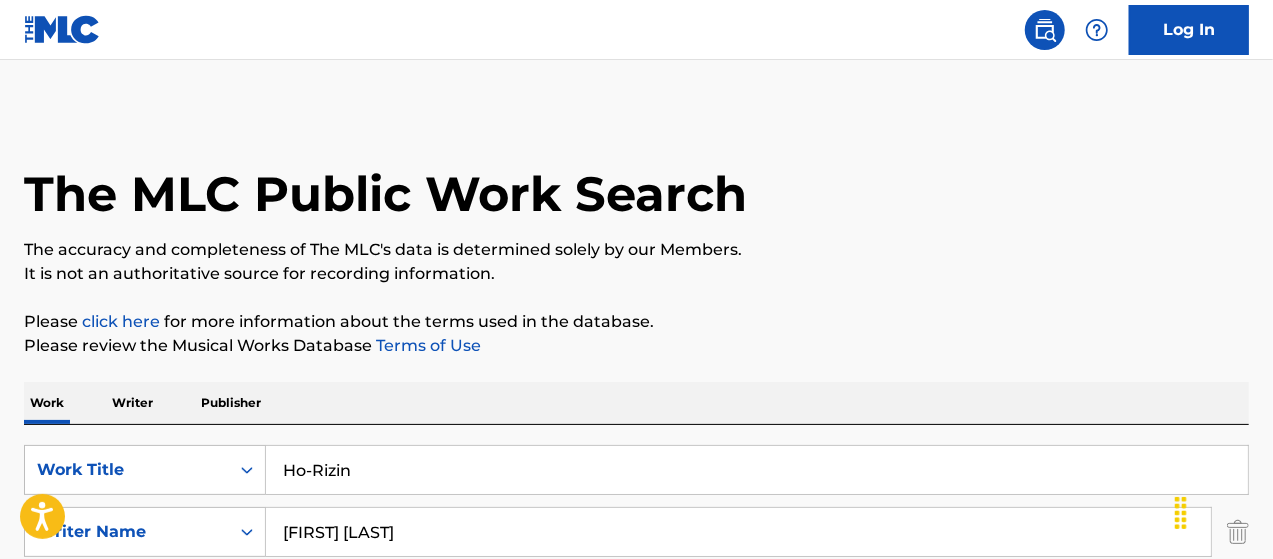 click on "SearchWithCriteria5aa47be5-0e76-409d-8b88-c198ef8ada07 Work Title Ho-Rizin SearchWithCriteria65638f5c-998d-4e33-a169-ad9340d255da Writer Name [FIRST] [LAST] Add Criteria Reset Search Search" at bounding box center [636, 562] 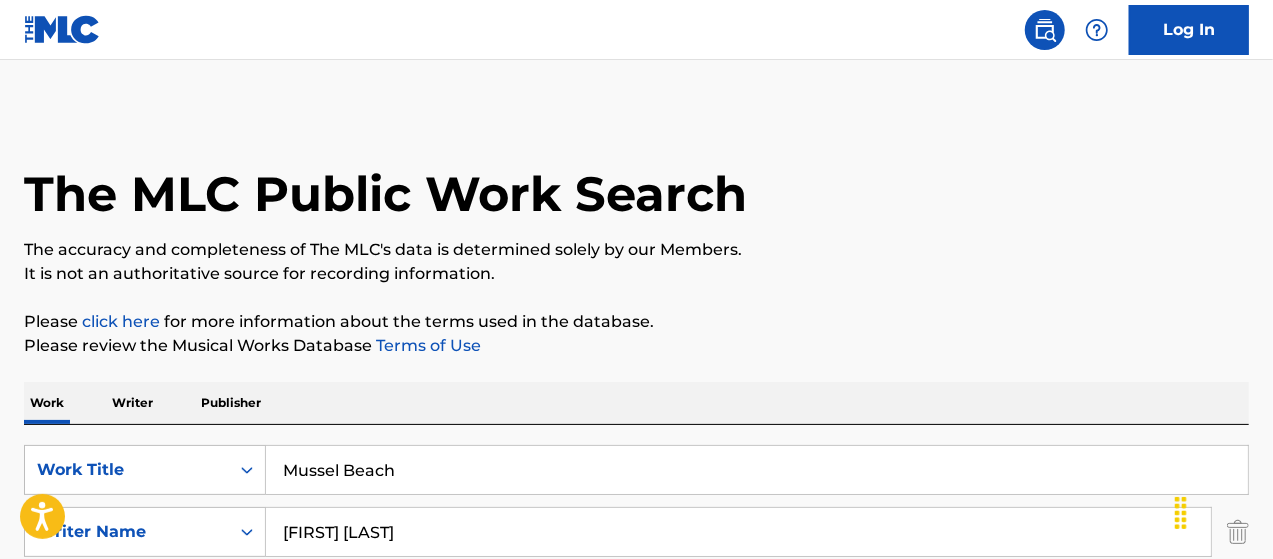 type on "Mussel Beach" 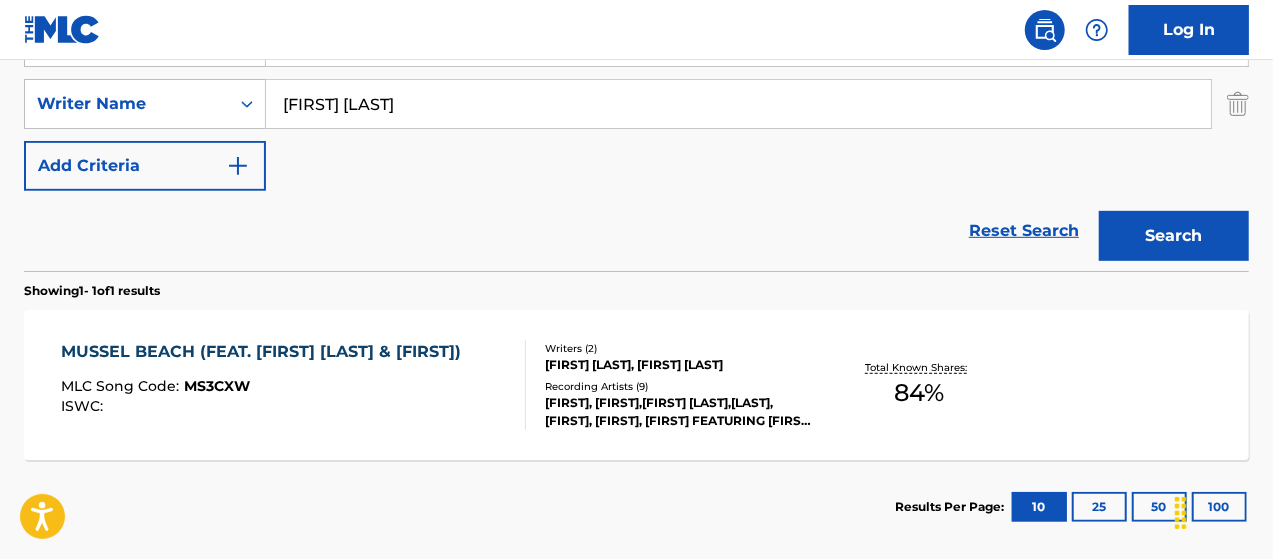 scroll, scrollTop: 528, scrollLeft: 0, axis: vertical 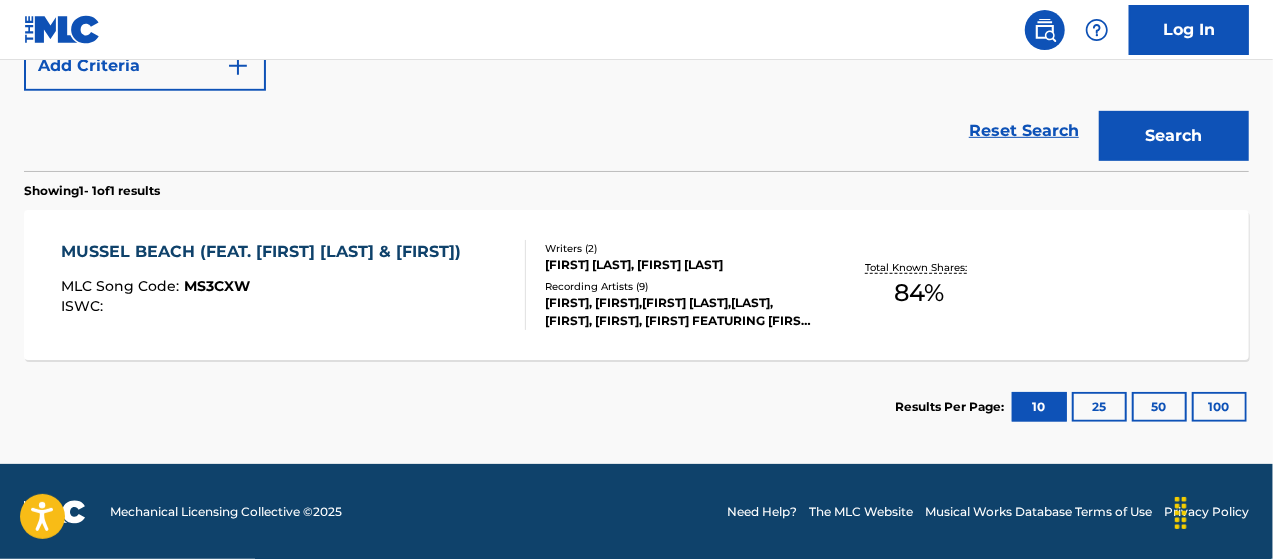 click on "[FIRST], [FIRST],[FIRST] [LAST],[LAST], [FIRST], [FIRST], [FIRST] FEATURING [FIRST] [LAST] AND [LAST]" at bounding box center [681, 312] 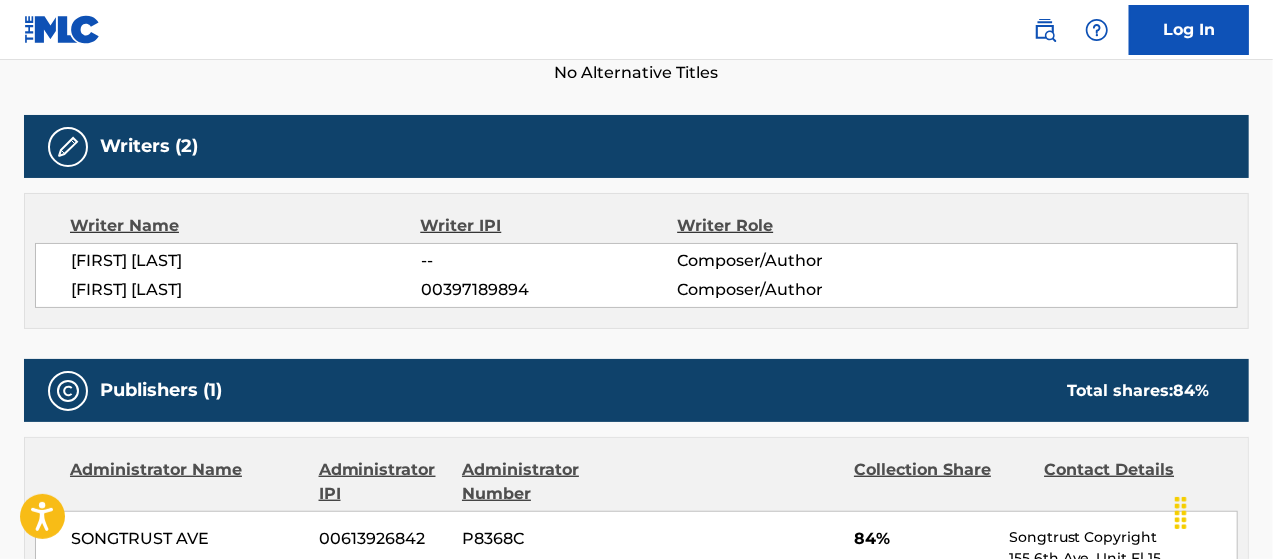 scroll, scrollTop: 633, scrollLeft: 0, axis: vertical 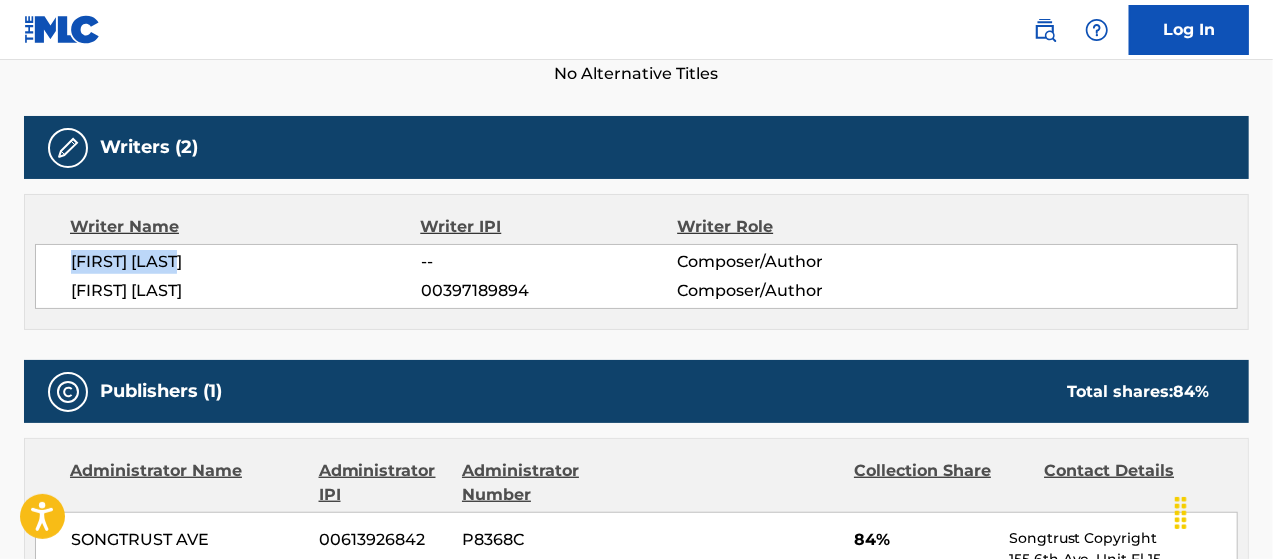 drag, startPoint x: 202, startPoint y: 259, endPoint x: 61, endPoint y: 250, distance: 141.28694 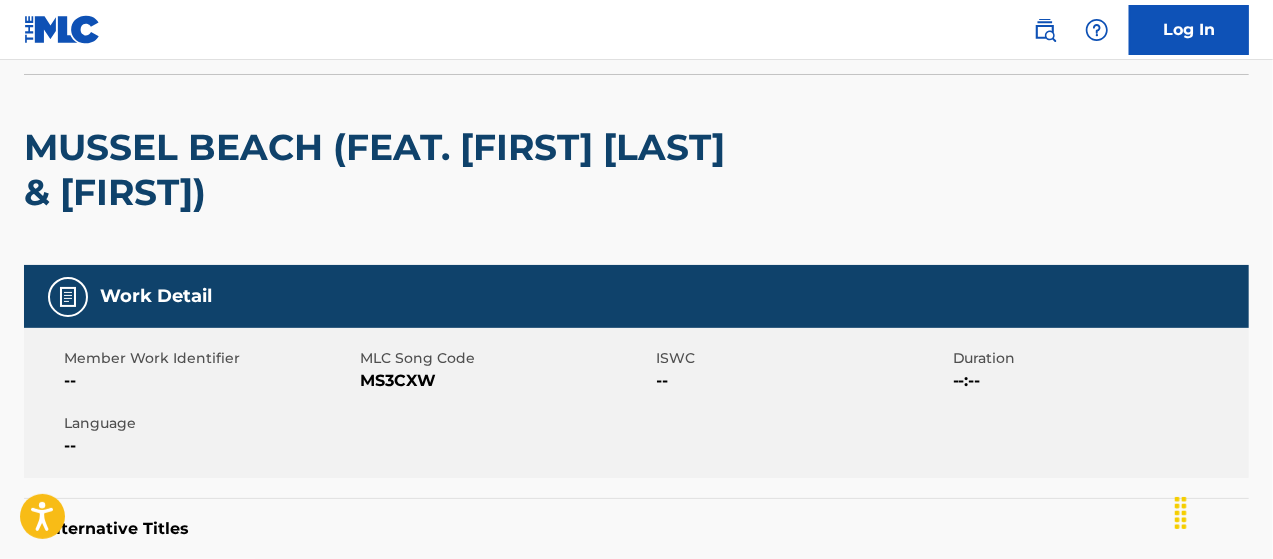 scroll, scrollTop: 0, scrollLeft: 0, axis: both 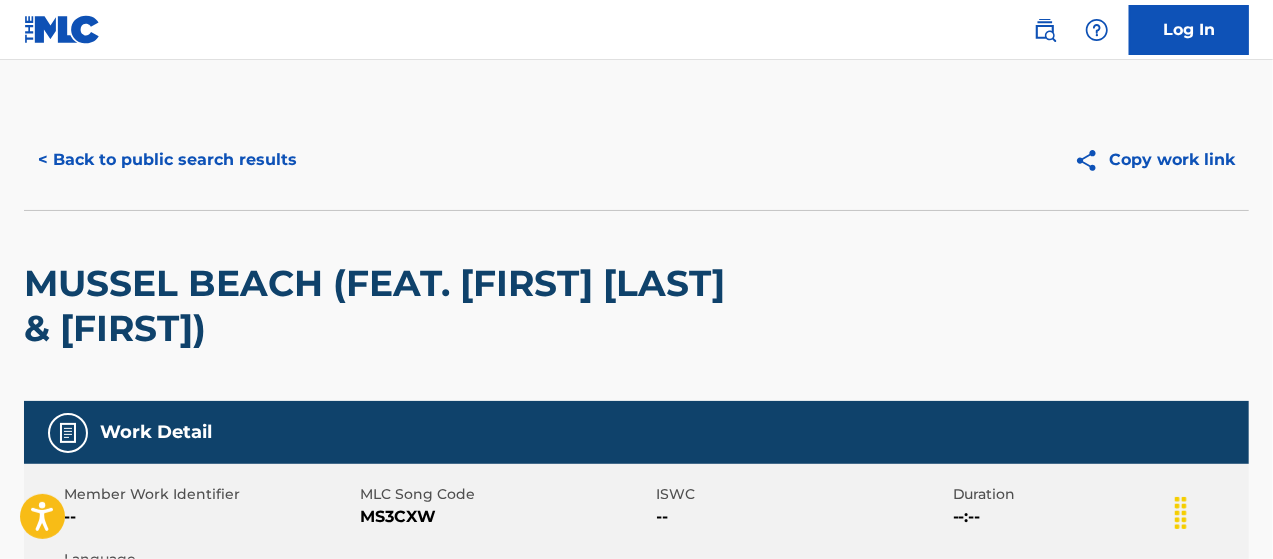 click on "< Back to public search results" at bounding box center (167, 160) 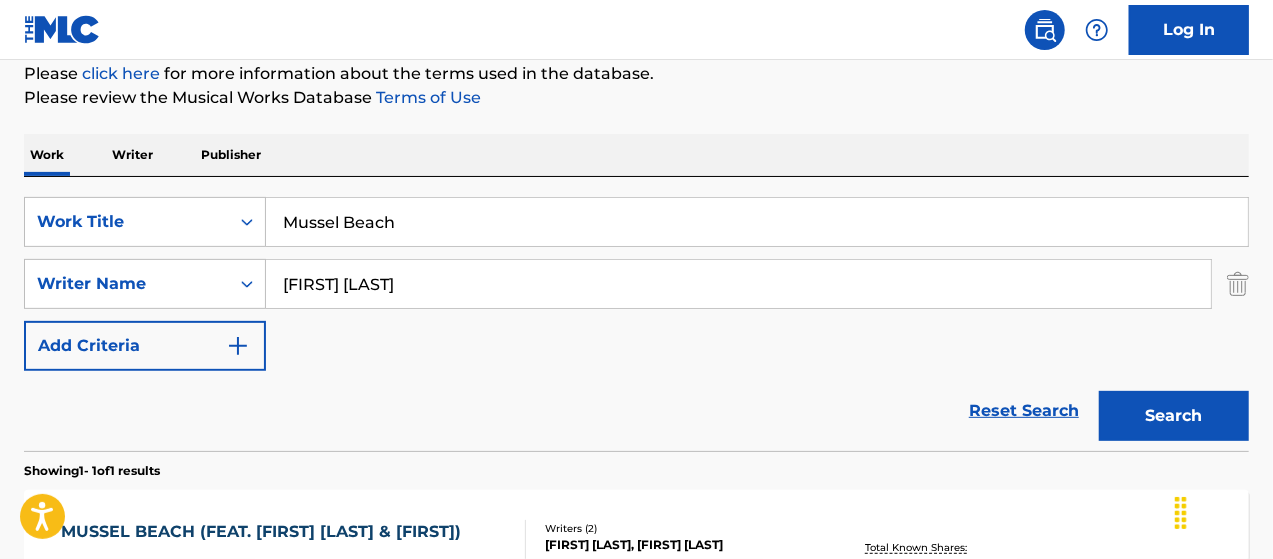 scroll, scrollTop: 247, scrollLeft: 0, axis: vertical 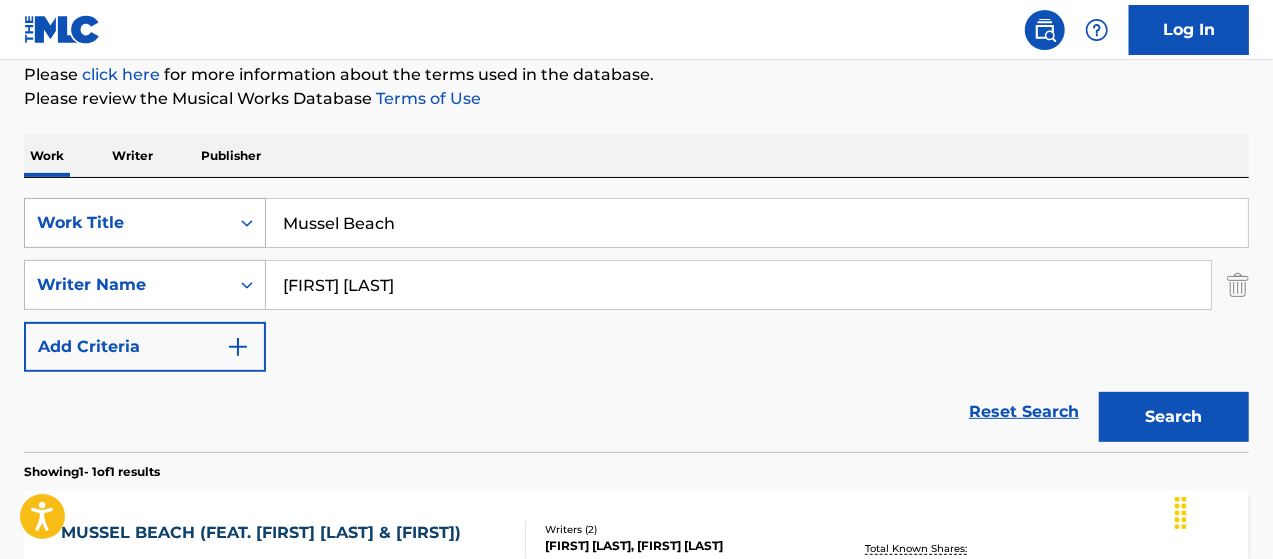 drag, startPoint x: 417, startPoint y: 228, endPoint x: 190, endPoint y: 205, distance: 228.16222 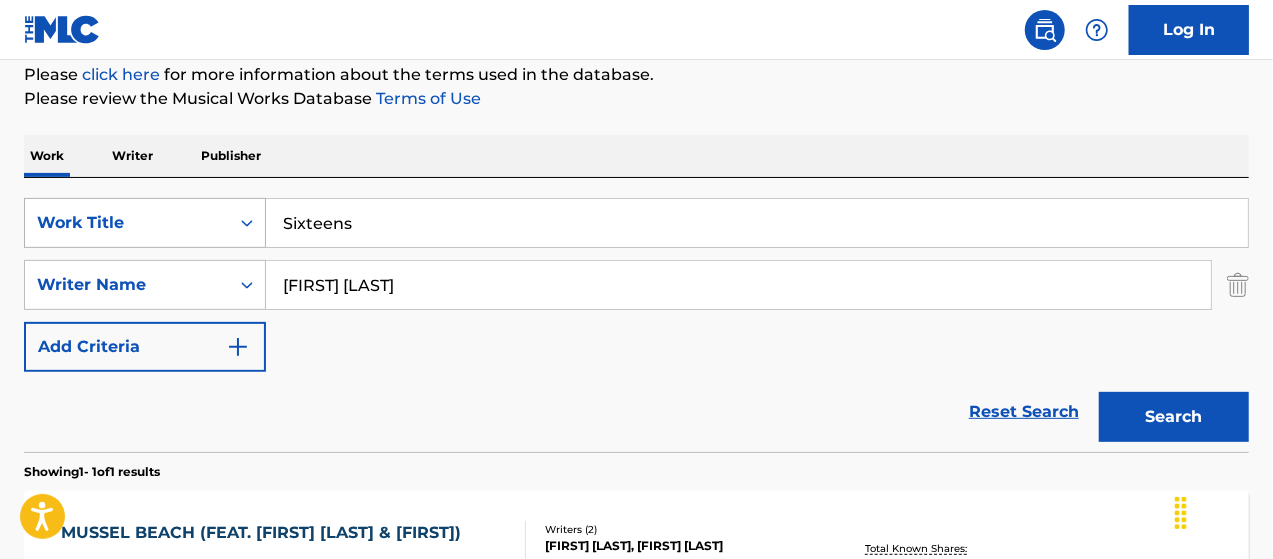 click on "Search" at bounding box center (1174, 417) 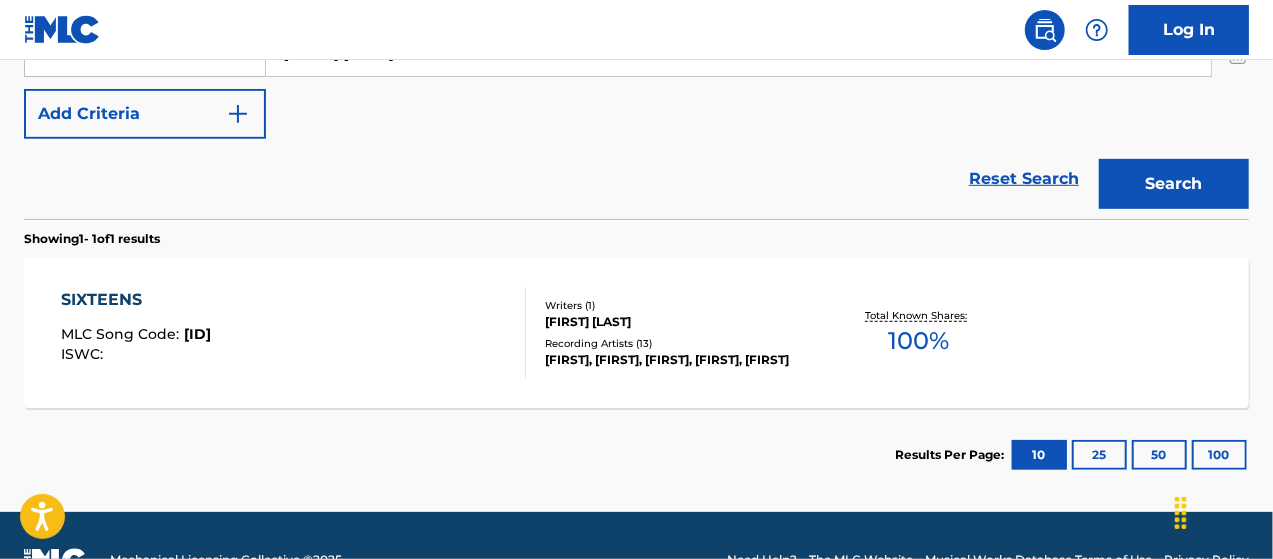 scroll, scrollTop: 480, scrollLeft: 0, axis: vertical 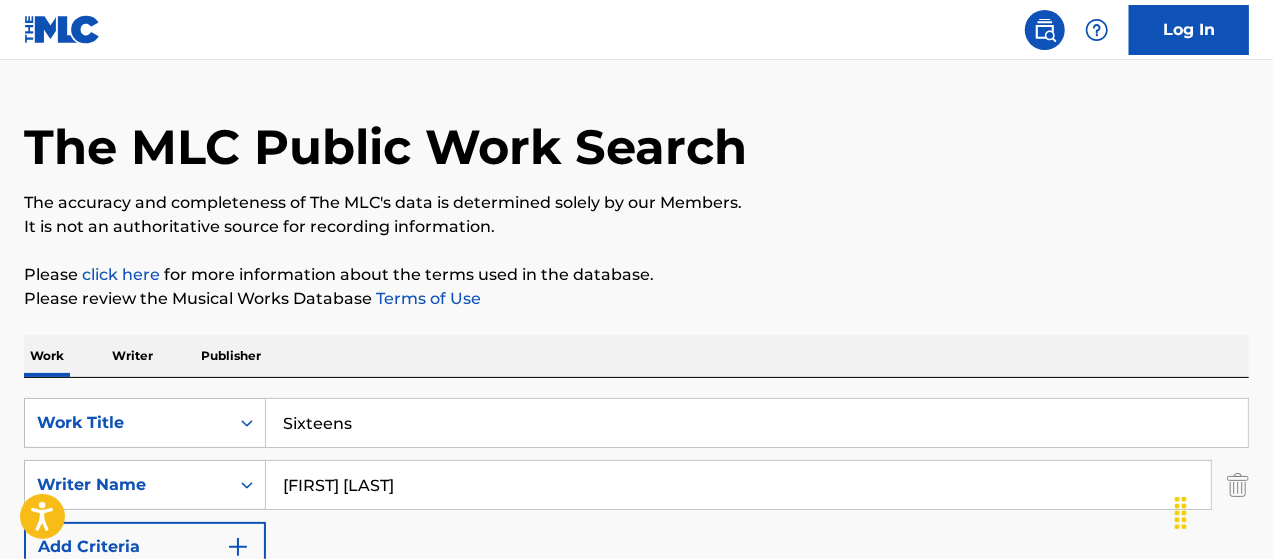drag, startPoint x: 462, startPoint y: 419, endPoint x: 0, endPoint y: 379, distance: 463.72836 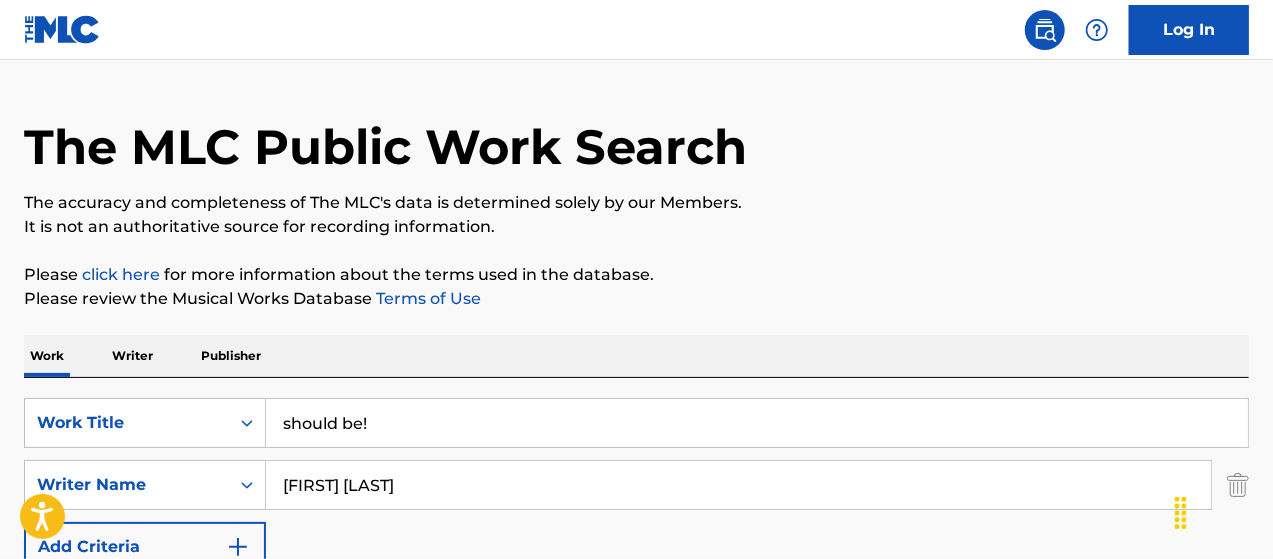 type on "should be!" 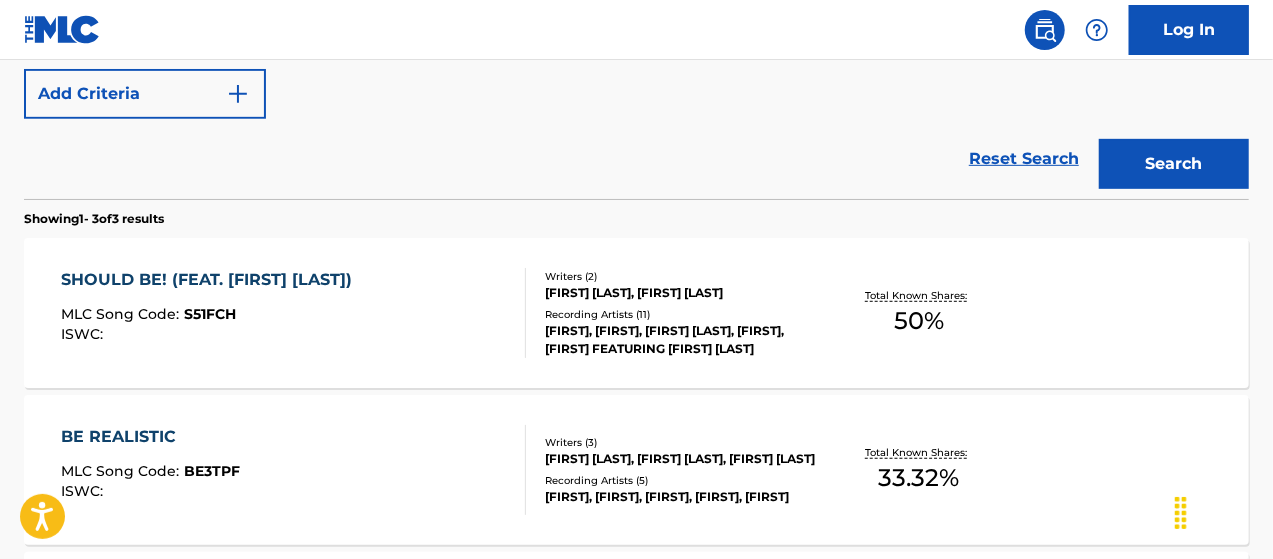 scroll, scrollTop: 514, scrollLeft: 0, axis: vertical 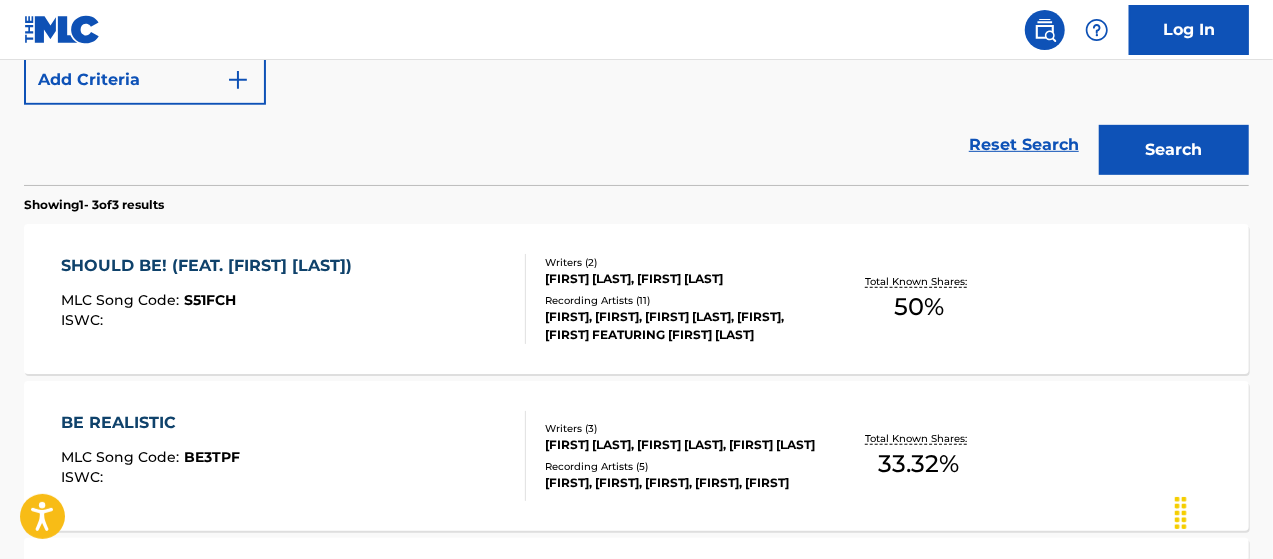 click on "[FIRST], [FIRST], [FIRST] [LAST], [FIRST], [FIRST] FEATURING [FIRST] [LAST]" at bounding box center (681, 326) 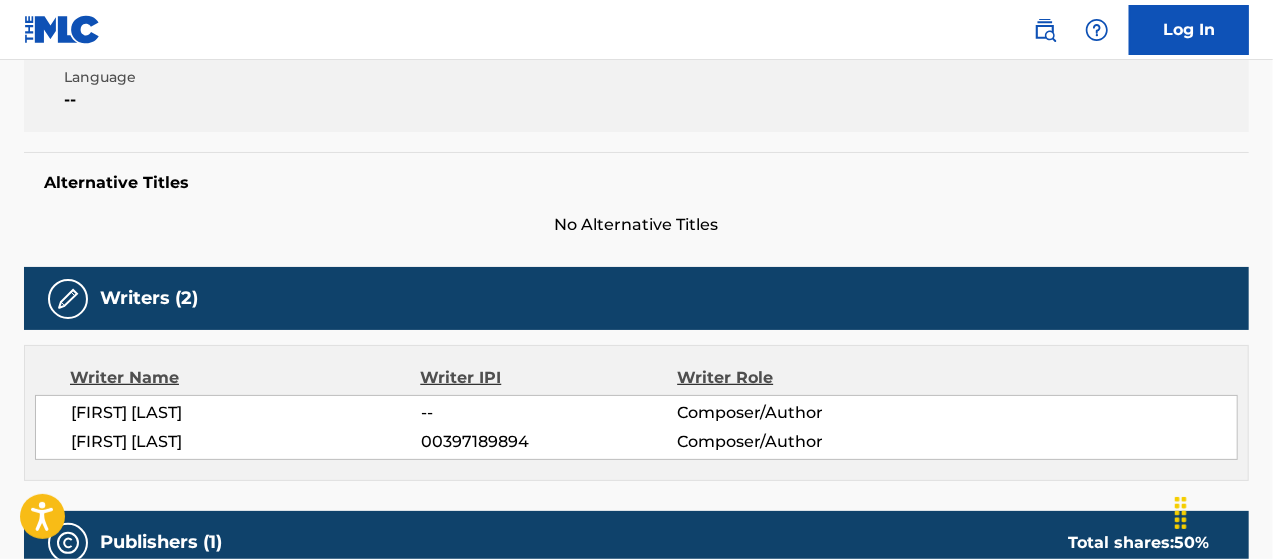 scroll, scrollTop: 433, scrollLeft: 0, axis: vertical 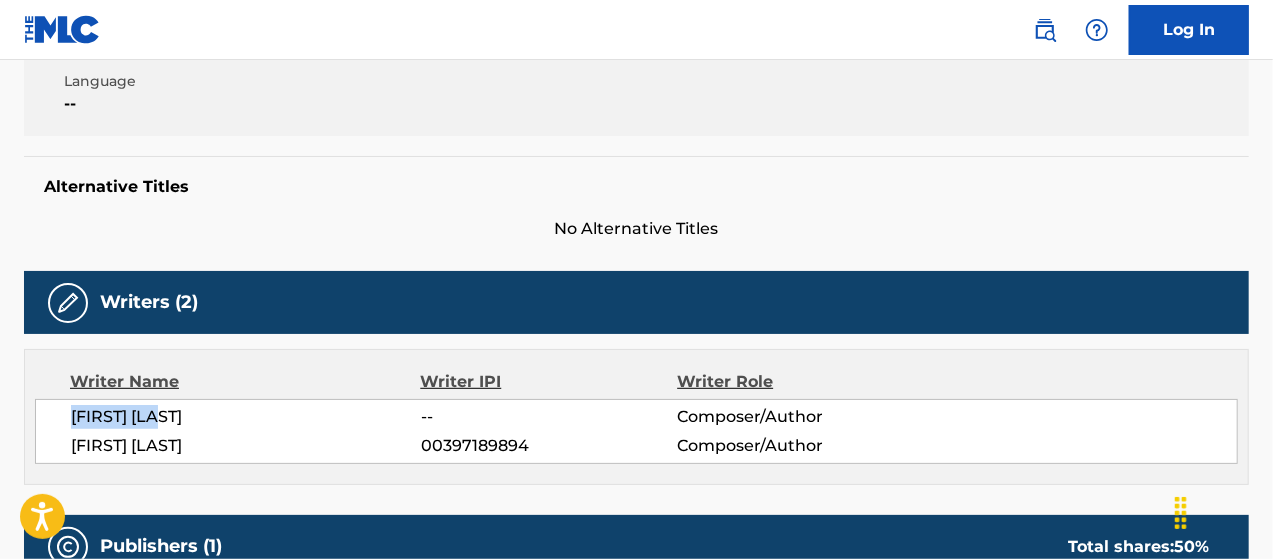 drag, startPoint x: 74, startPoint y: 408, endPoint x: 200, endPoint y: 407, distance: 126.00397 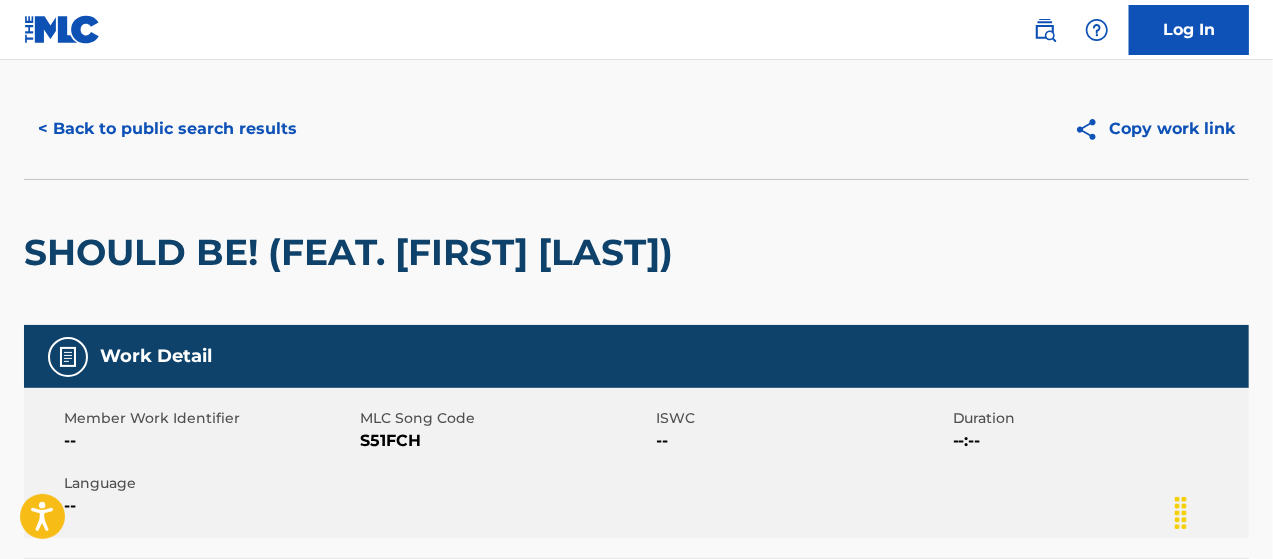 scroll, scrollTop: 0, scrollLeft: 0, axis: both 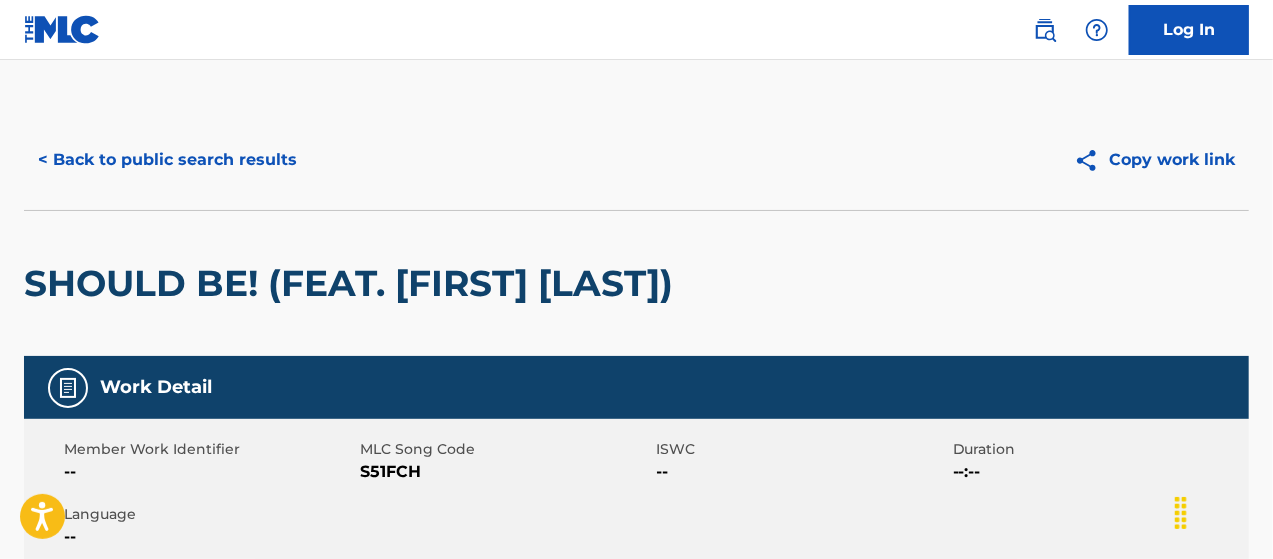 click on "< Back to public search results" at bounding box center [167, 160] 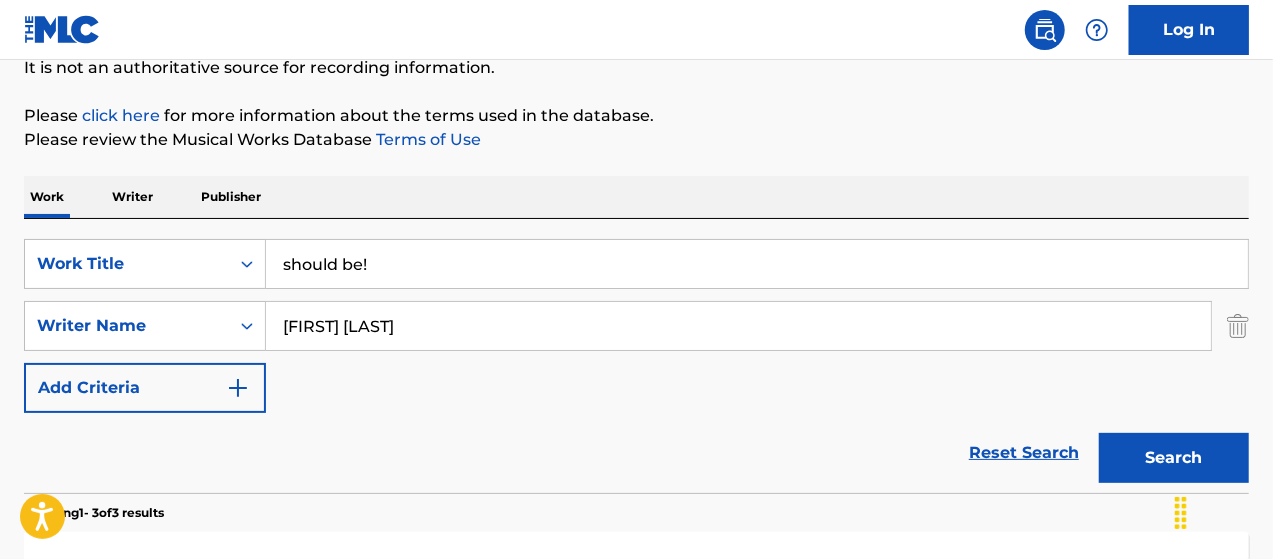 scroll, scrollTop: 216, scrollLeft: 0, axis: vertical 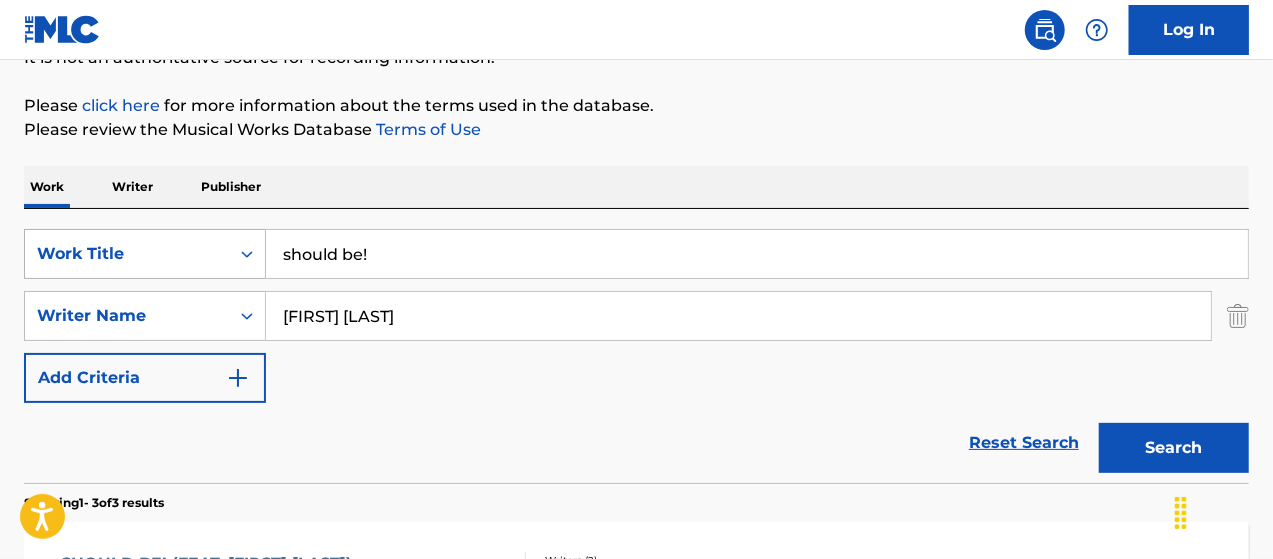 drag, startPoint x: 462, startPoint y: 255, endPoint x: 158, endPoint y: 257, distance: 304.0066 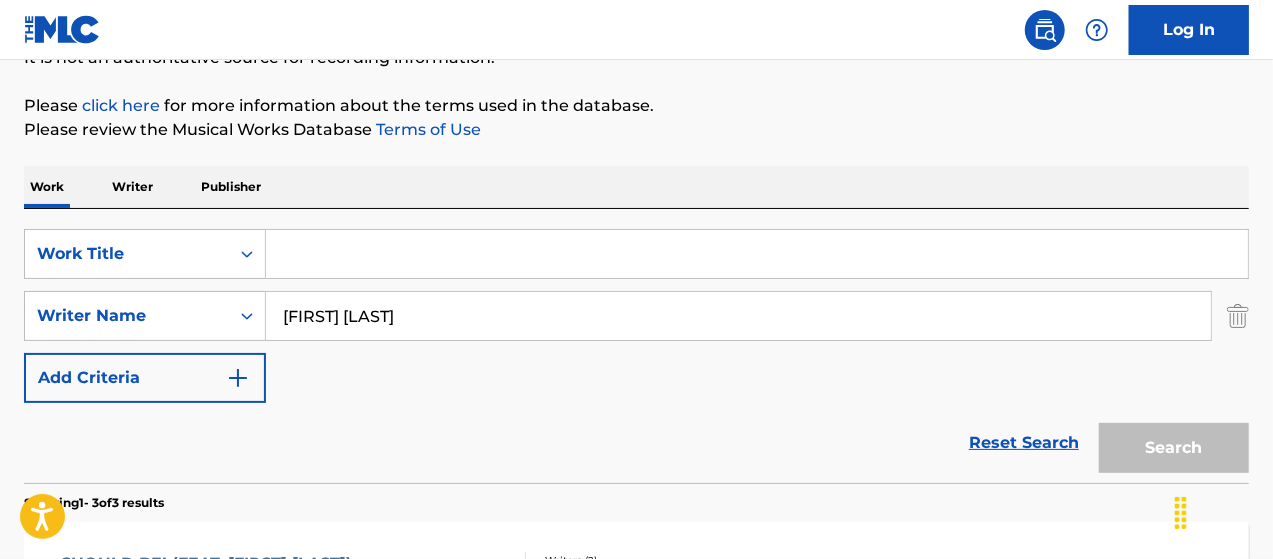 paste on "What U Say U Are" 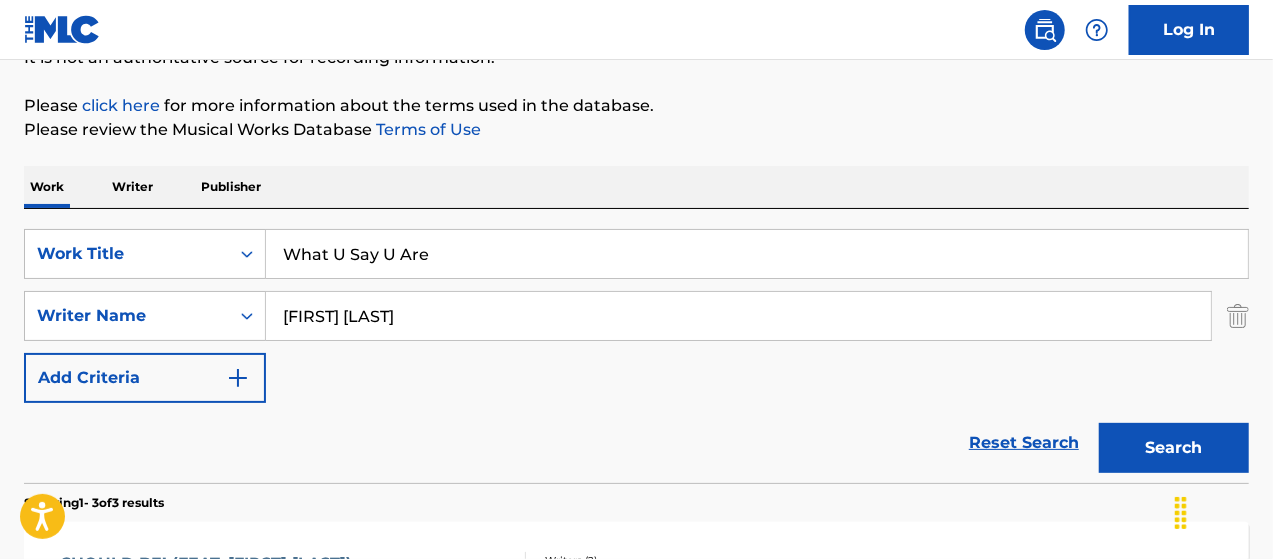 type on "What U Say U Are" 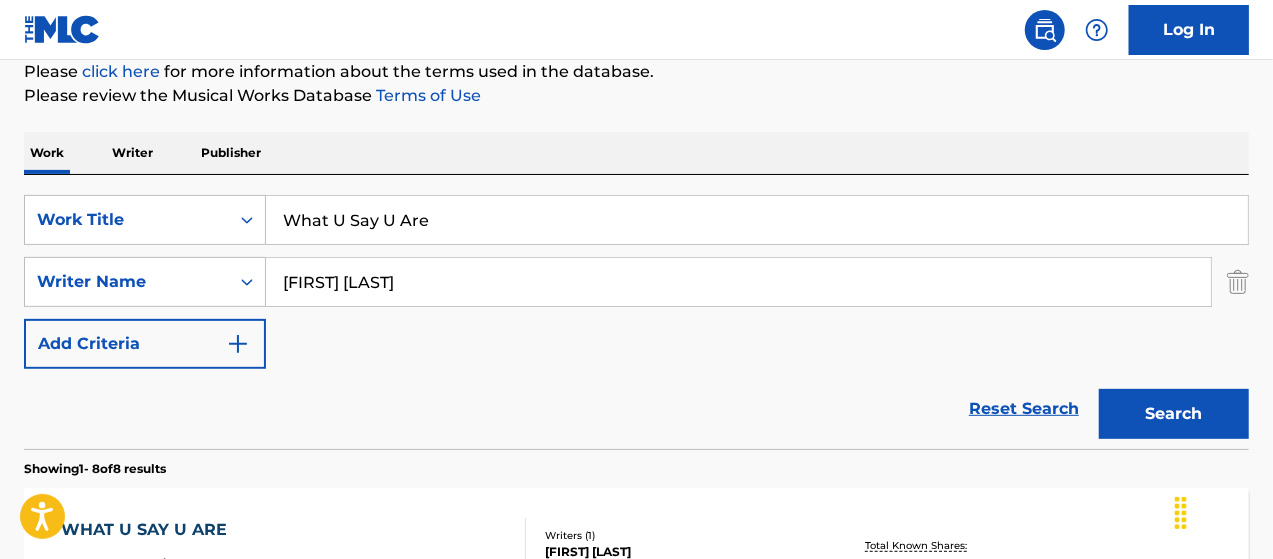 scroll, scrollTop: 416, scrollLeft: 0, axis: vertical 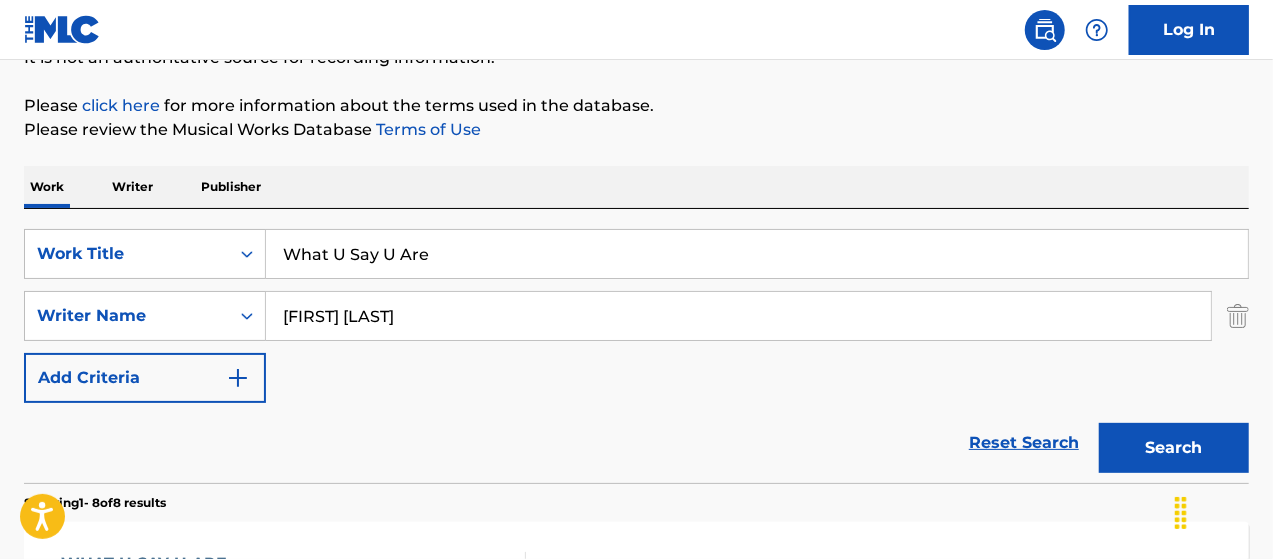 drag, startPoint x: 462, startPoint y: 249, endPoint x: 124, endPoint y: 199, distance: 341.67822 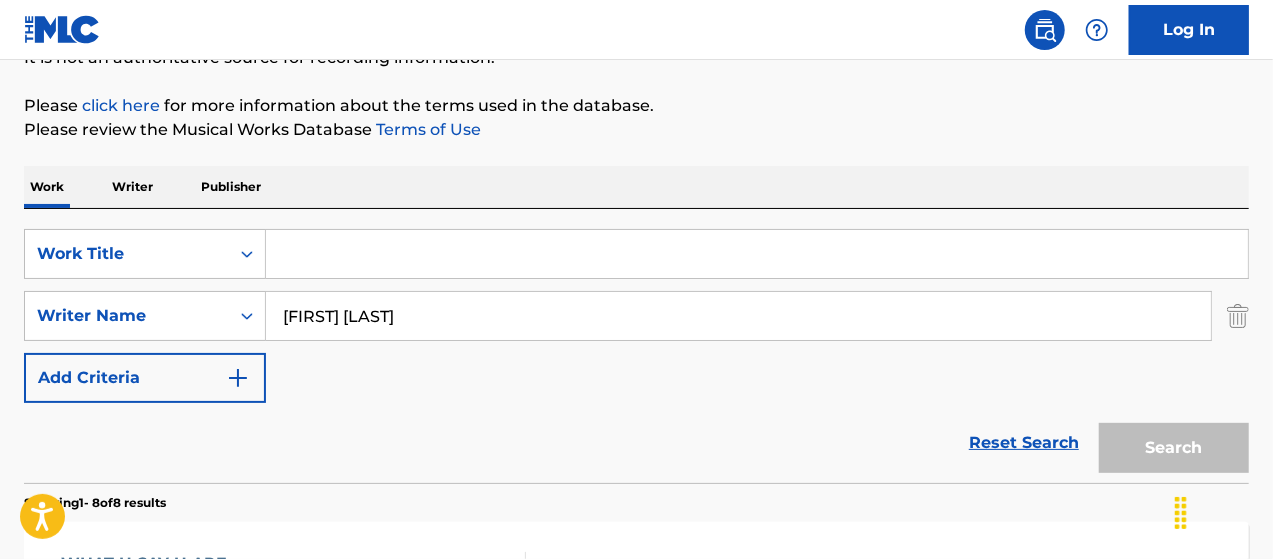 paste on "Golden Hour" 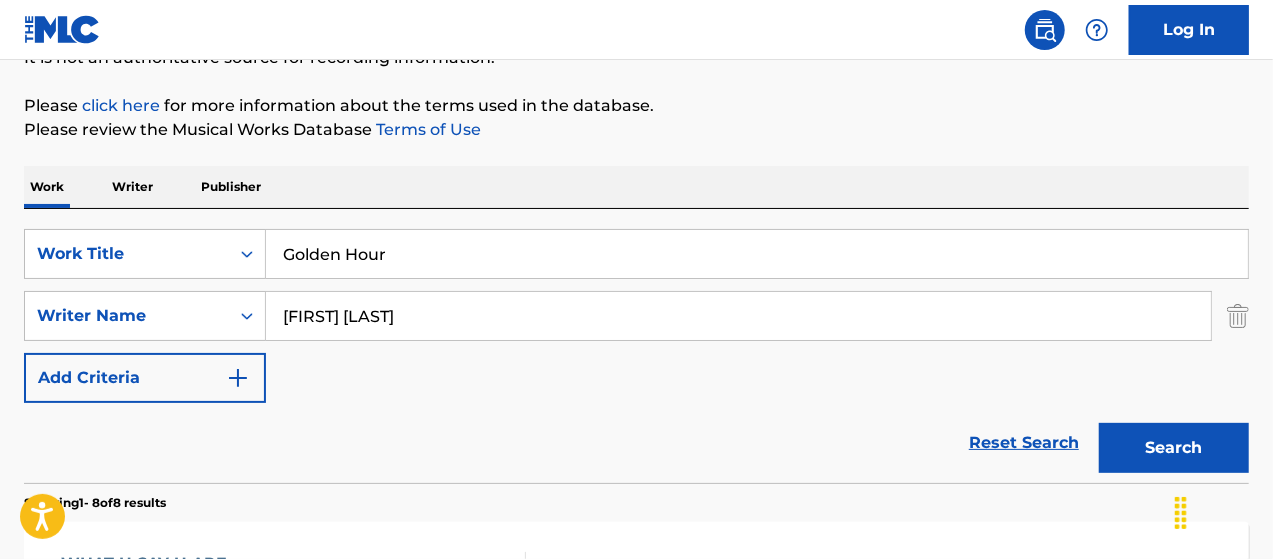 type on "Golden Hour" 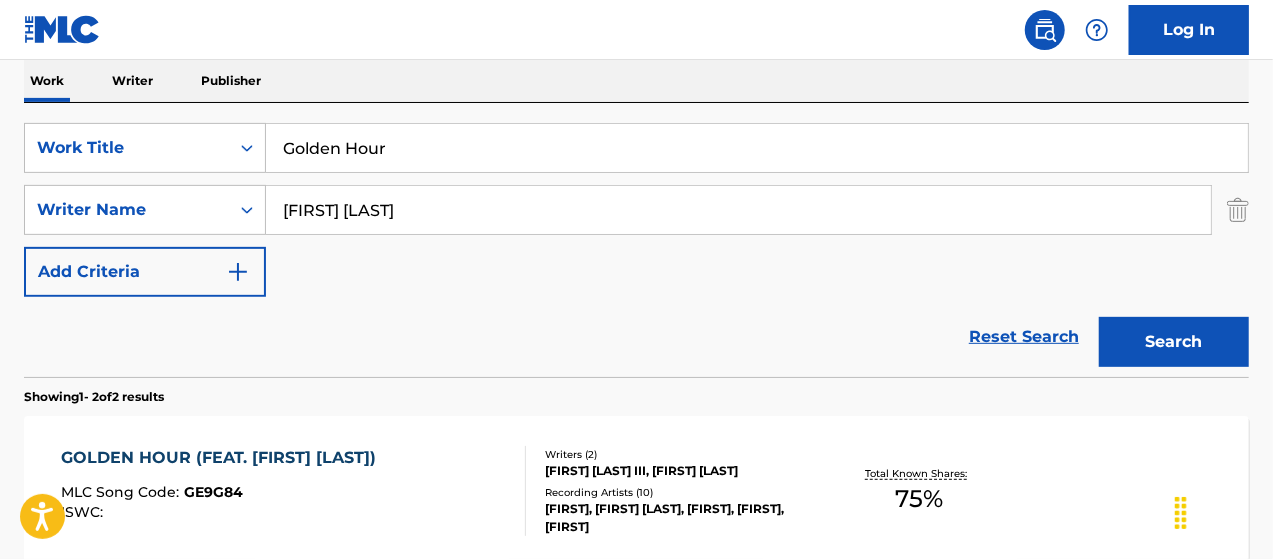 scroll, scrollTop: 483, scrollLeft: 0, axis: vertical 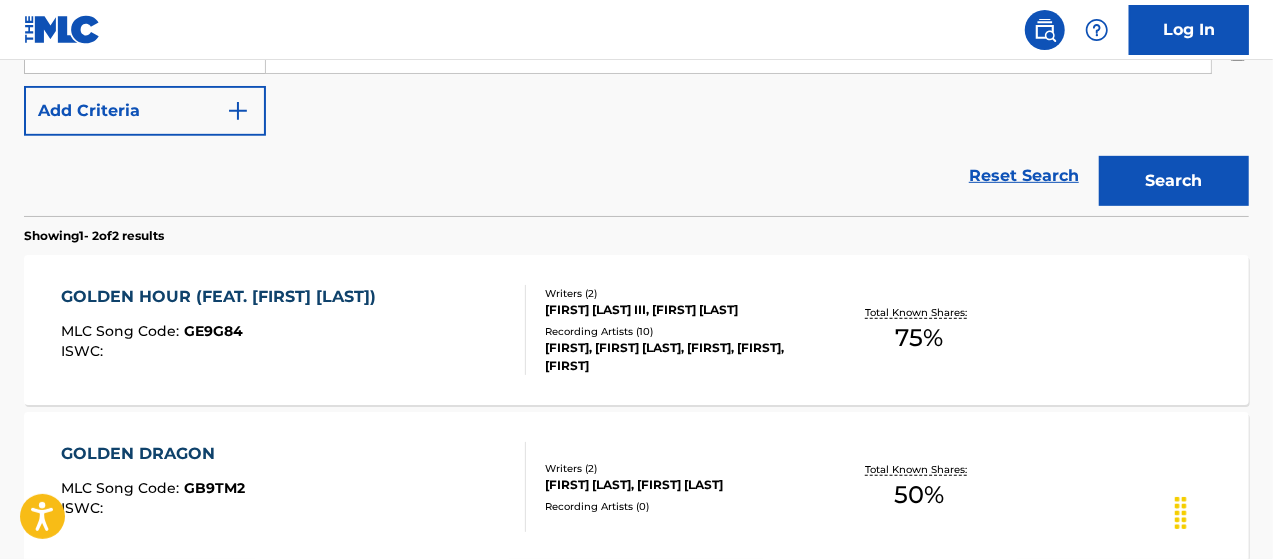 click on "[FIRST] [LAST] III, [FIRST] [LAST]" at bounding box center (681, 310) 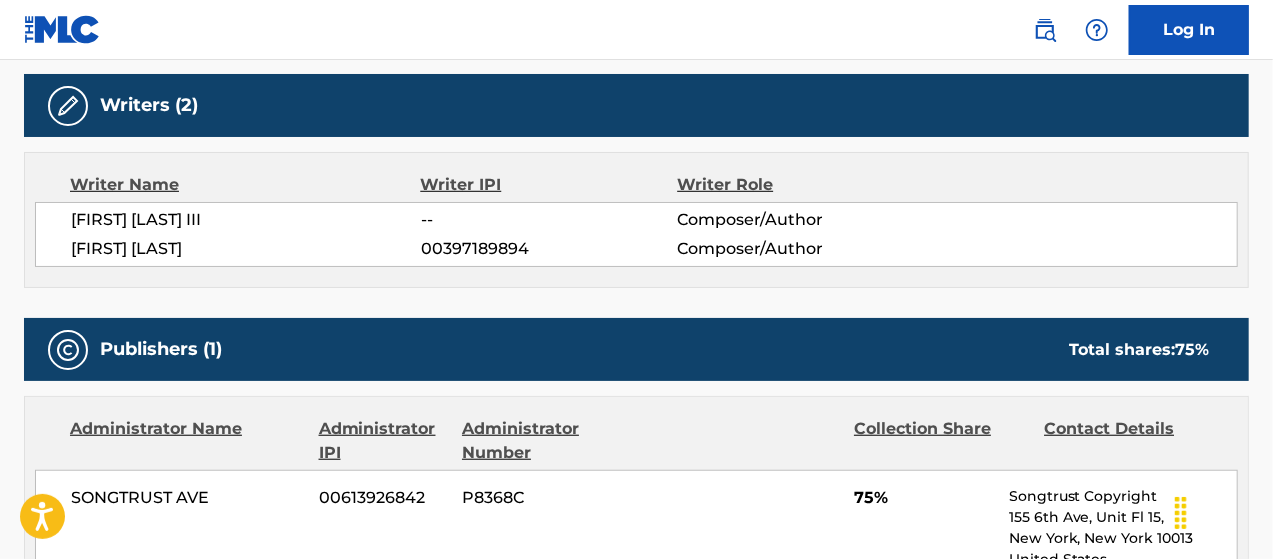 scroll, scrollTop: 633, scrollLeft: 0, axis: vertical 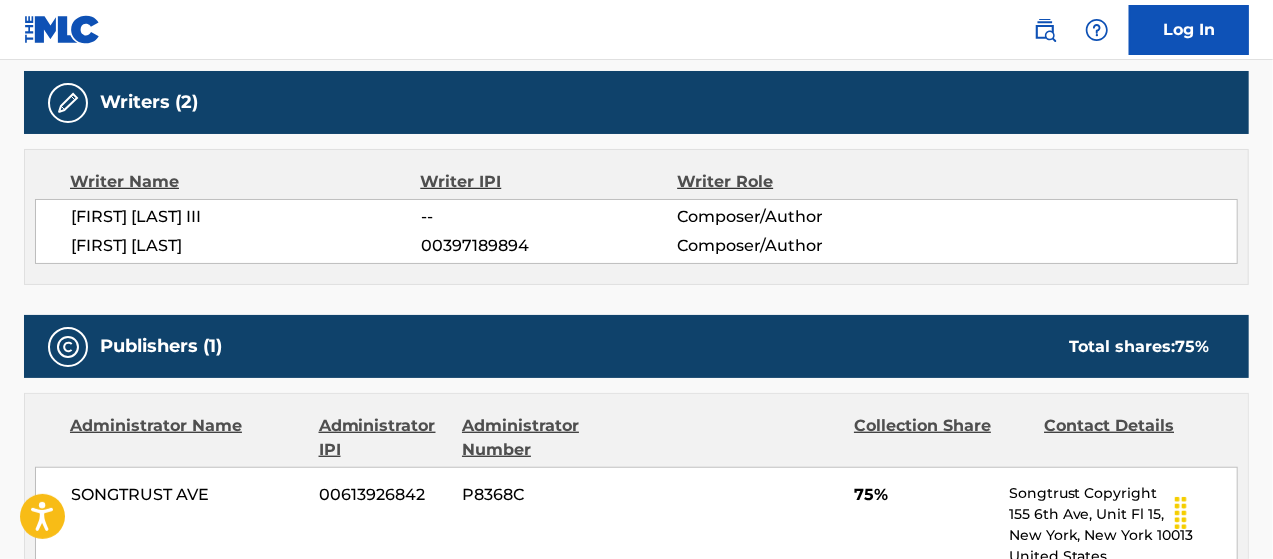 drag, startPoint x: 73, startPoint y: 211, endPoint x: 274, endPoint y: 211, distance: 201 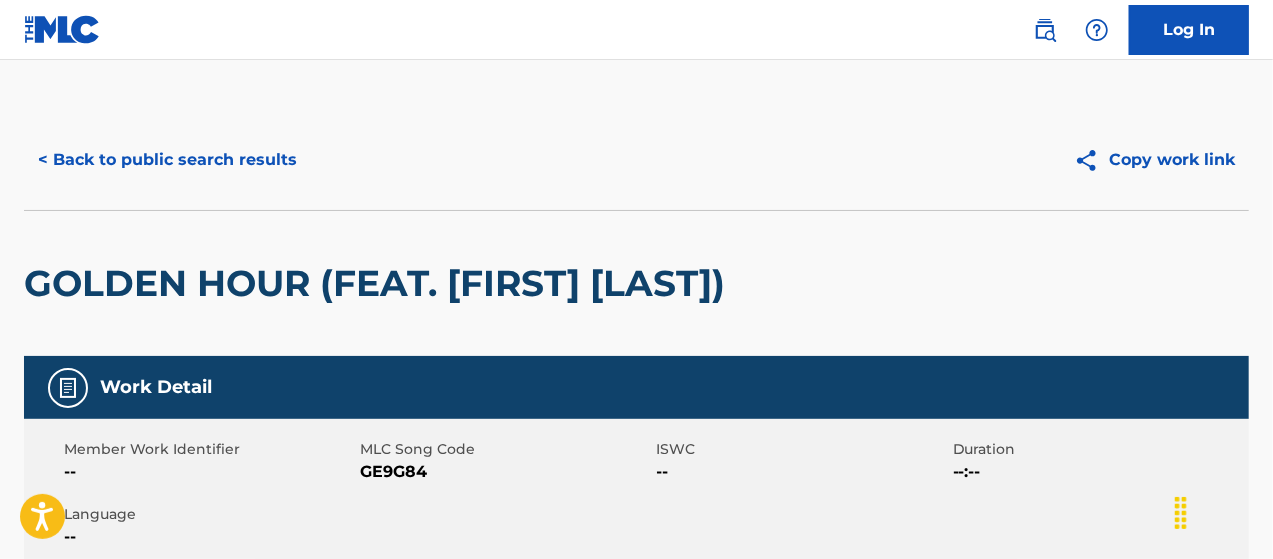 scroll, scrollTop: 0, scrollLeft: 0, axis: both 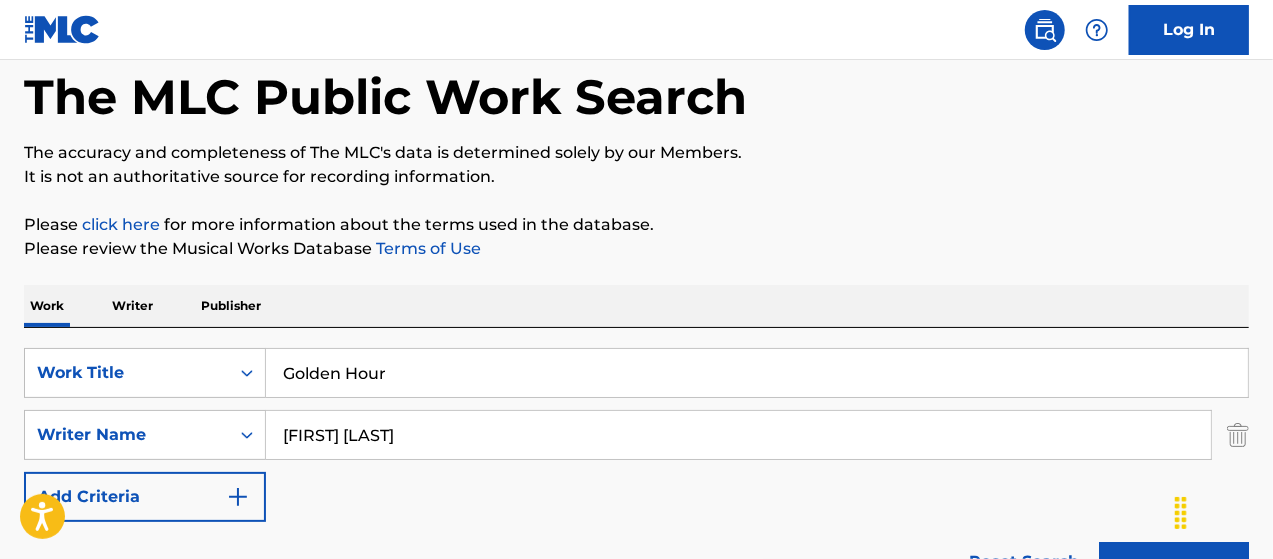 click on "Golden Hour" at bounding box center (757, 373) 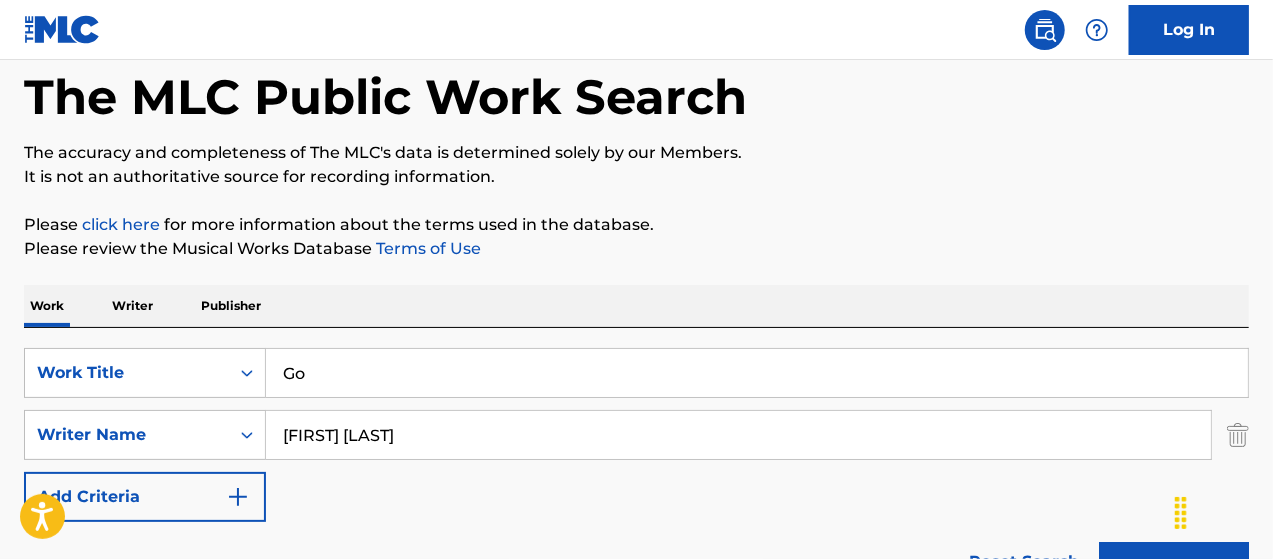 type on "G" 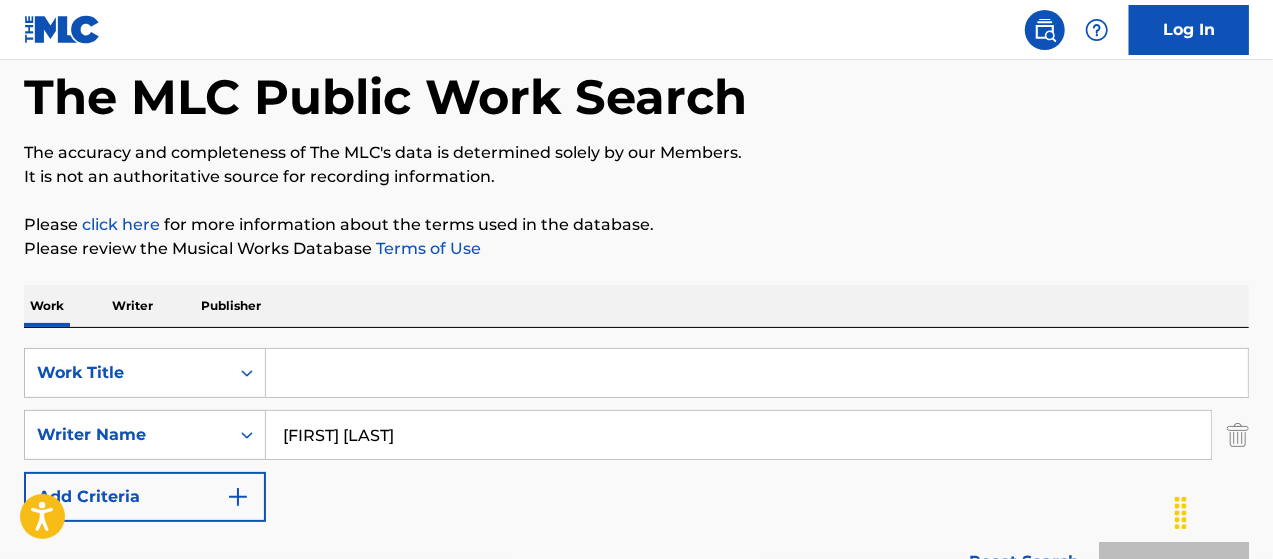 paste on "Playtime (Interlude)" 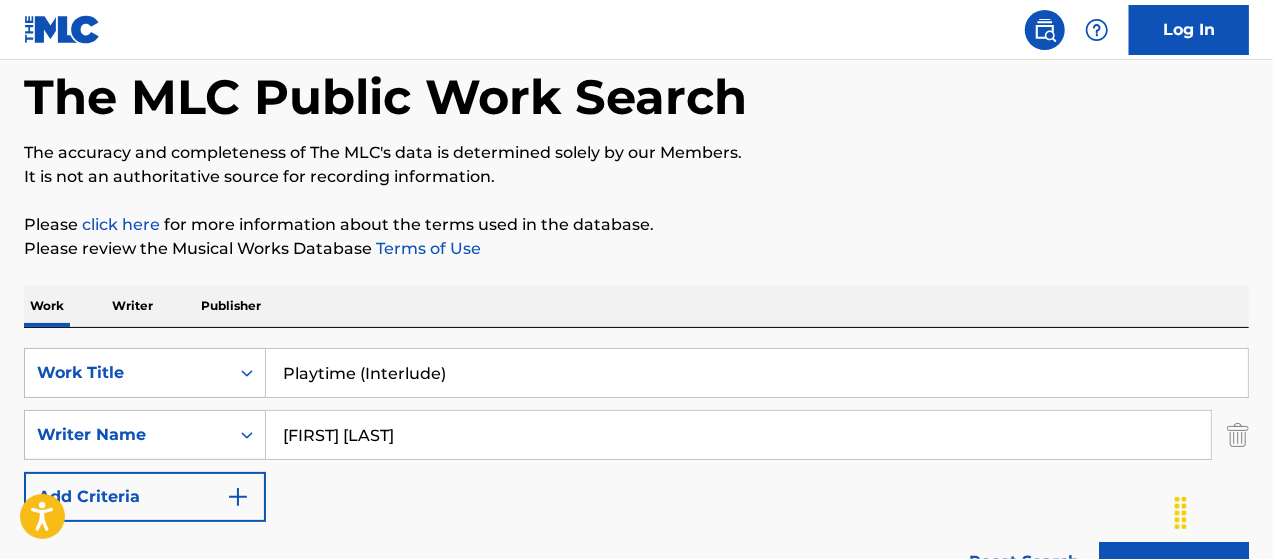 type on "Playtime (Interlude)" 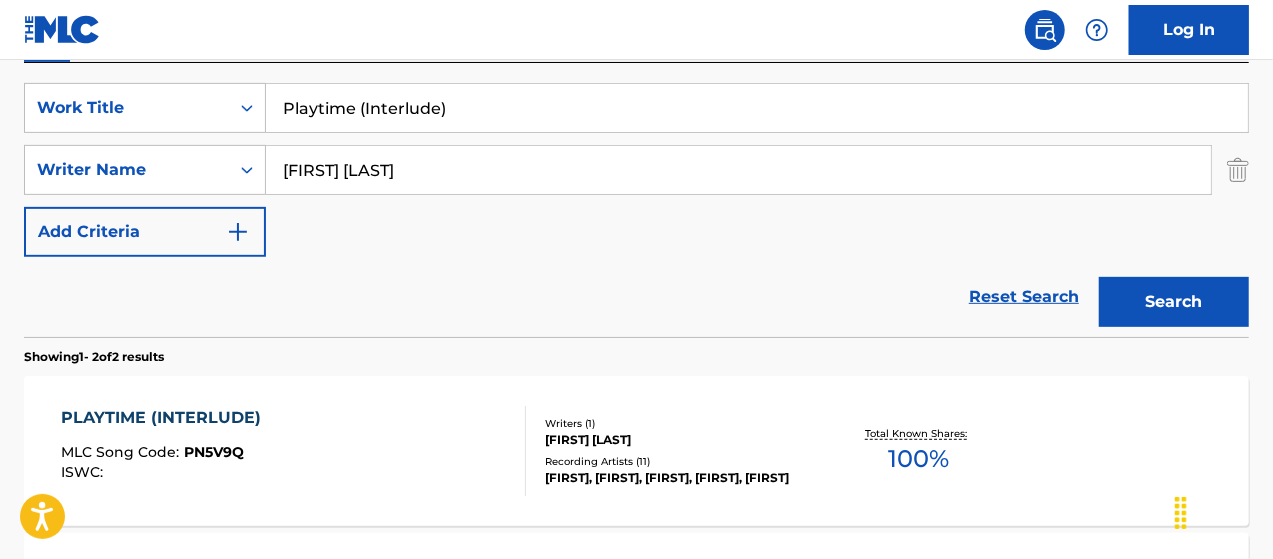 scroll, scrollTop: 364, scrollLeft: 0, axis: vertical 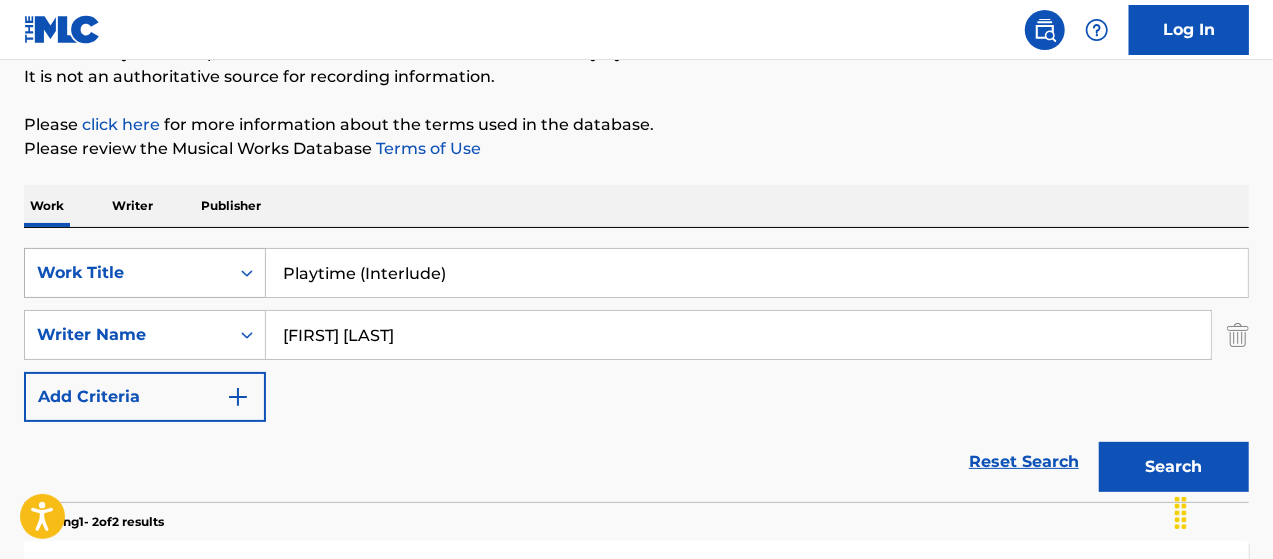 drag, startPoint x: 480, startPoint y: 270, endPoint x: 148, endPoint y: 271, distance: 332.0015 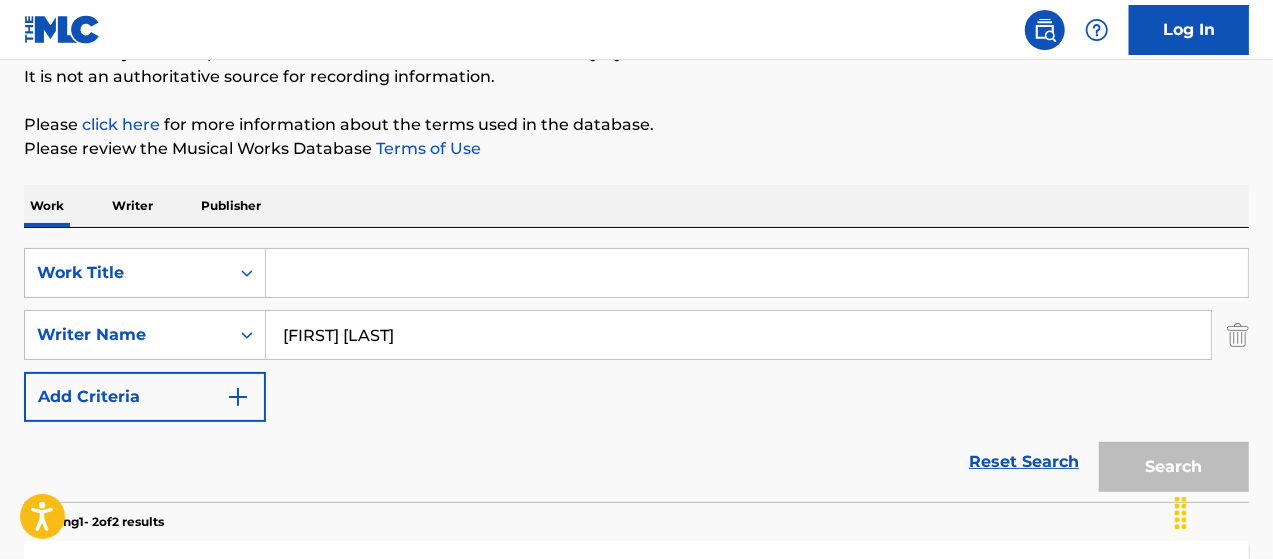 paste on "Let's Have a Ball" 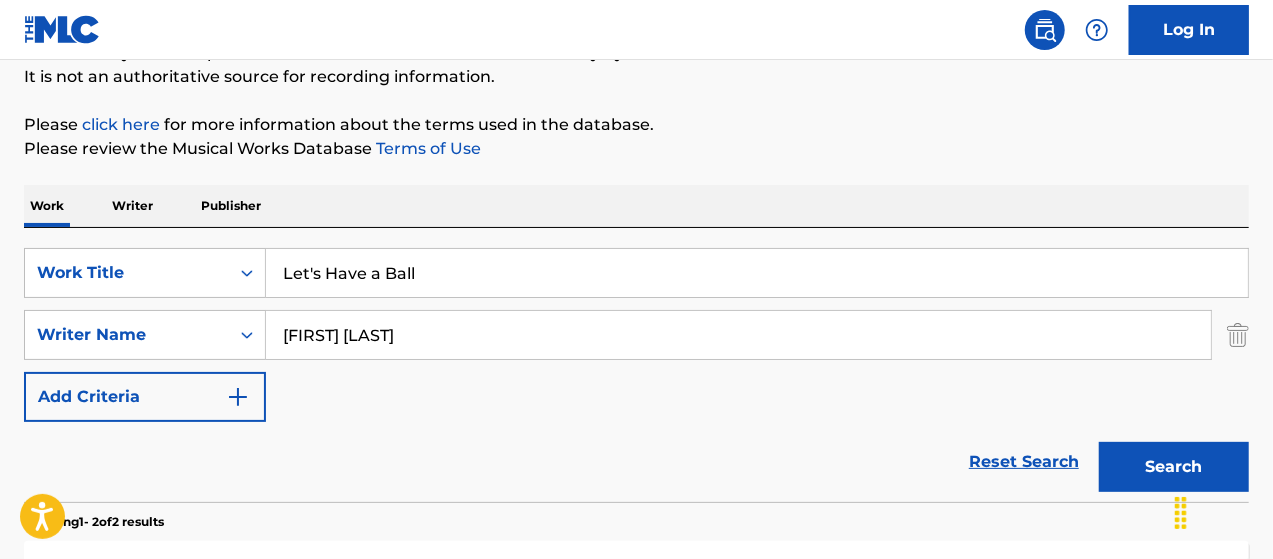 type on "Let's Have a Ball" 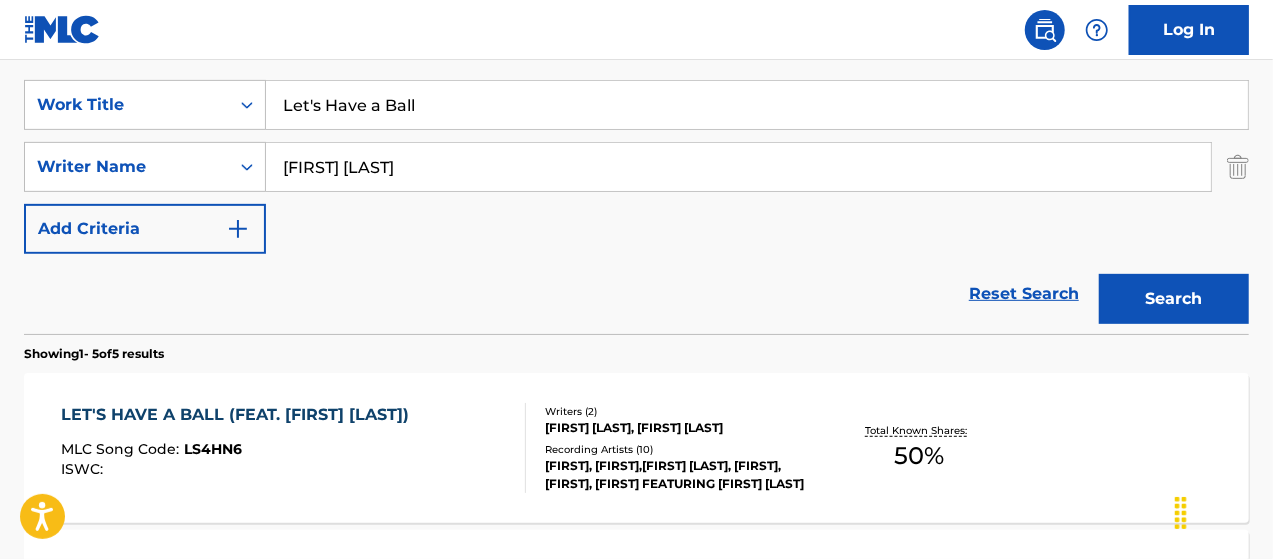 scroll, scrollTop: 373, scrollLeft: 0, axis: vertical 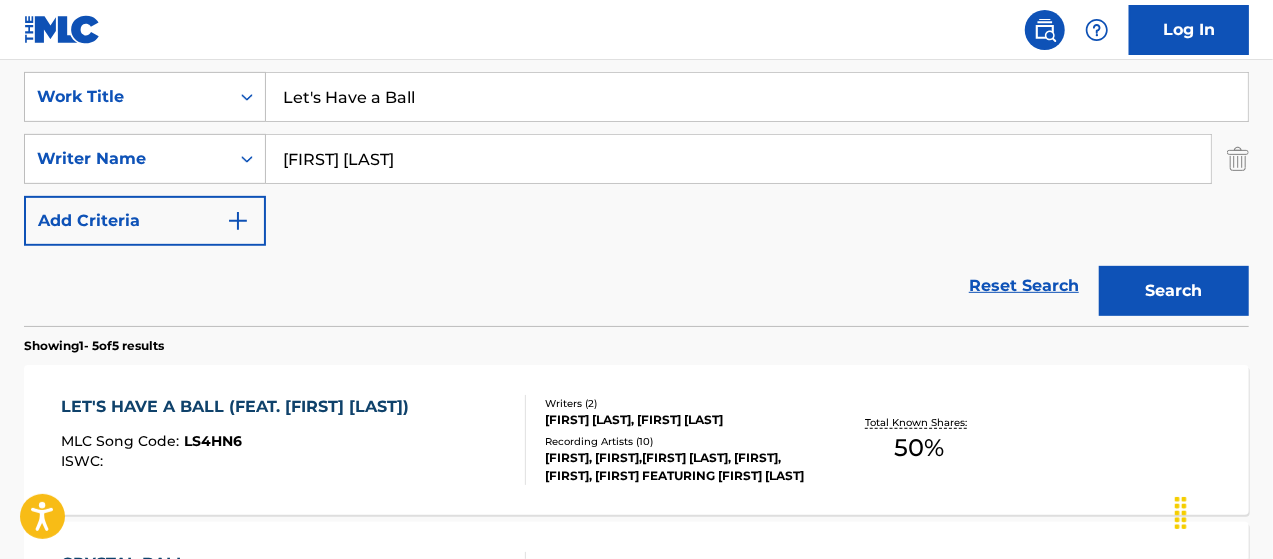 click on "[FIRST], [FIRST],[FIRST] [LAST], [FIRST], [FIRST], [FIRST] FEATURING [FIRST] [LAST]" at bounding box center (681, 467) 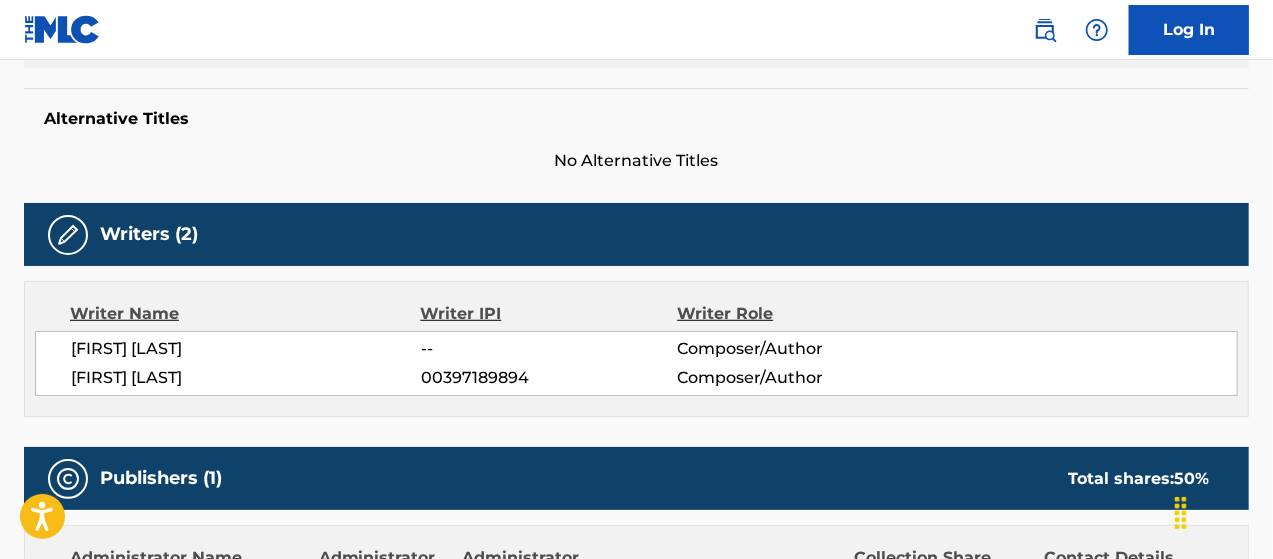 scroll, scrollTop: 733, scrollLeft: 0, axis: vertical 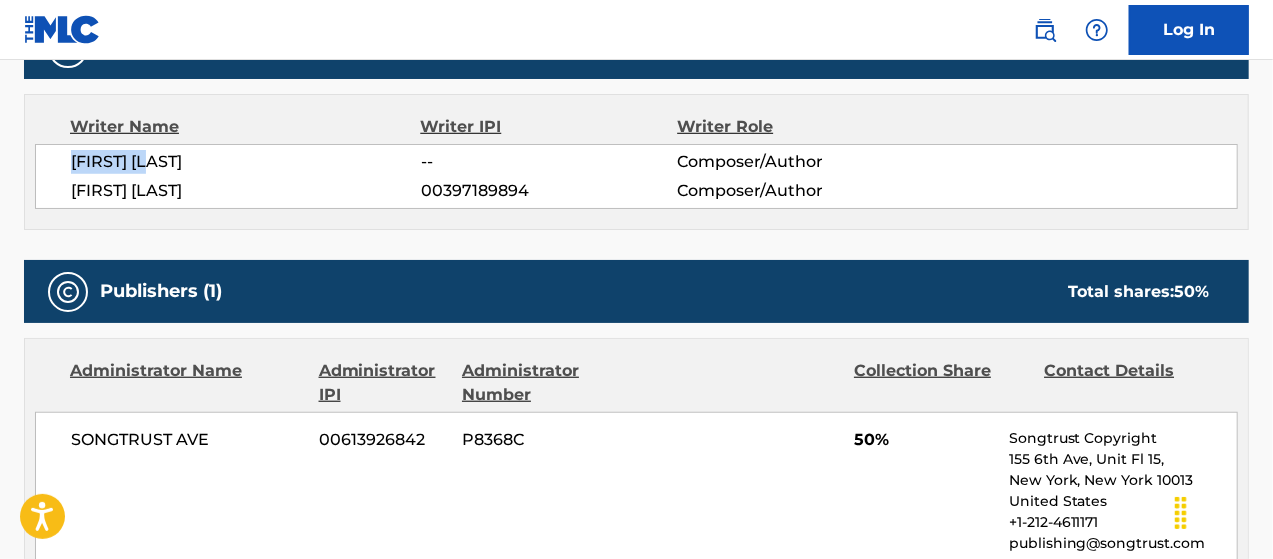 drag, startPoint x: 182, startPoint y: 159, endPoint x: 79, endPoint y: 159, distance: 103 